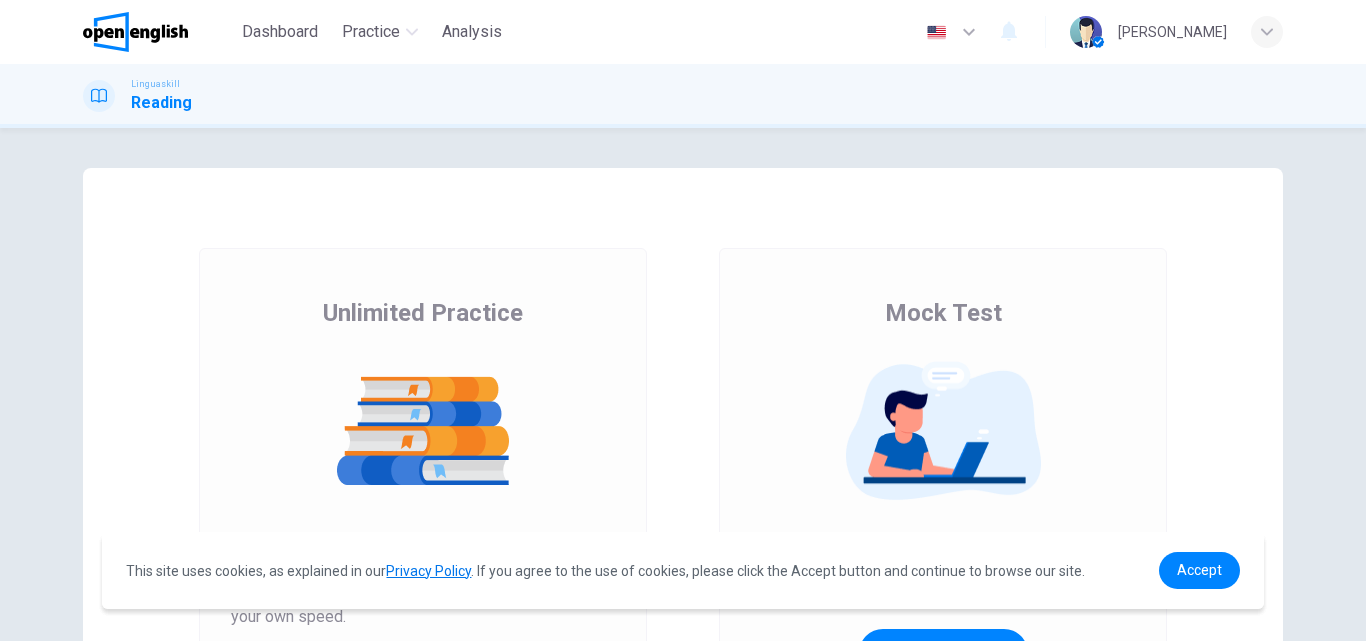 scroll, scrollTop: 0, scrollLeft: 0, axis: both 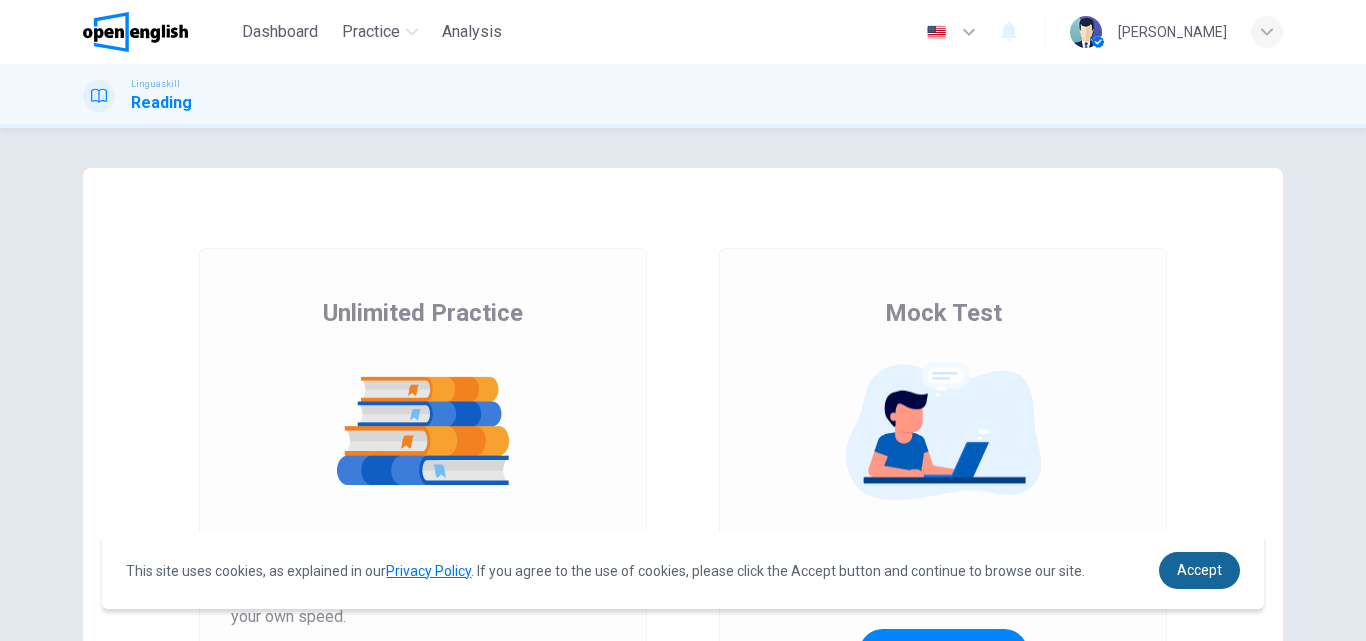 click on "Accept" at bounding box center [1199, 570] 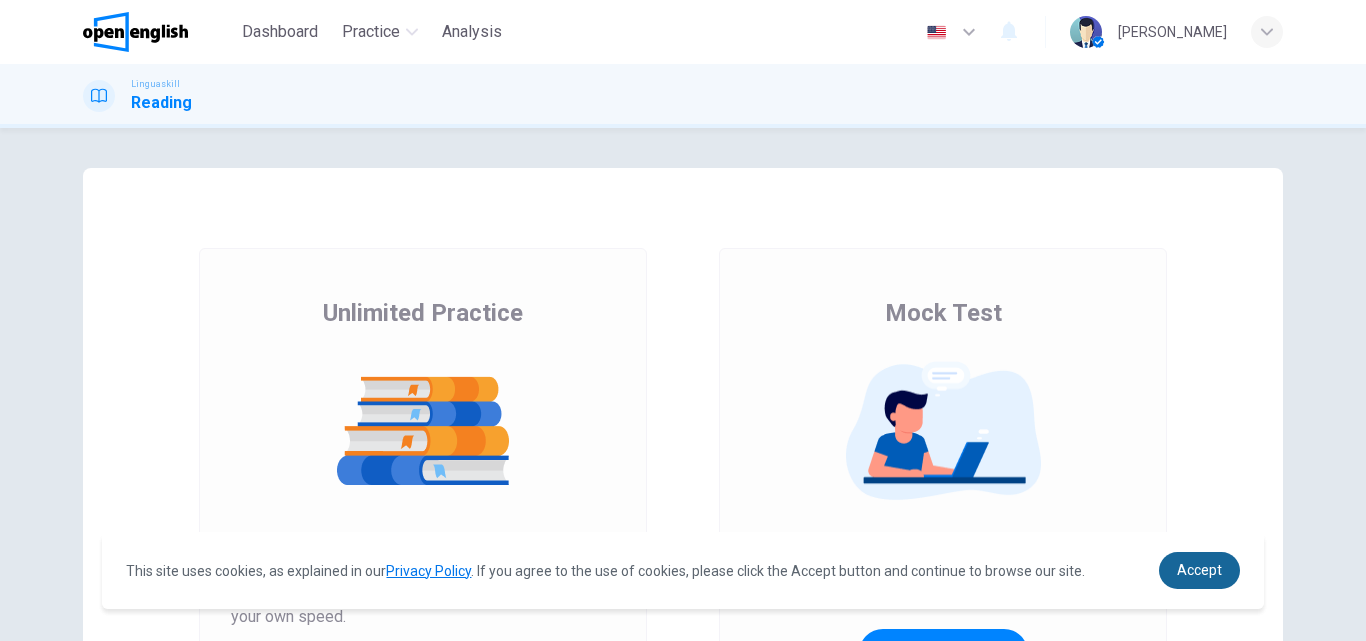 click on "Accept" at bounding box center [1199, 570] 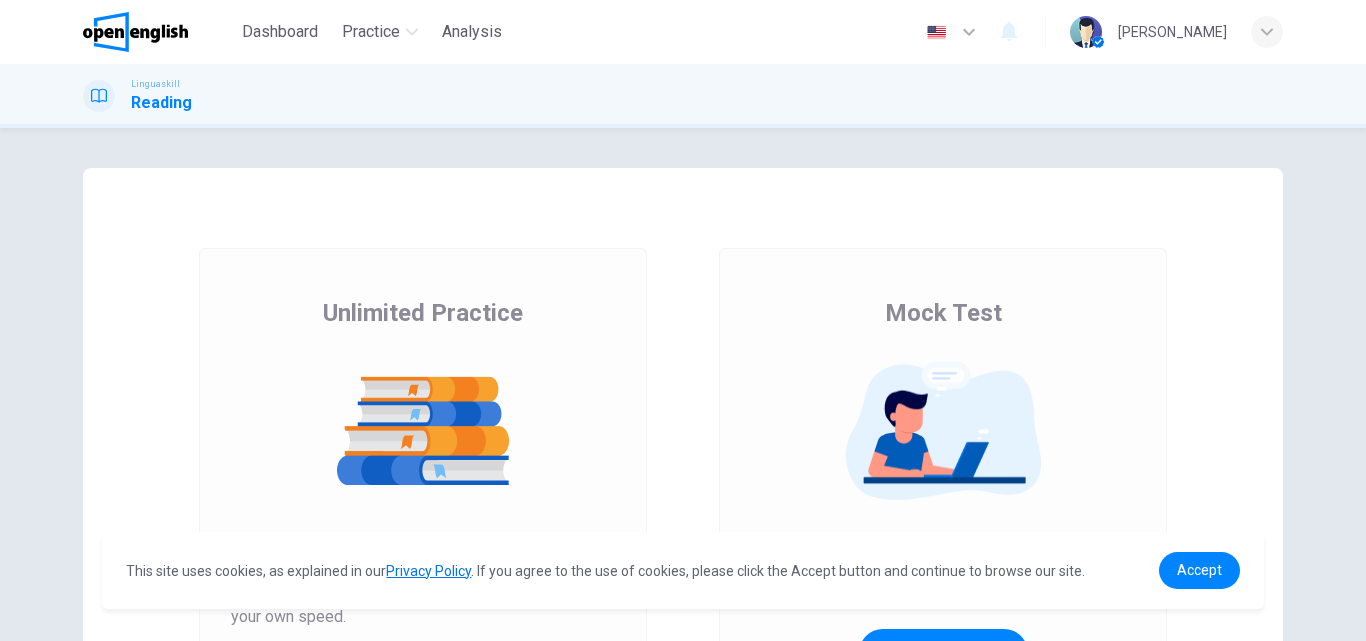 click at bounding box center (423, 431) 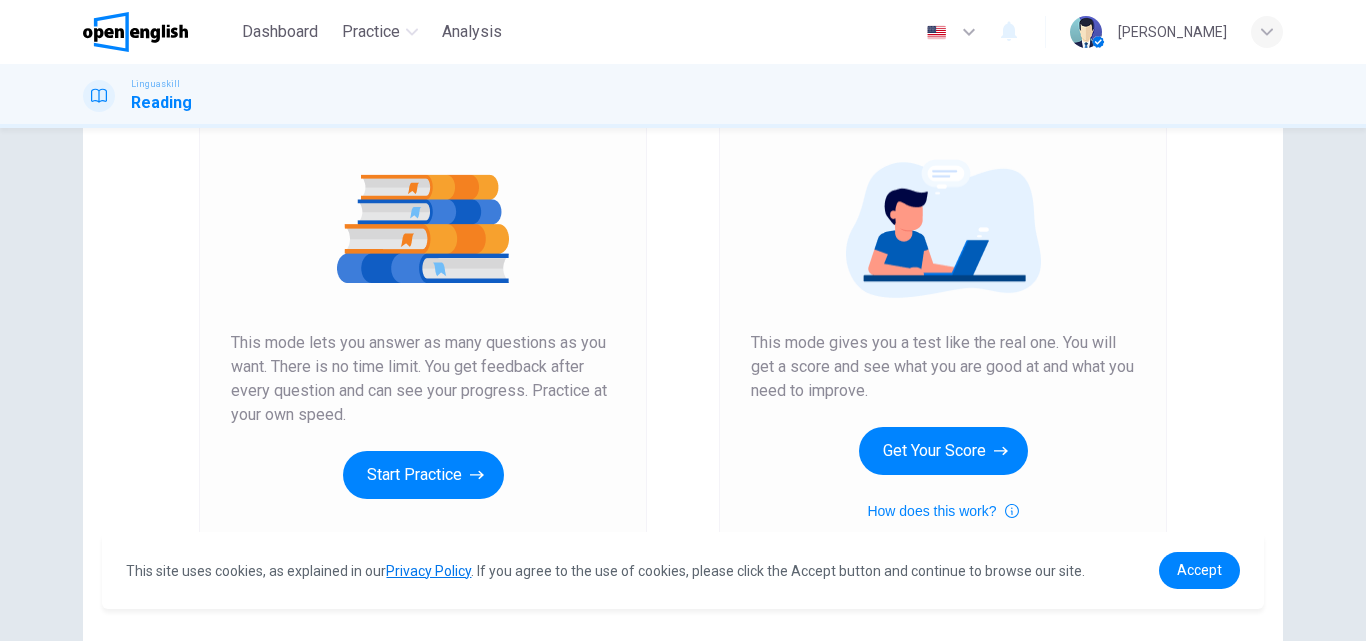 scroll, scrollTop: 211, scrollLeft: 0, axis: vertical 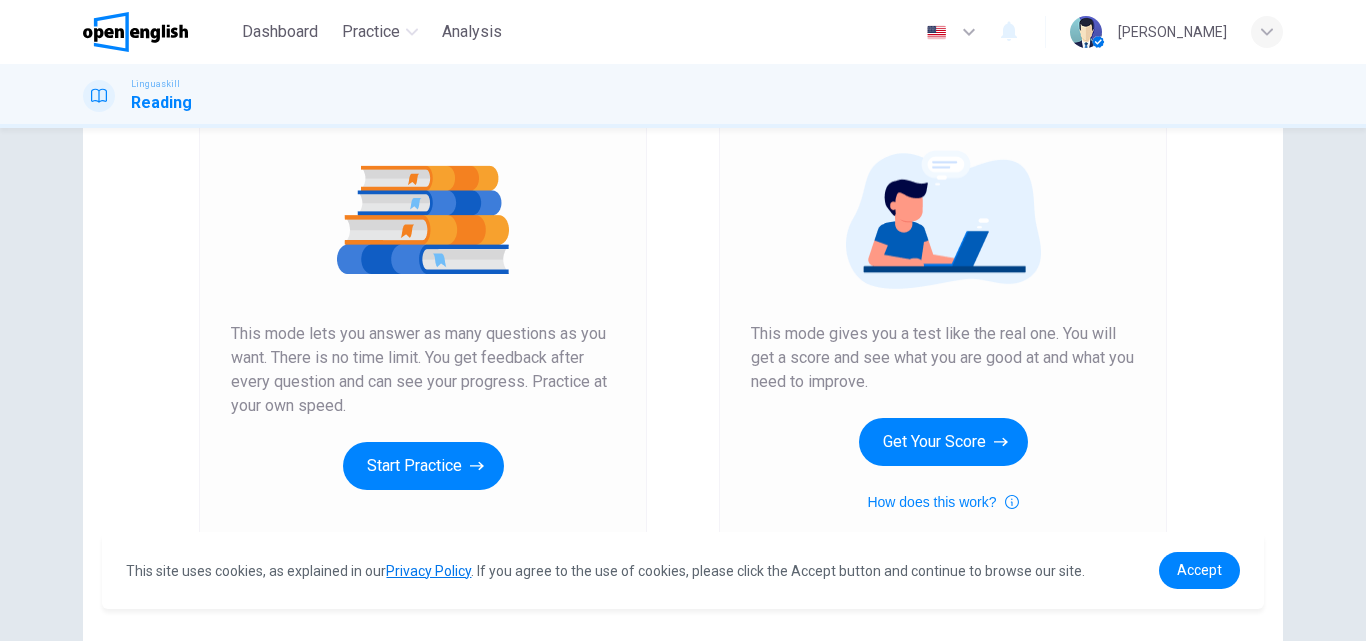 click on "Unlimited Practice This mode lets you answer as many questions as you want. There is no time limit. You get feedback after every question and can see your progress. Practice at your own speed. Start Practice" at bounding box center (423, 288) 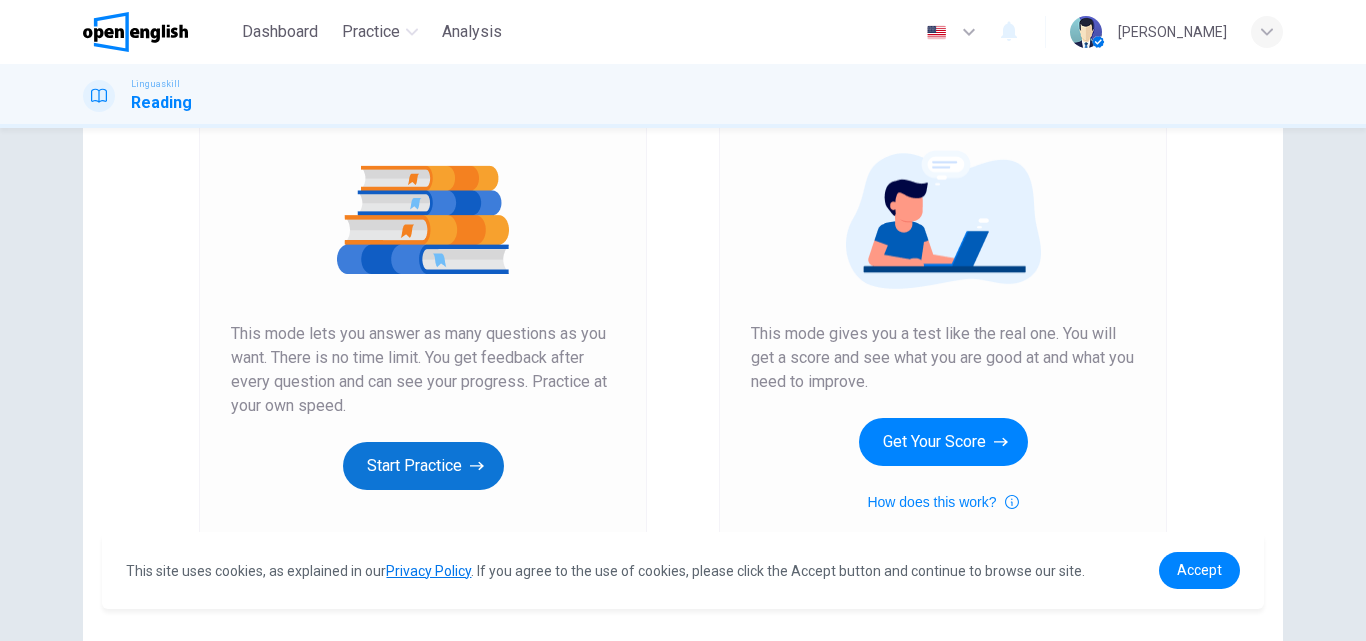click on "Start Practice" at bounding box center [423, 466] 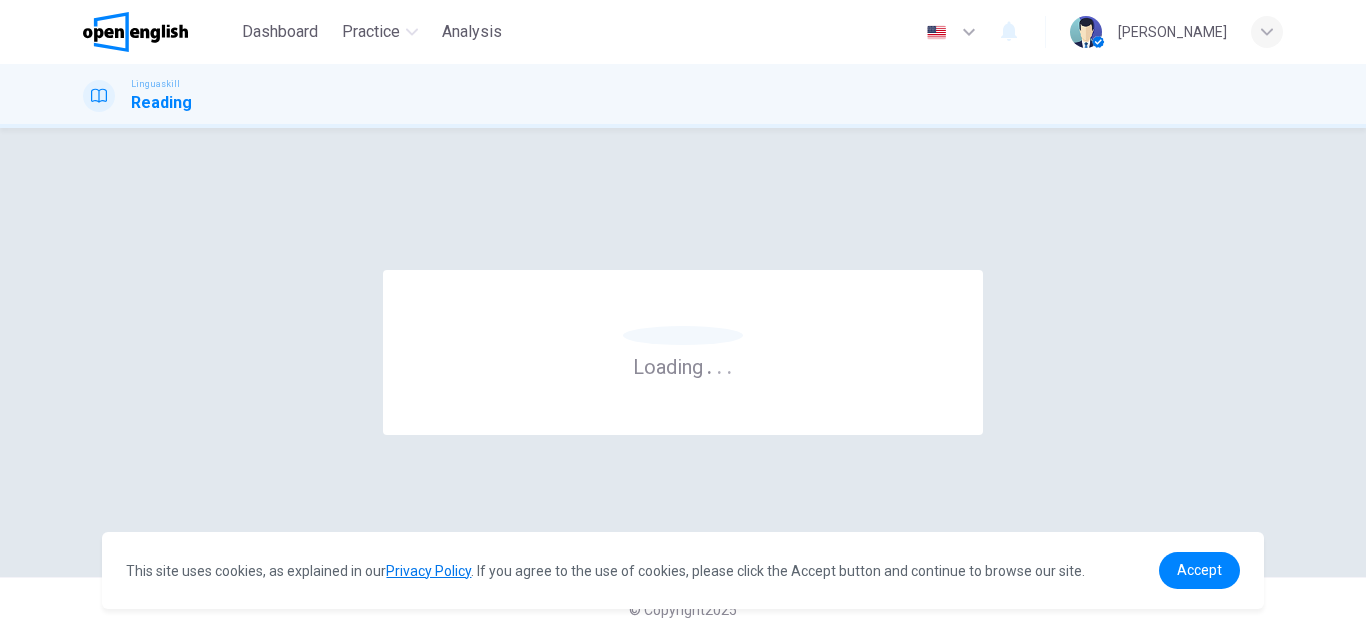 scroll, scrollTop: 0, scrollLeft: 0, axis: both 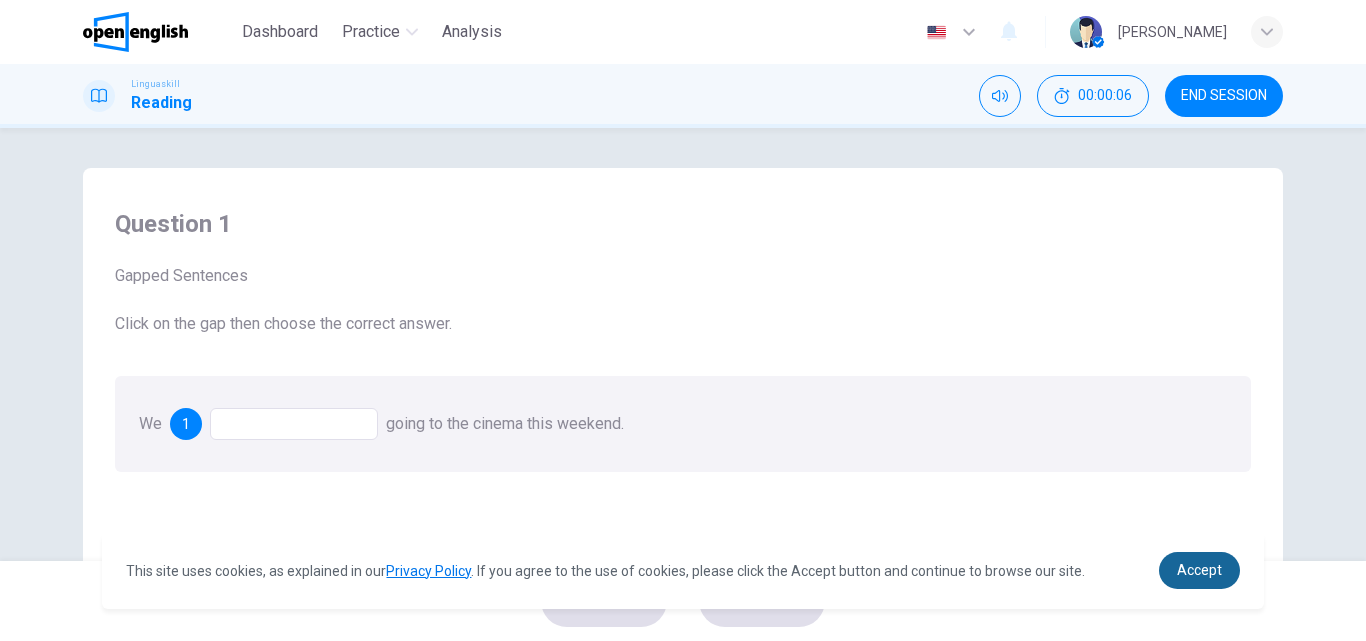 click on "Accept" at bounding box center [1199, 570] 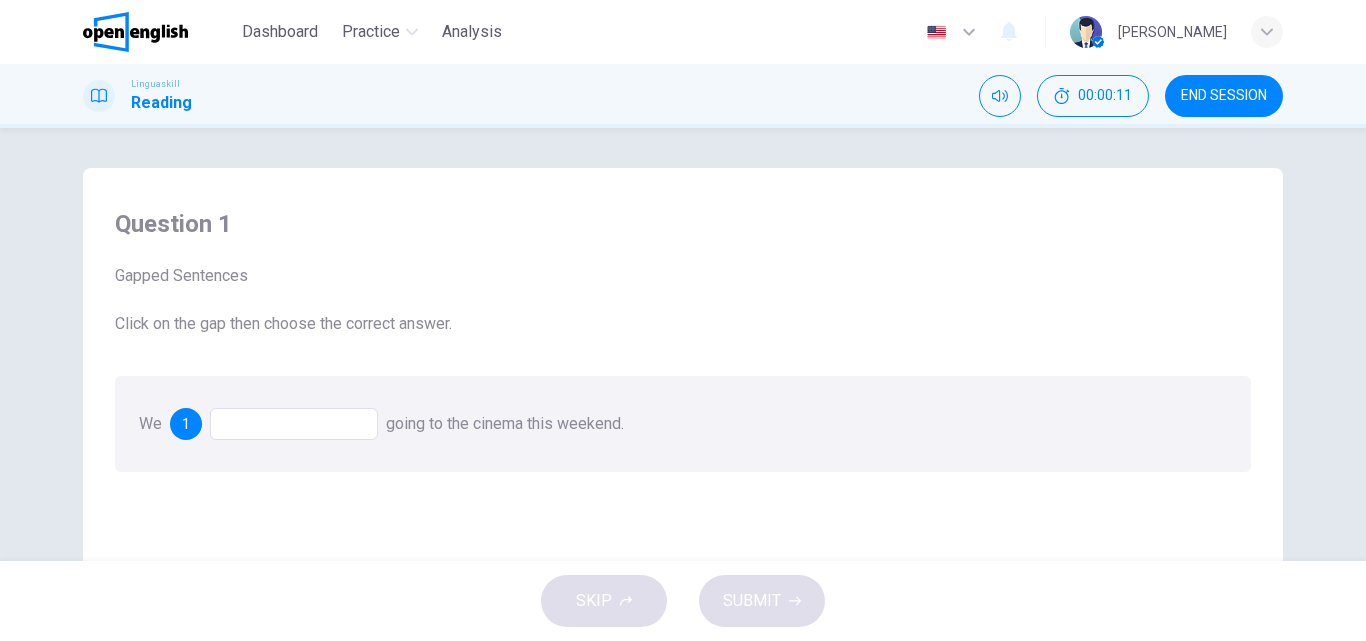 click on "SKIP SUBMIT" at bounding box center (683, 601) 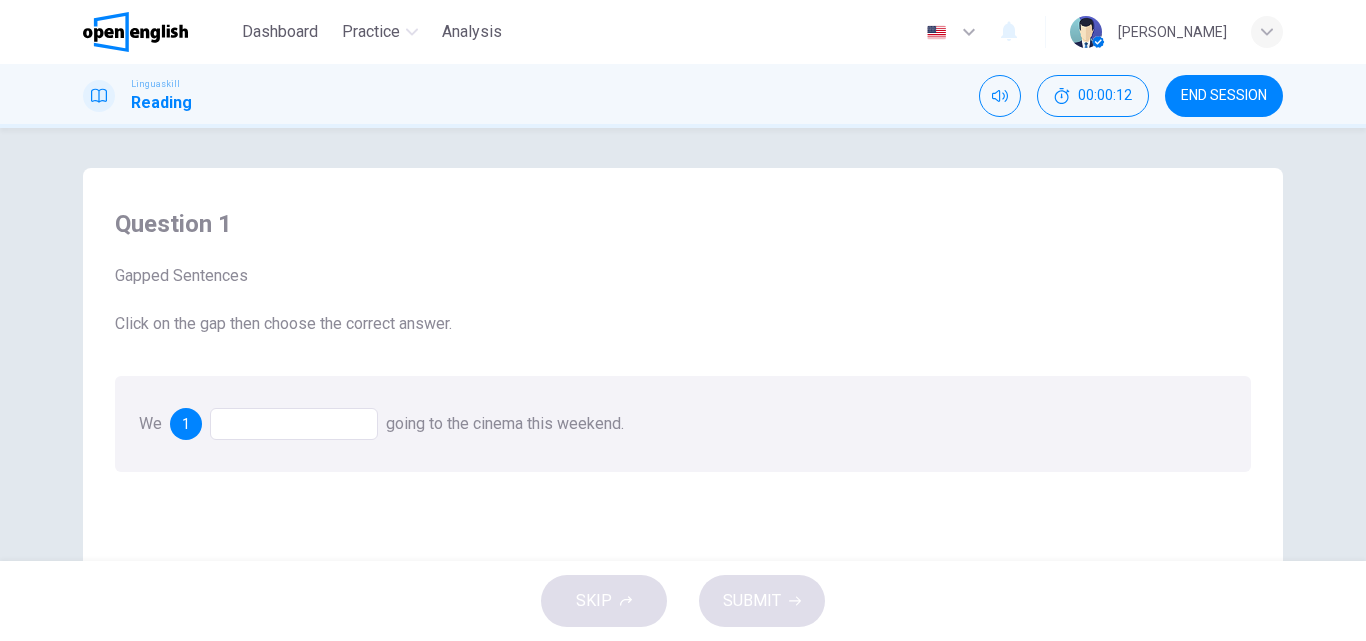 click at bounding box center [294, 424] 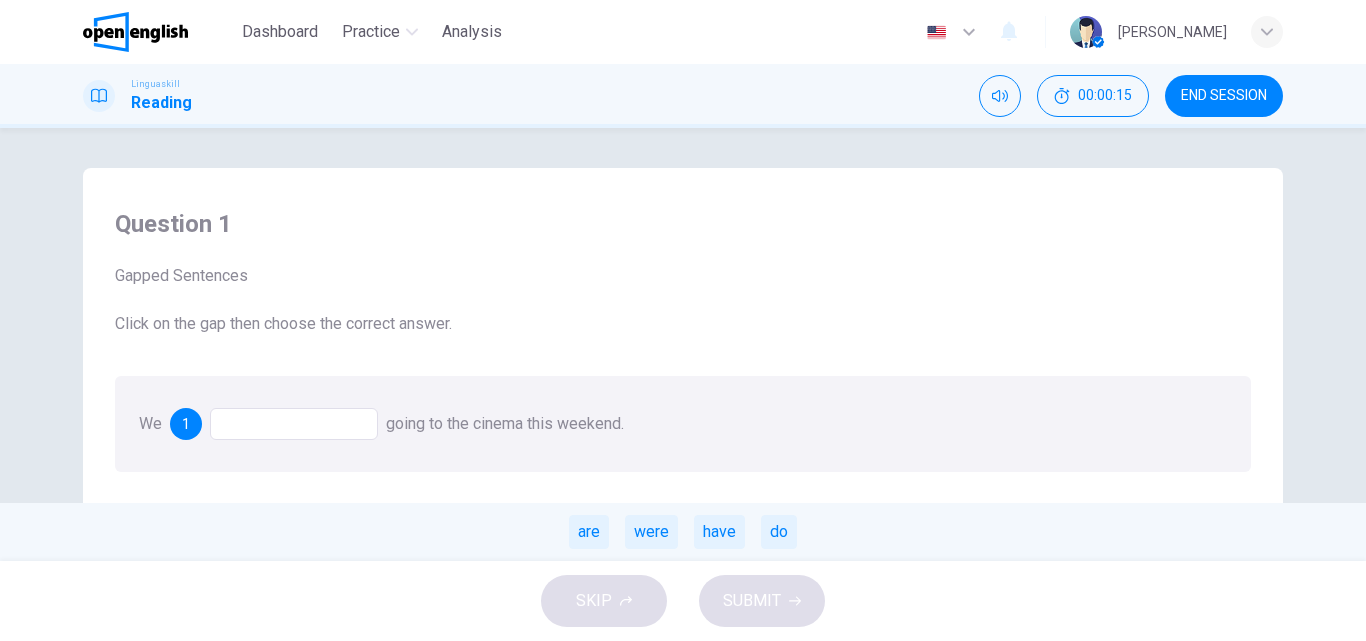 click on "SKIP SUBMIT" at bounding box center (683, 601) 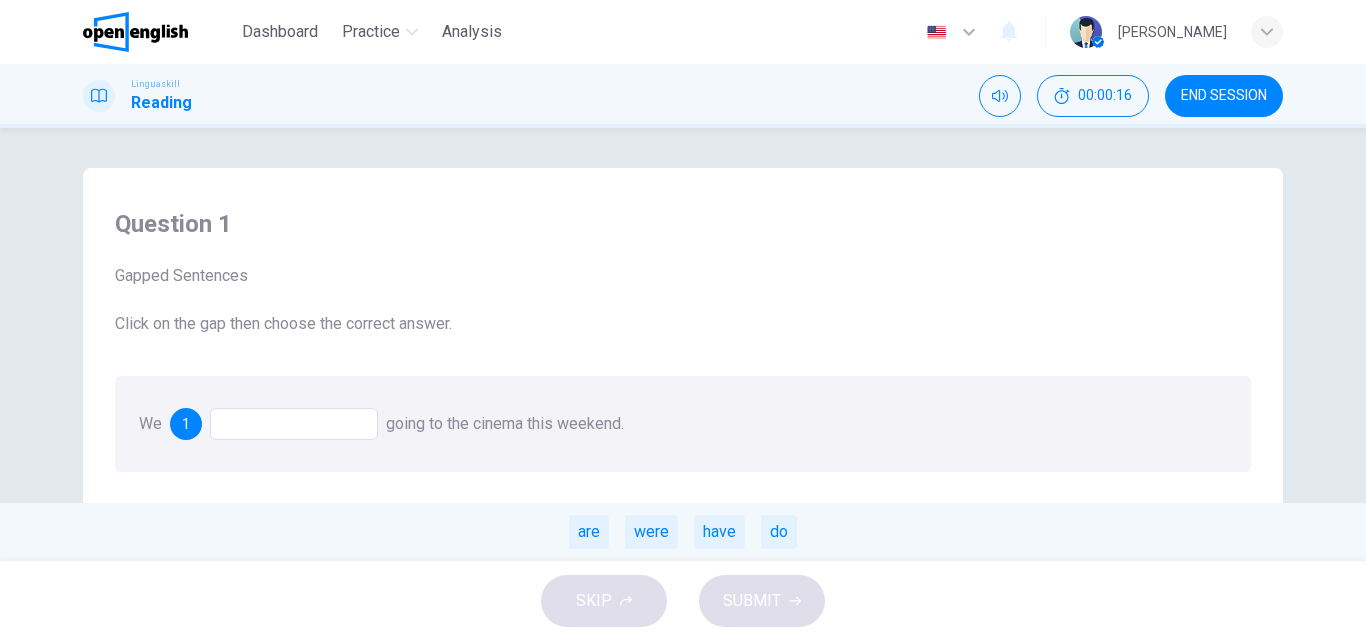 click on "SKIP SUBMIT" at bounding box center (683, 601) 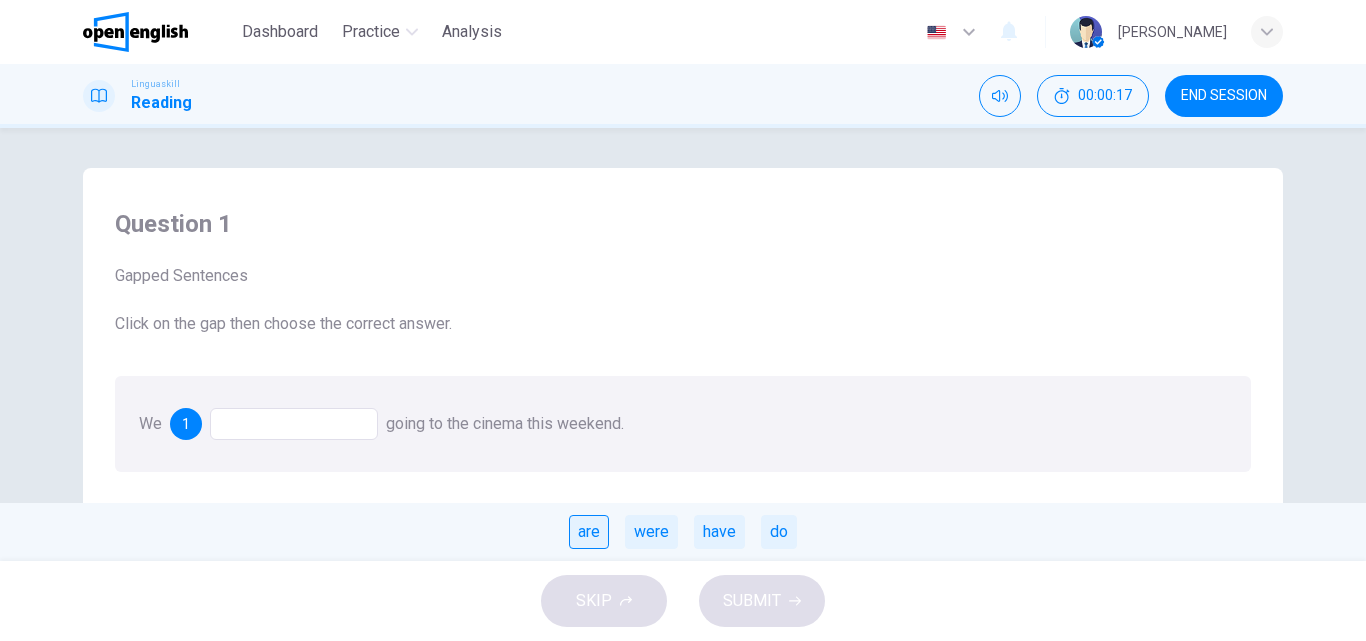 click on "are" at bounding box center [589, 532] 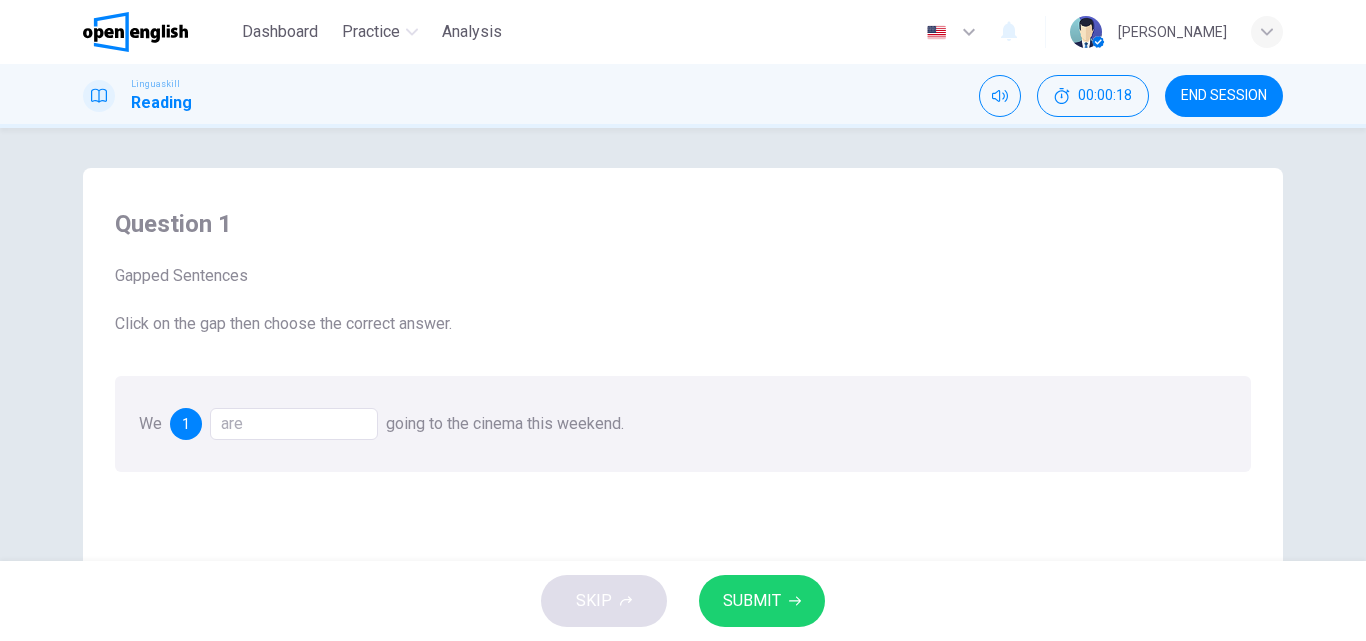 click on "SUBMIT" at bounding box center [752, 601] 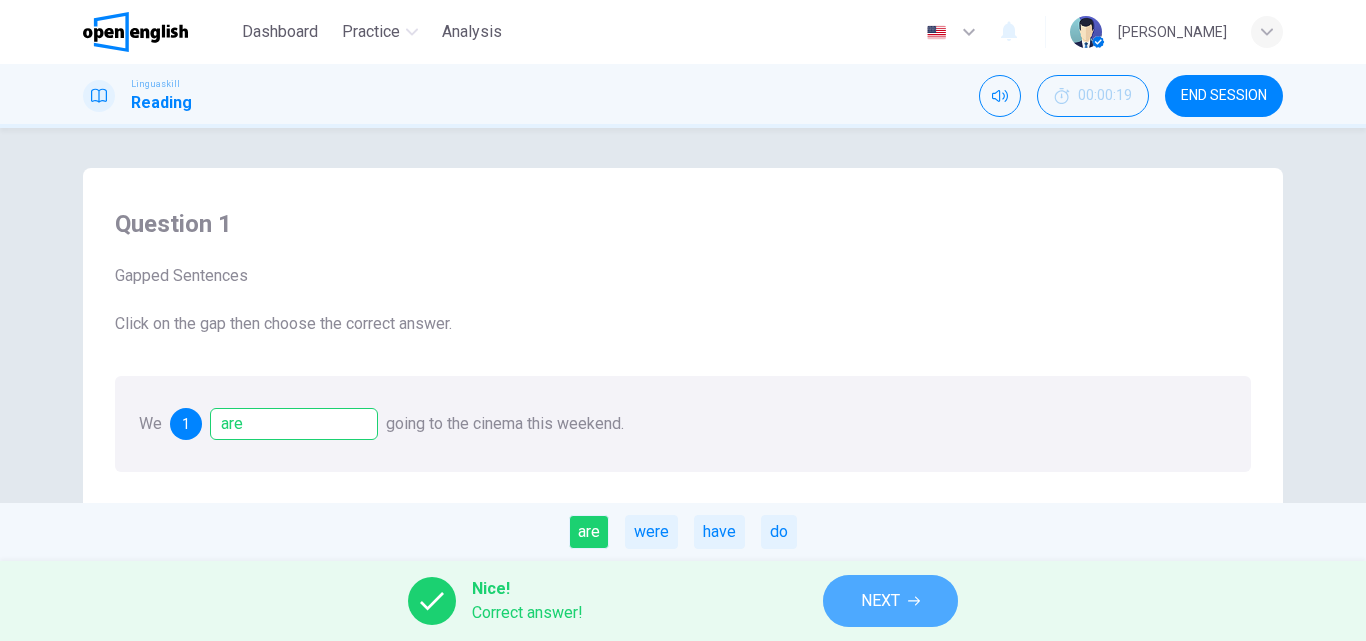 click on "NEXT" at bounding box center [880, 601] 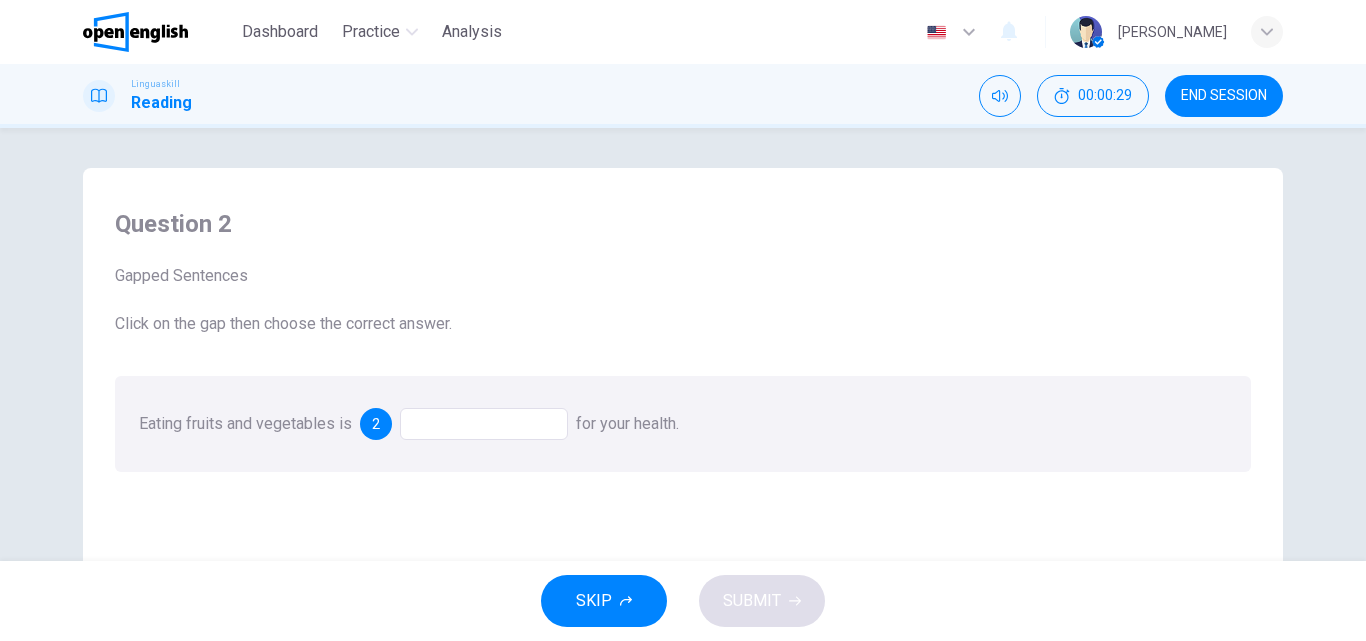 click at bounding box center [484, 424] 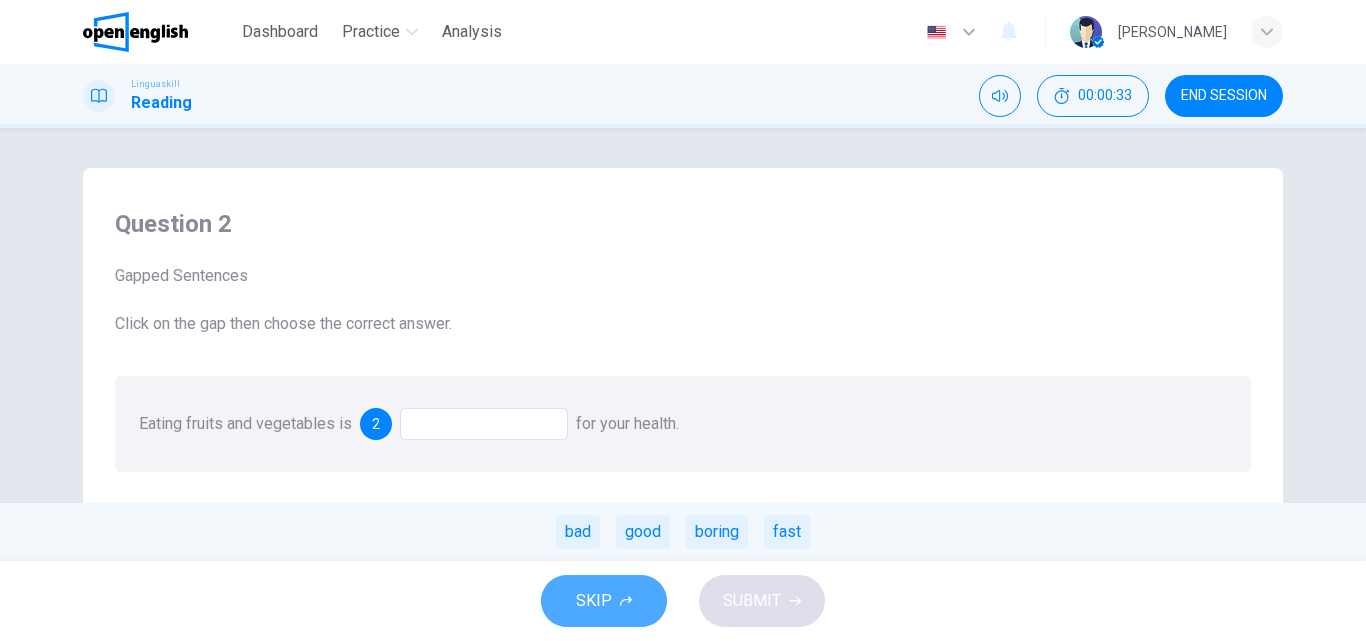 click on "SKIP" at bounding box center [604, 601] 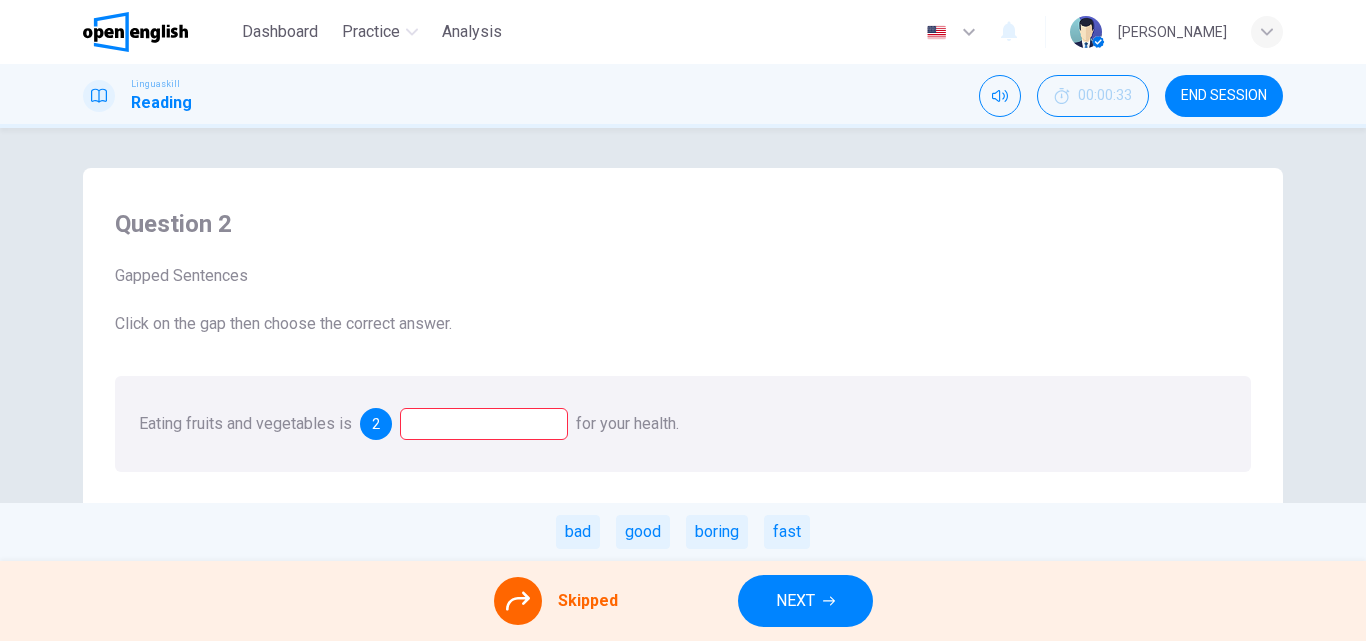 click on "NEXT" at bounding box center (805, 601) 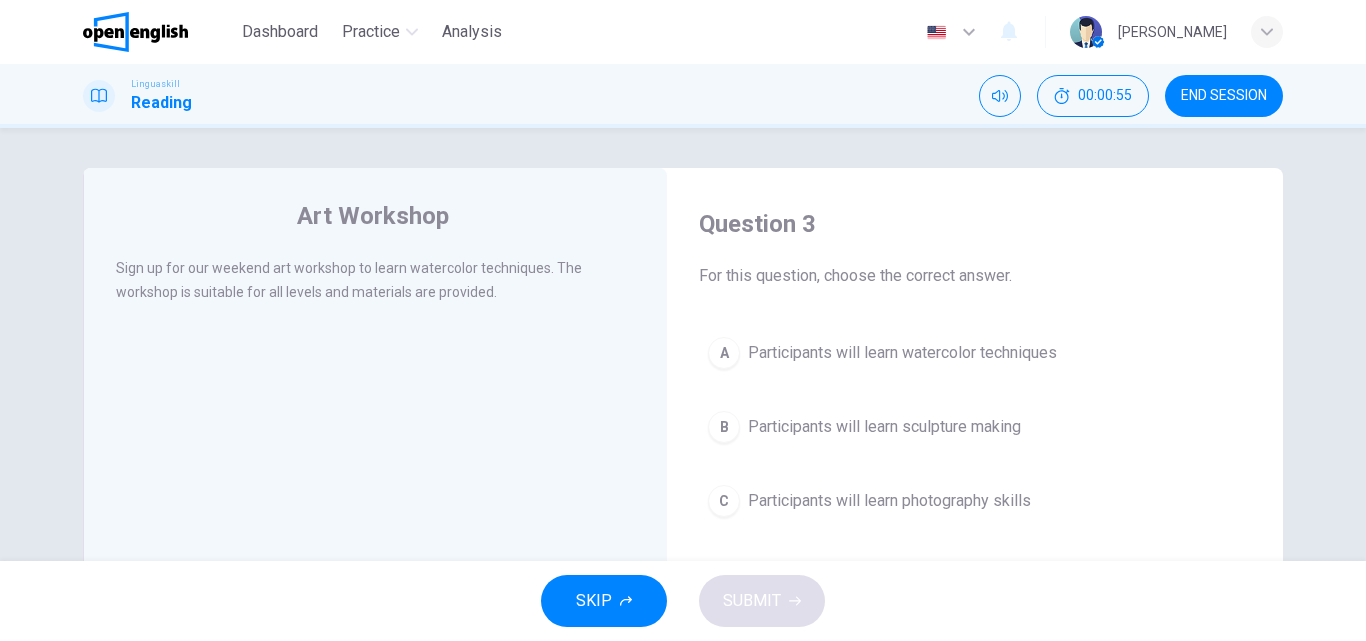 click on "Participants will learn watercolor techniques" at bounding box center [902, 353] 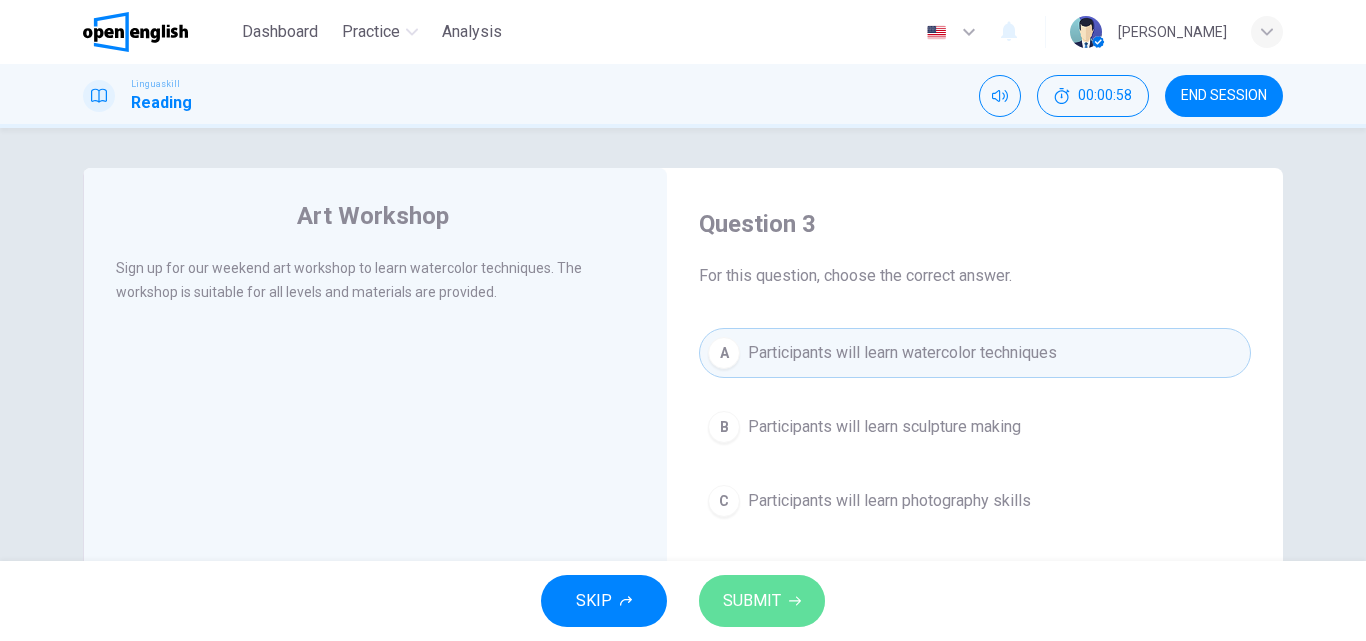 click on "SUBMIT" at bounding box center (752, 601) 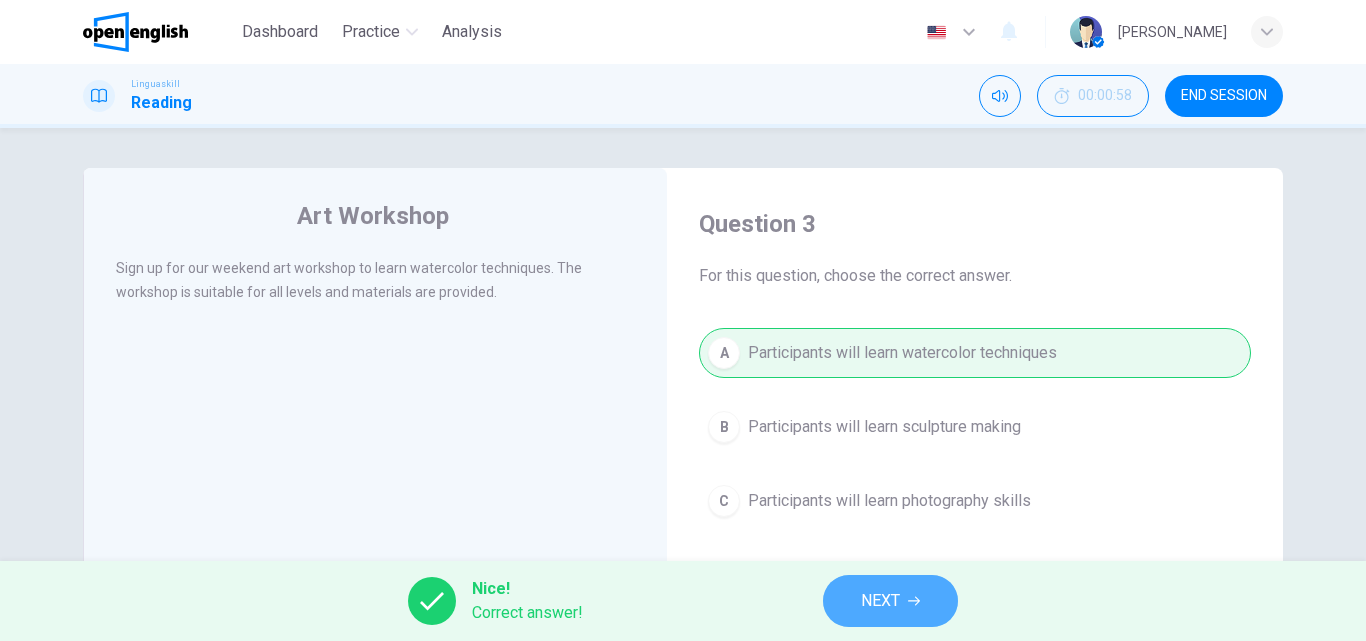 click on "NEXT" at bounding box center [890, 601] 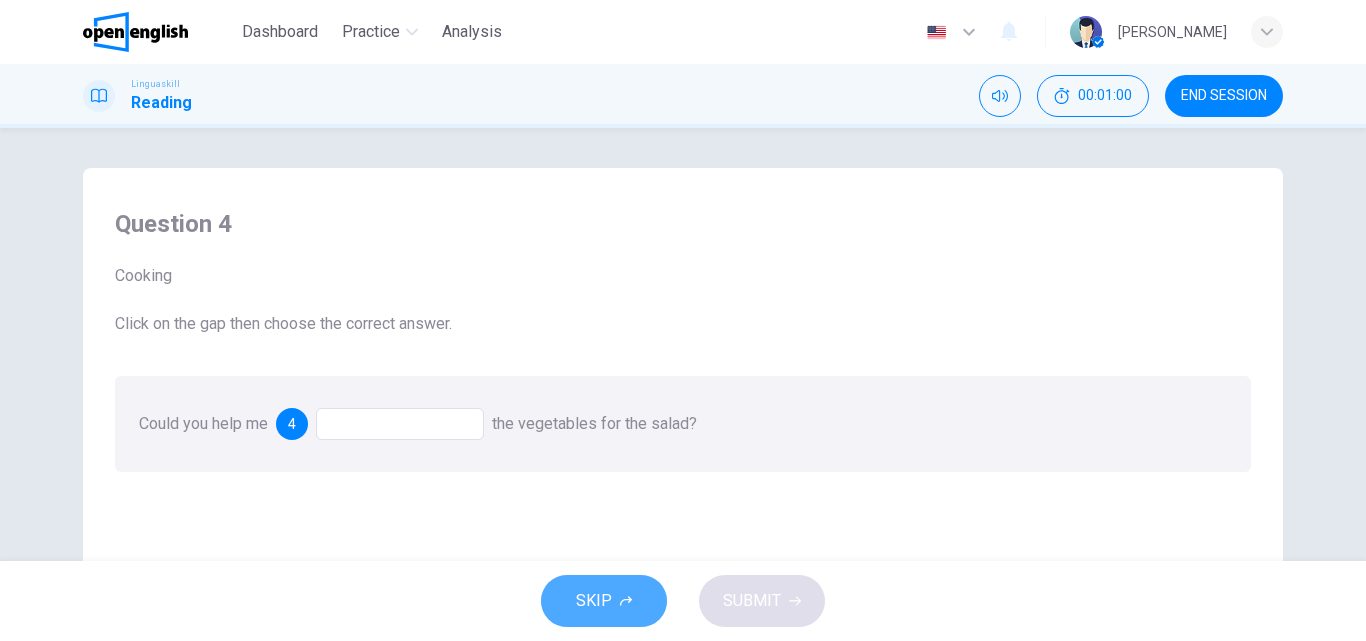 click on "SKIP" at bounding box center [604, 601] 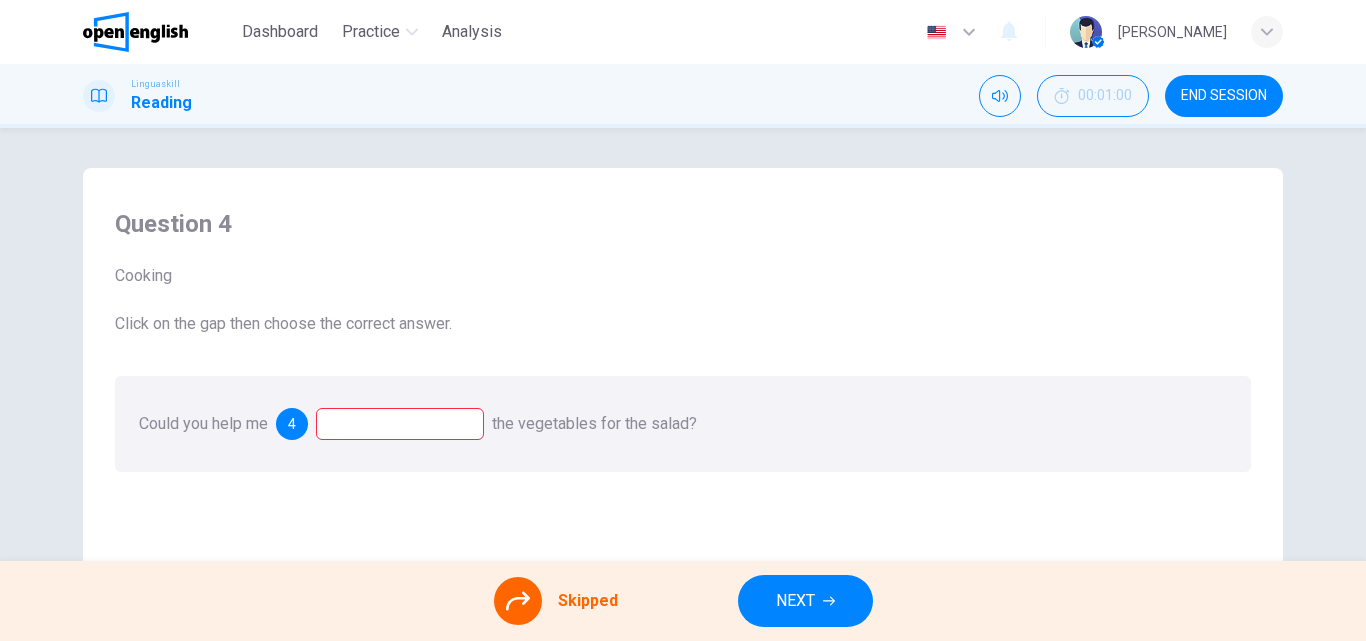 click on "NEXT" at bounding box center (805, 601) 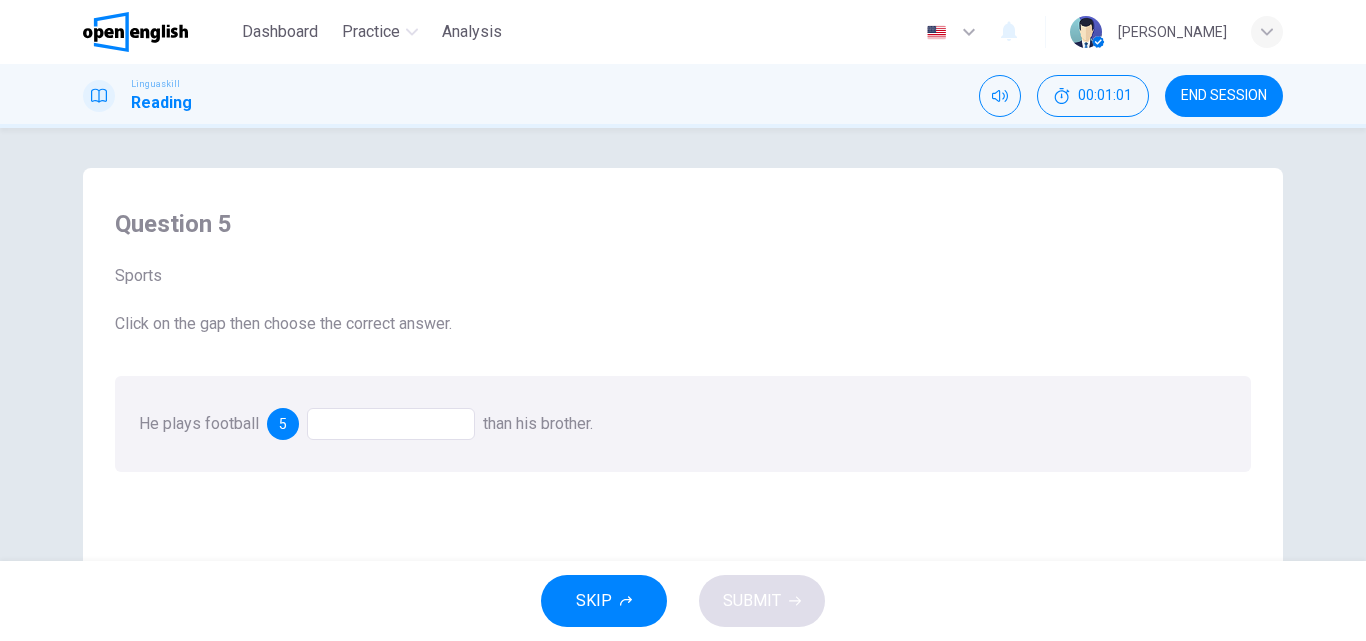 click on "SKIP" at bounding box center (594, 601) 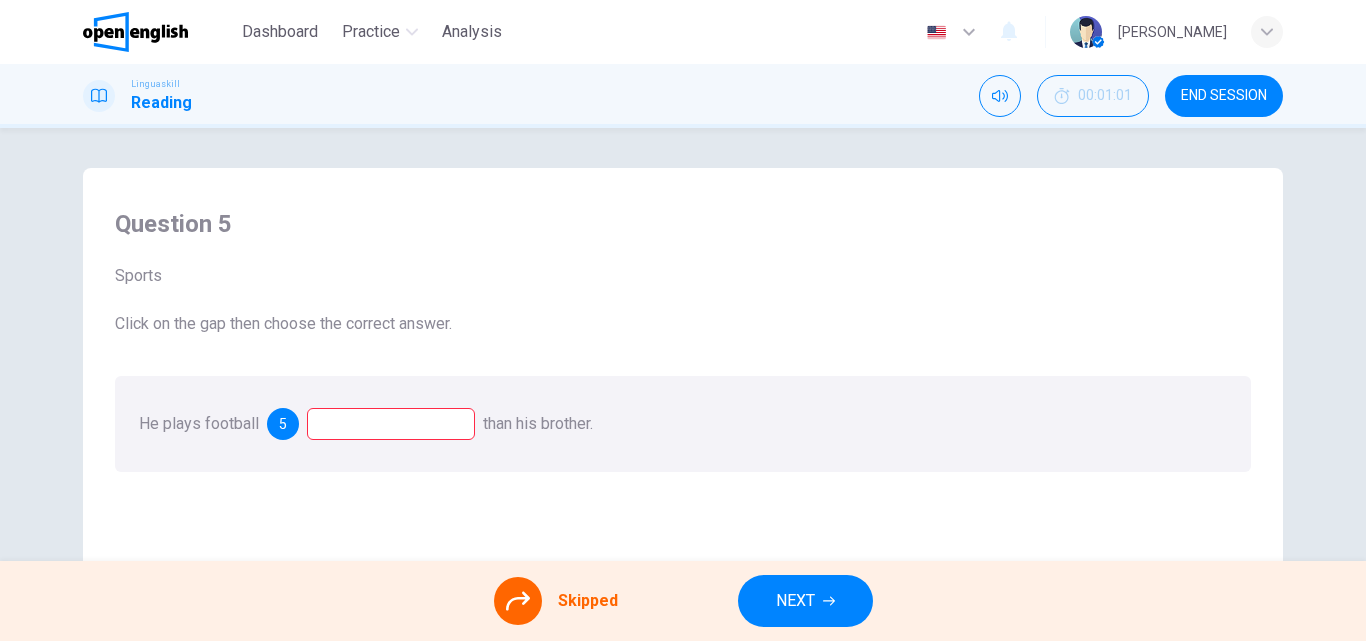 click on "NEXT" at bounding box center [805, 601] 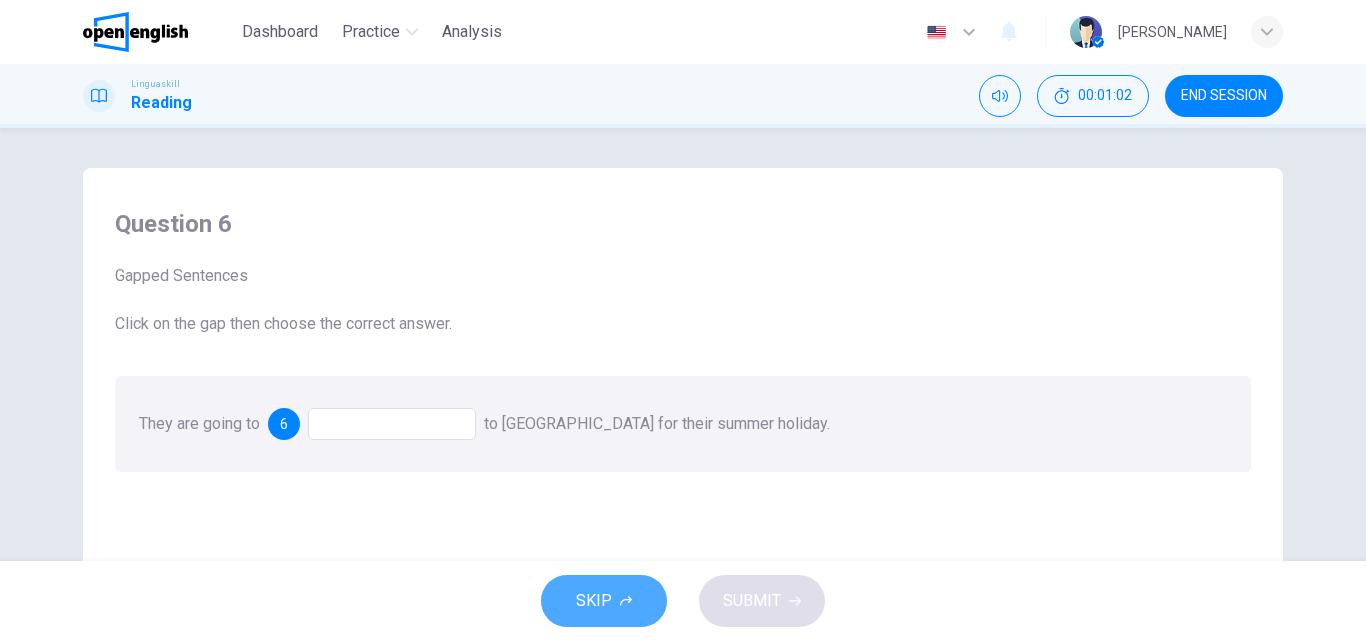 click on "SKIP" at bounding box center (594, 601) 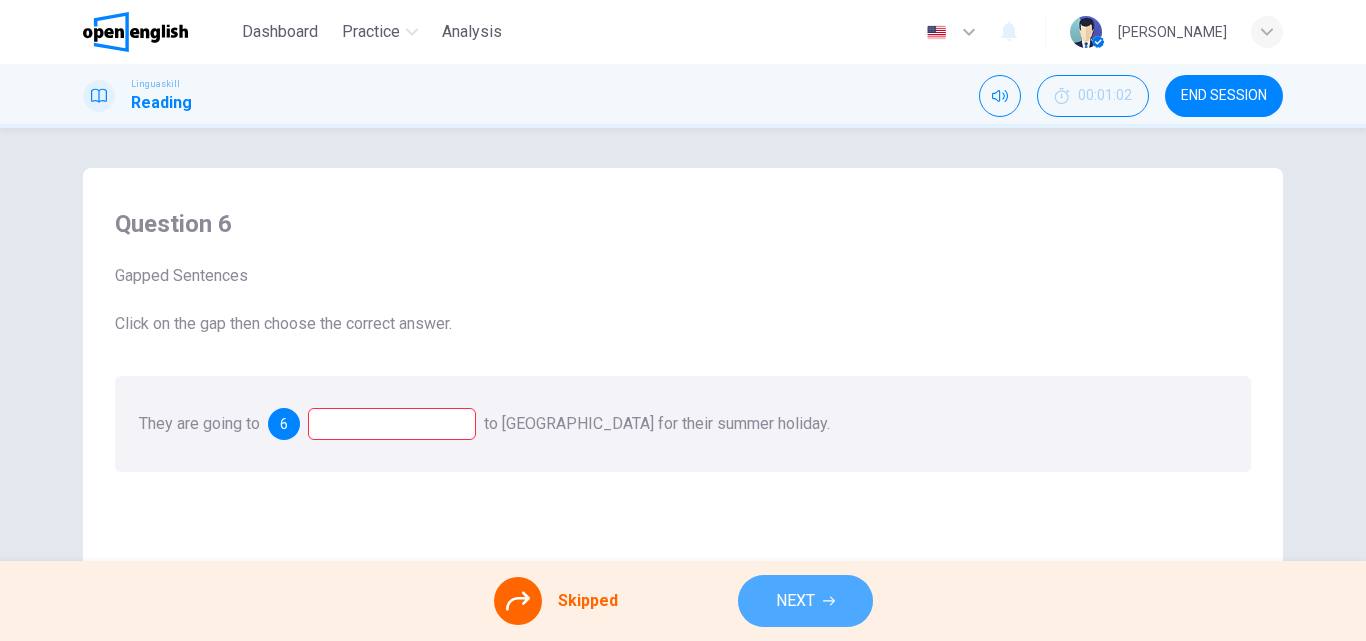 click on "NEXT" at bounding box center [795, 601] 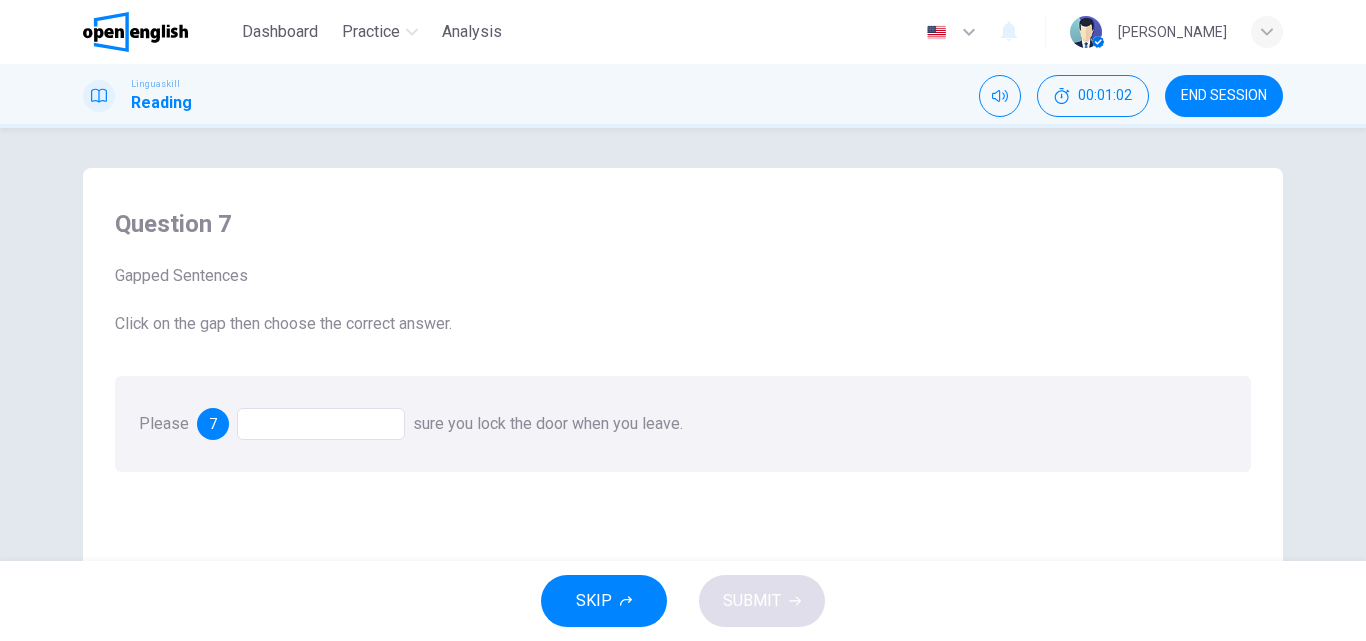 click on "SKIP" at bounding box center (604, 601) 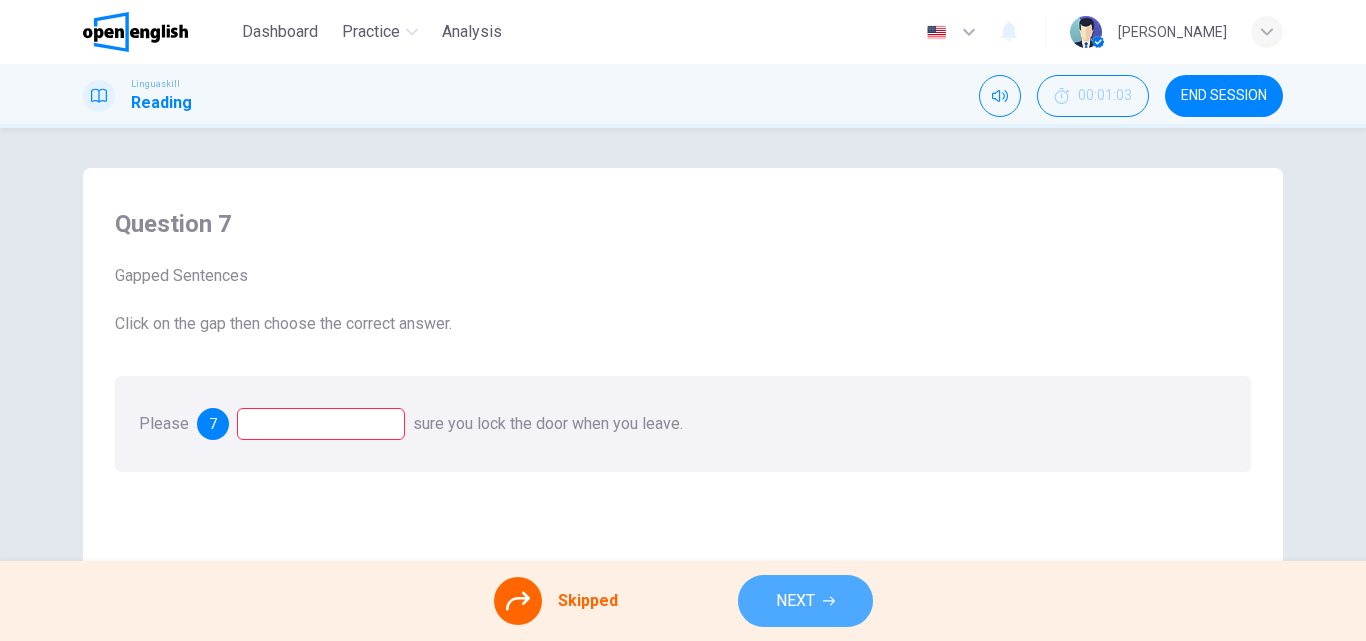 click on "NEXT" at bounding box center (805, 601) 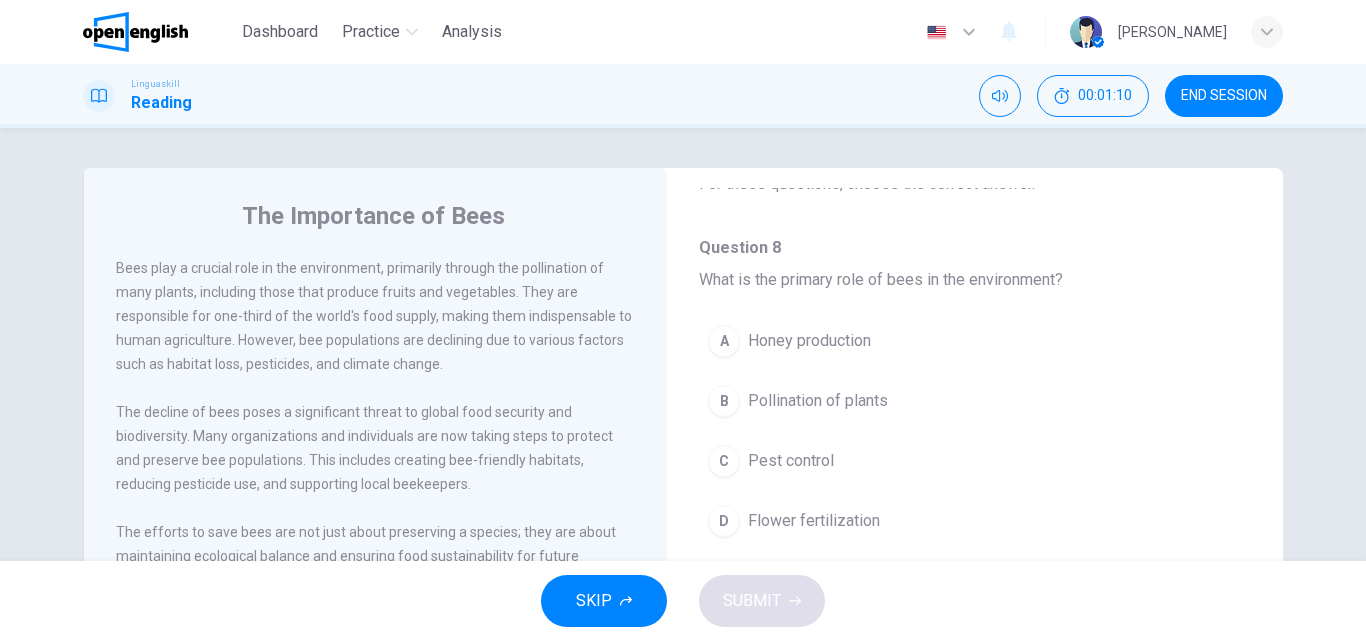 scroll, scrollTop: 163, scrollLeft: 0, axis: vertical 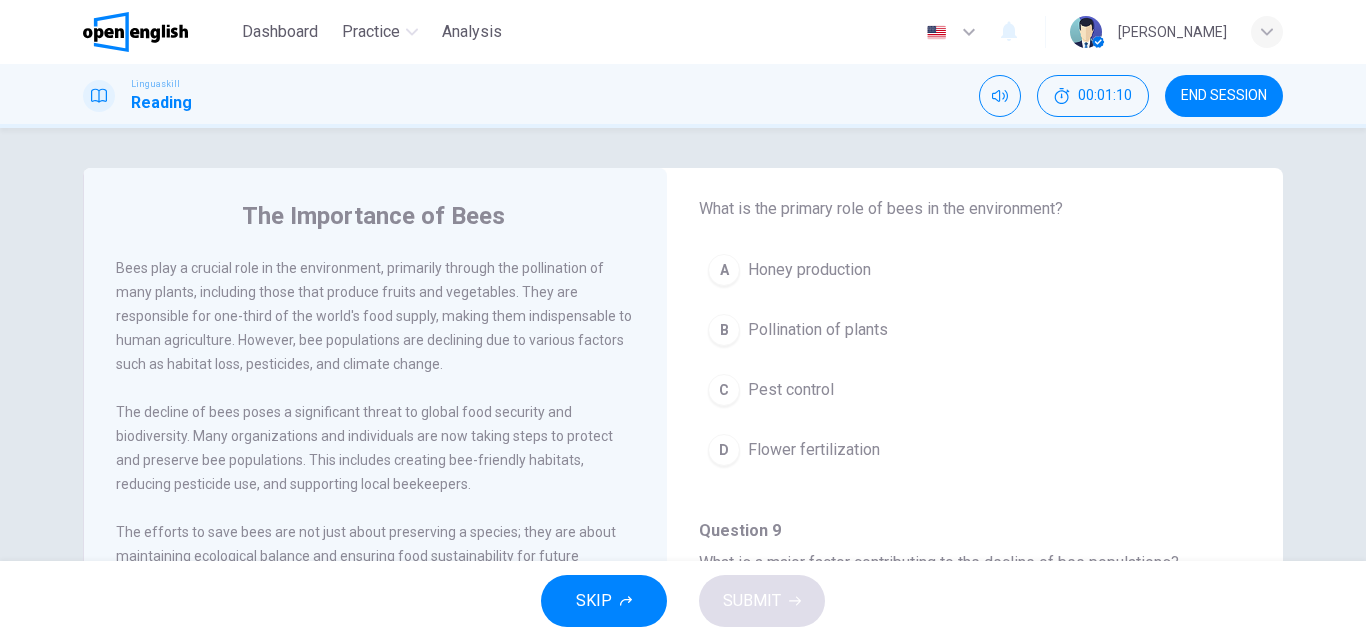 drag, startPoint x: 1289, startPoint y: 473, endPoint x: 1284, endPoint y: 490, distance: 17.720045 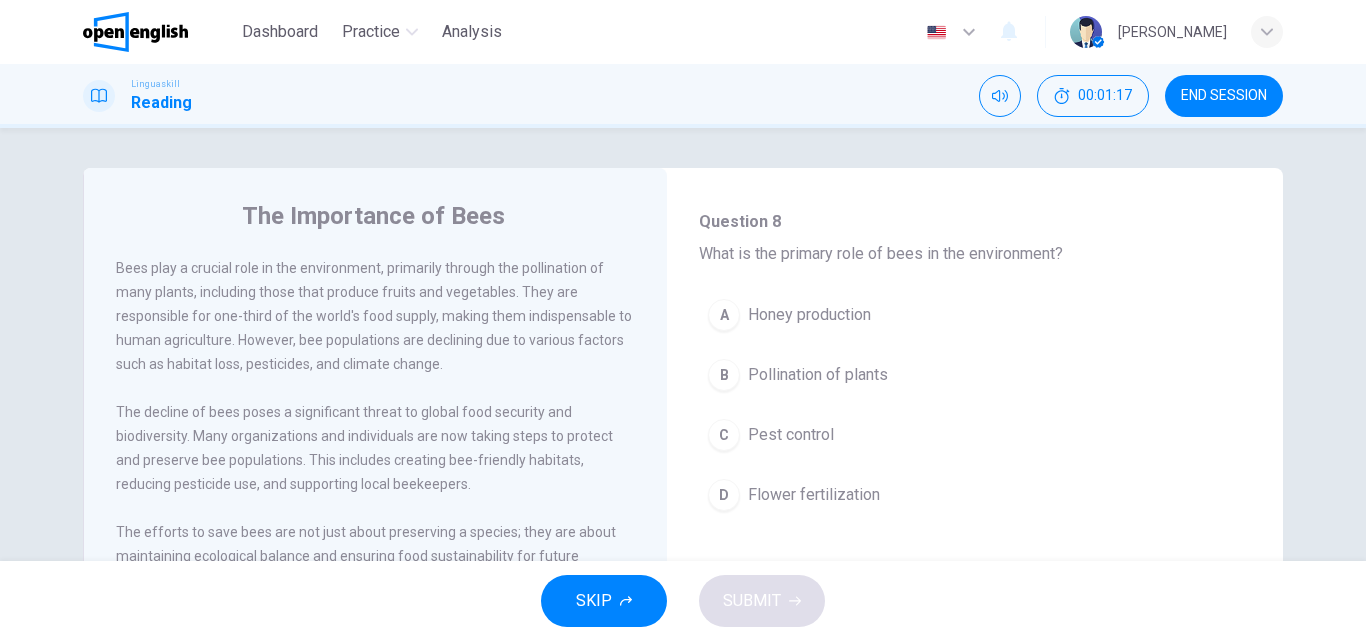 scroll, scrollTop: 127, scrollLeft: 0, axis: vertical 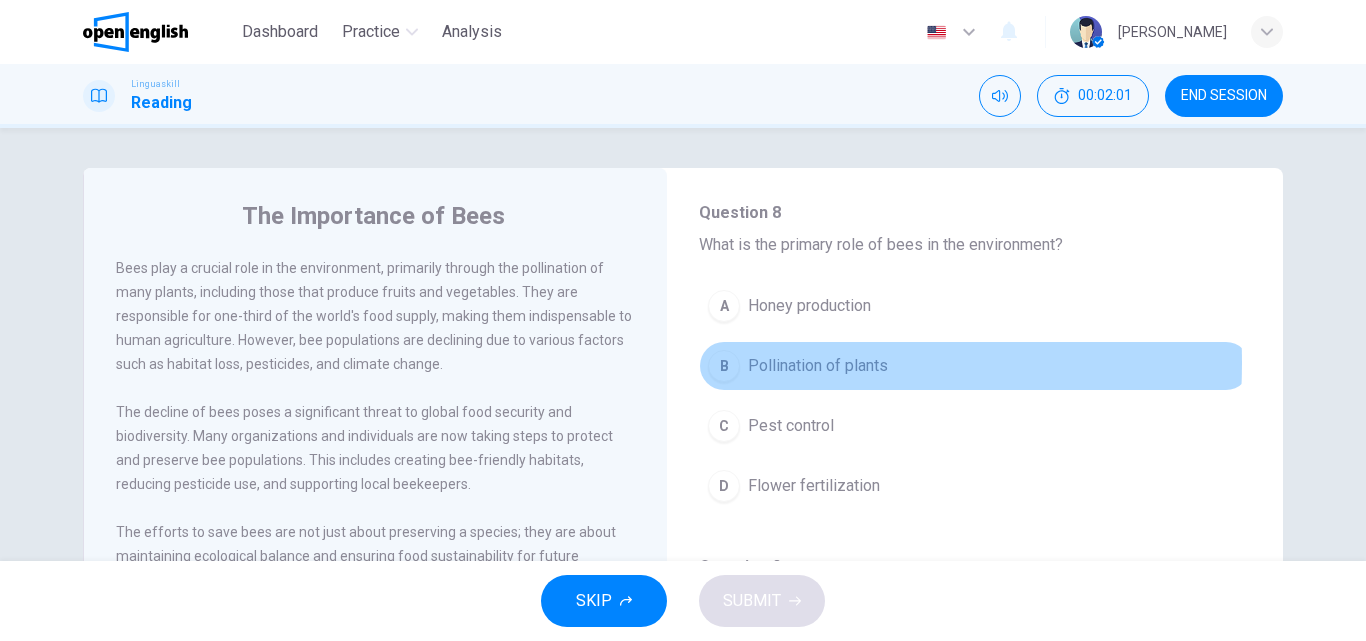 click on "B" at bounding box center (724, 366) 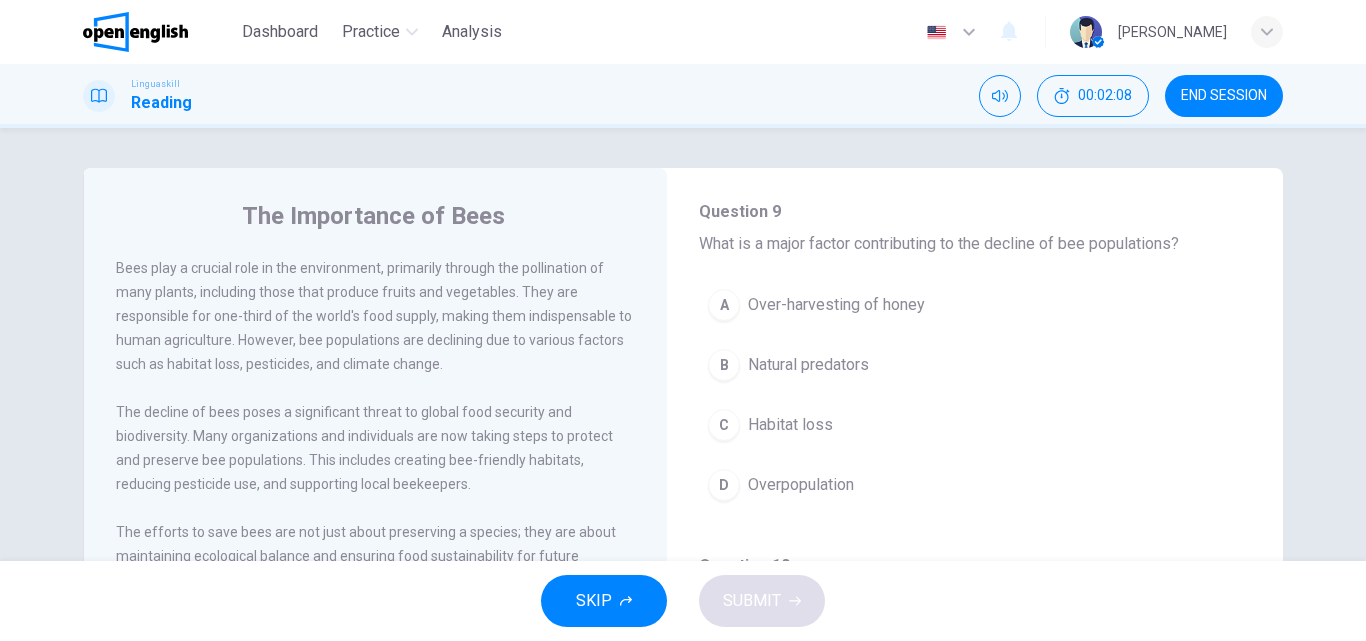 scroll, scrollTop: 488, scrollLeft: 0, axis: vertical 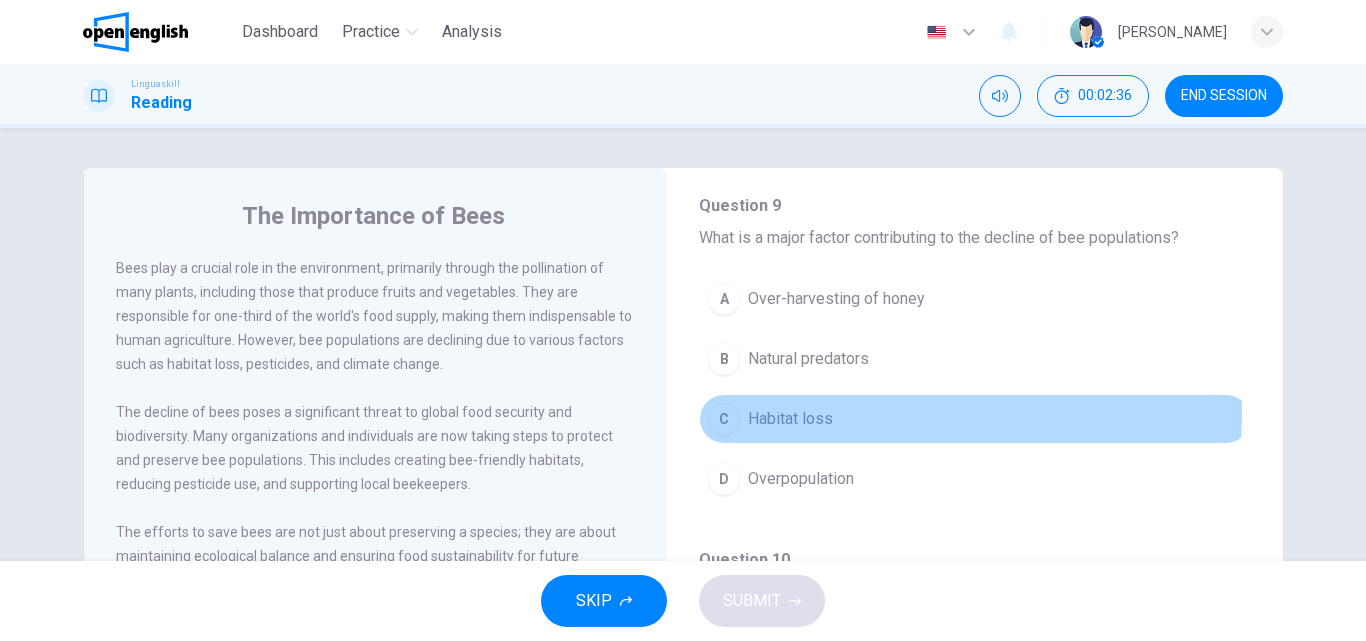 click on "C" at bounding box center [724, 419] 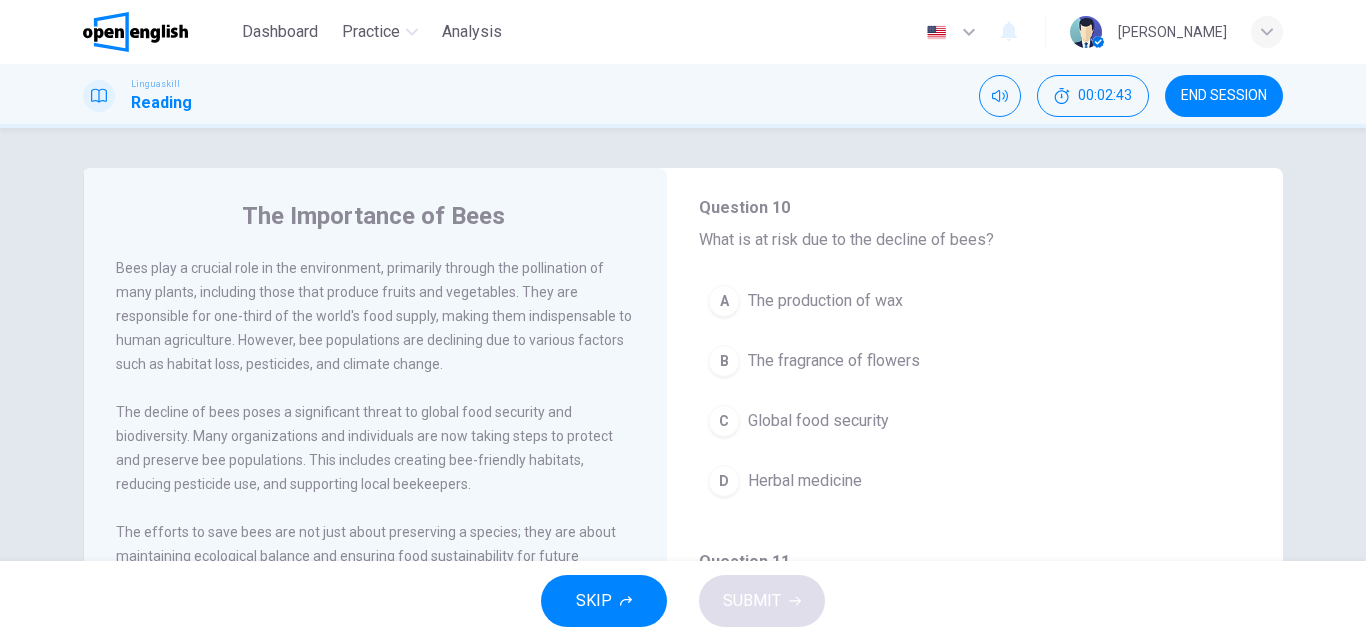 scroll, scrollTop: 843, scrollLeft: 0, axis: vertical 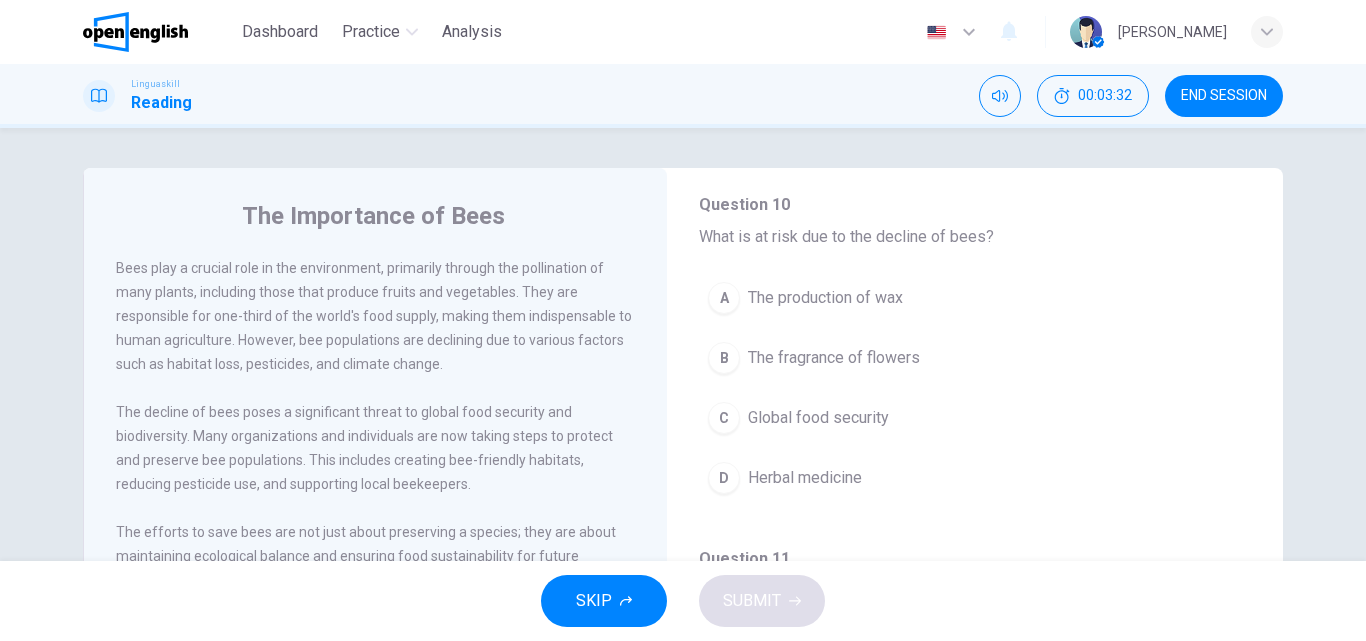 drag, startPoint x: 1249, startPoint y: 508, endPoint x: 1257, endPoint y: 526, distance: 19.697716 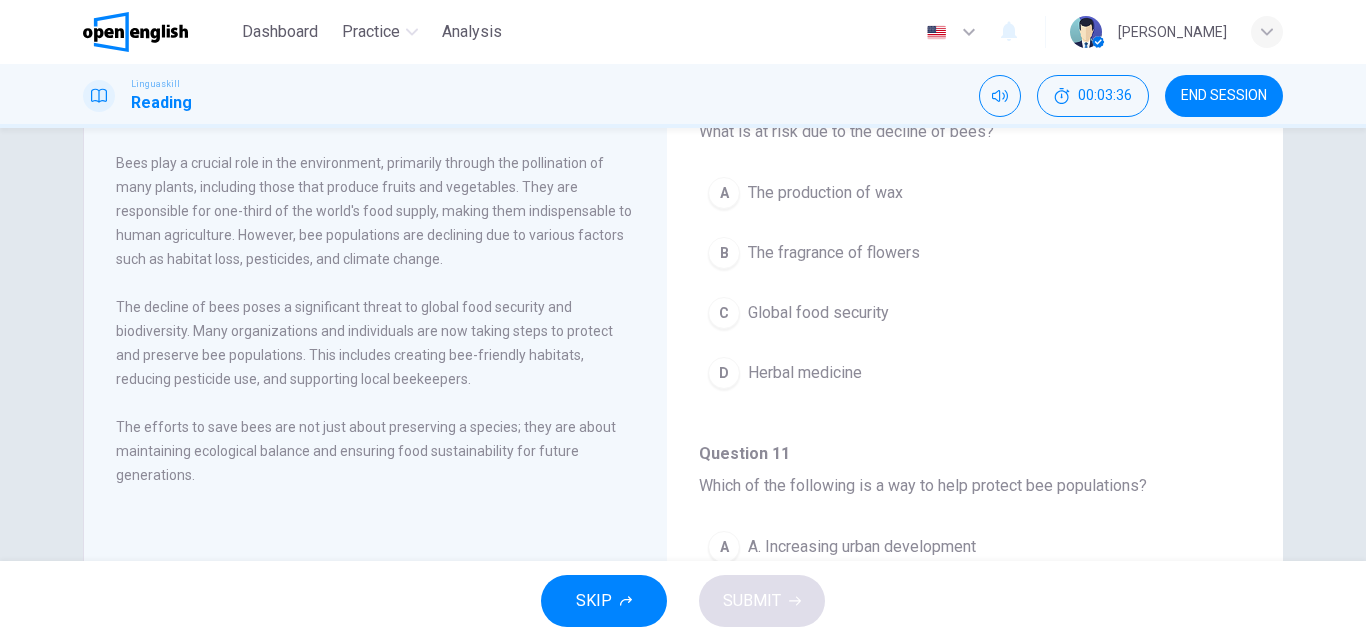 scroll, scrollTop: 101, scrollLeft: 0, axis: vertical 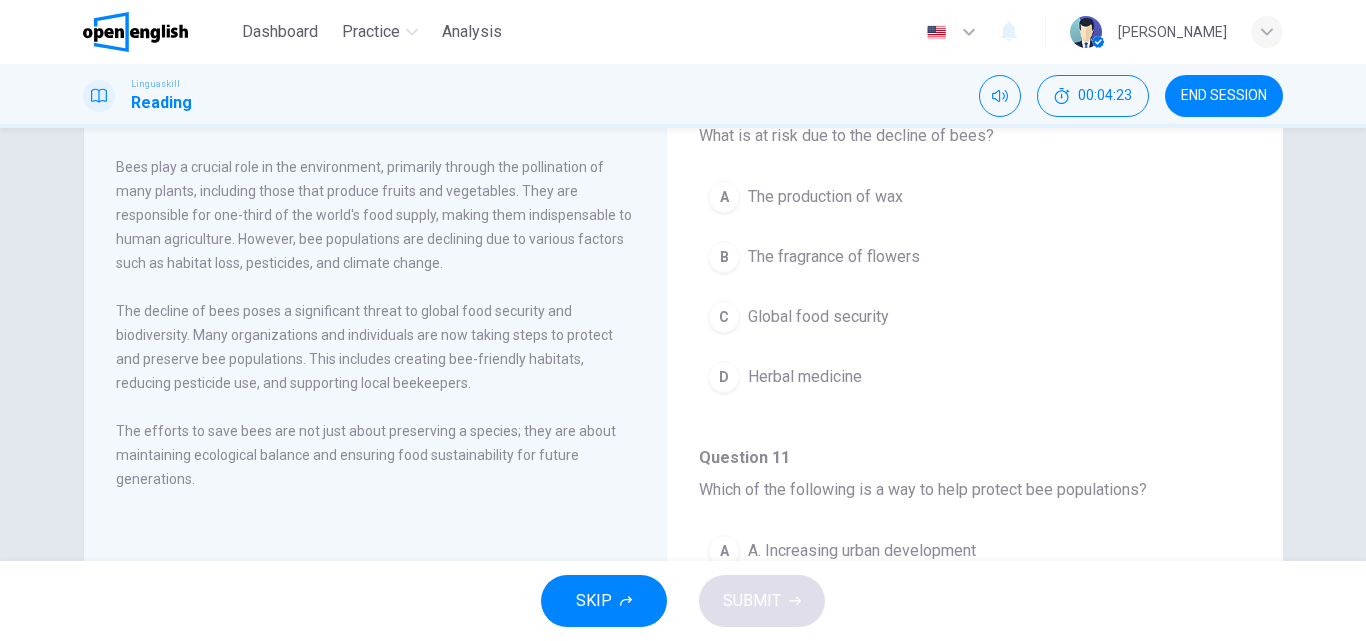 click on "Global food security" at bounding box center [818, 317] 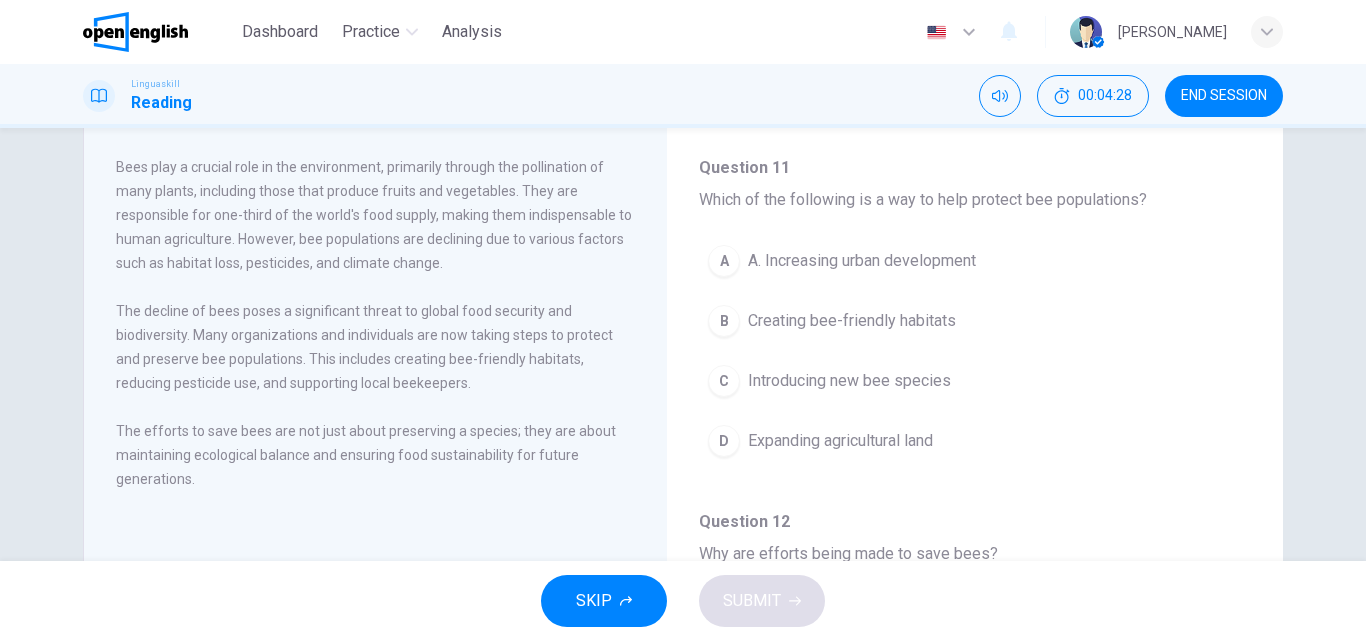 scroll, scrollTop: 1147, scrollLeft: 0, axis: vertical 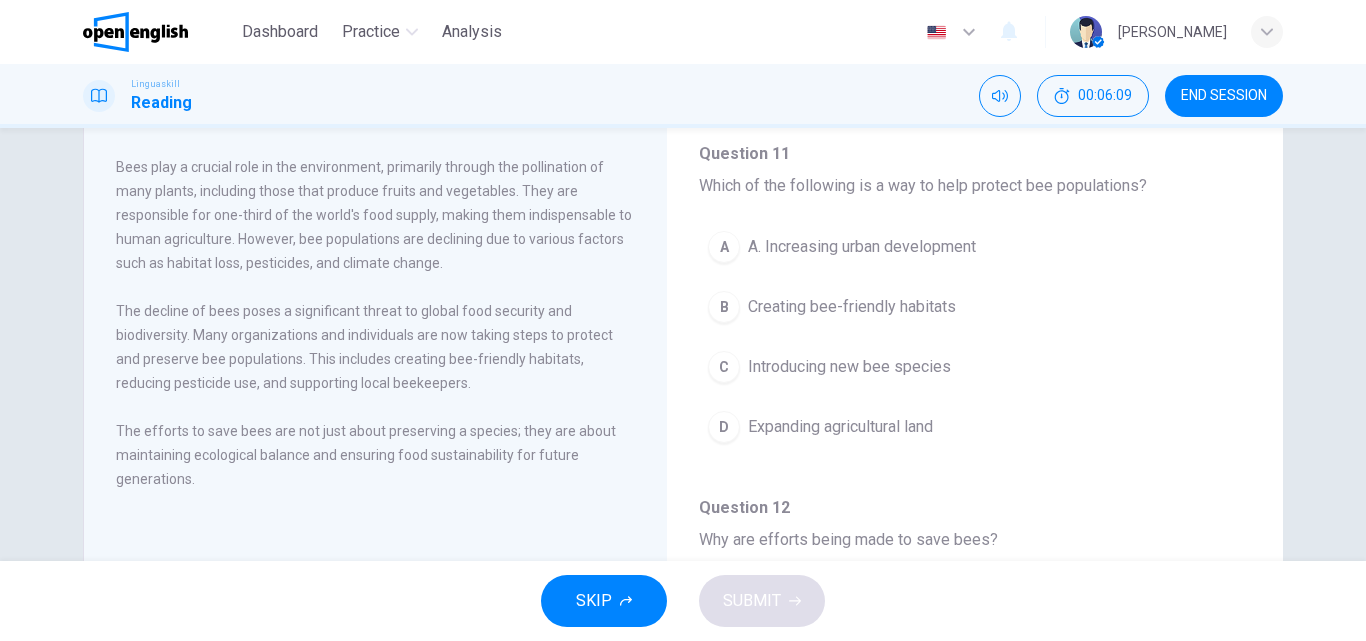 drag, startPoint x: 1251, startPoint y: 513, endPoint x: 1250, endPoint y: 580, distance: 67.00746 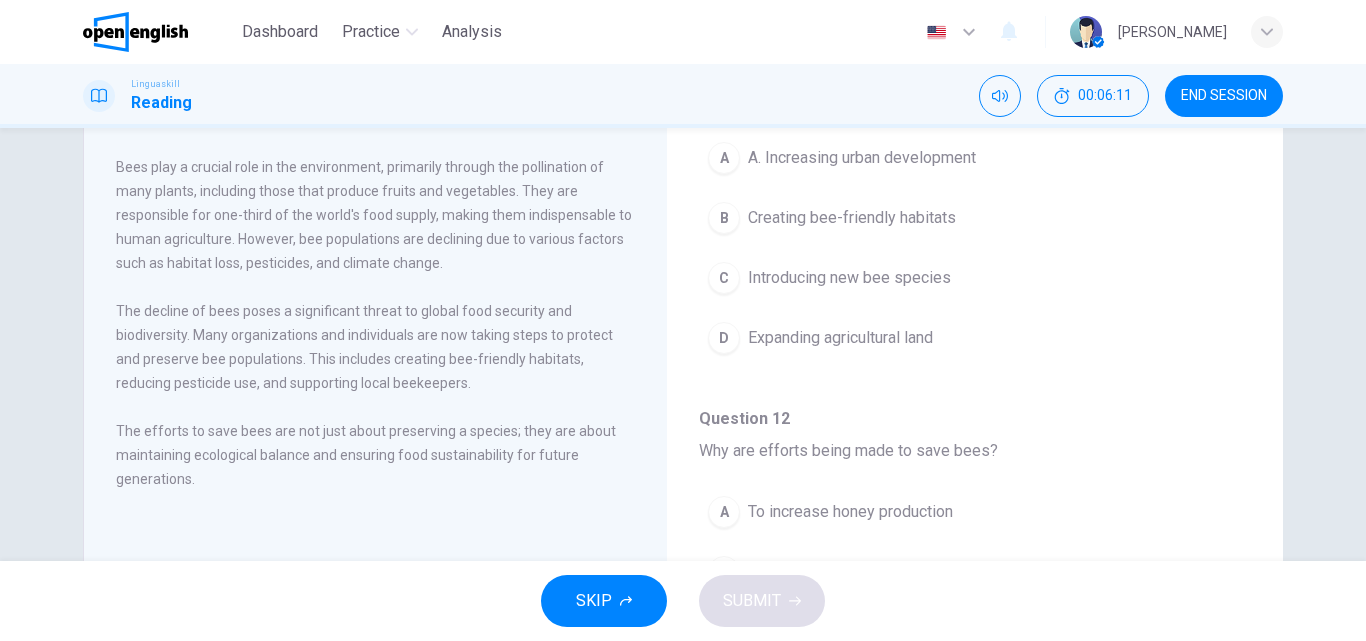 scroll, scrollTop: 1251, scrollLeft: 0, axis: vertical 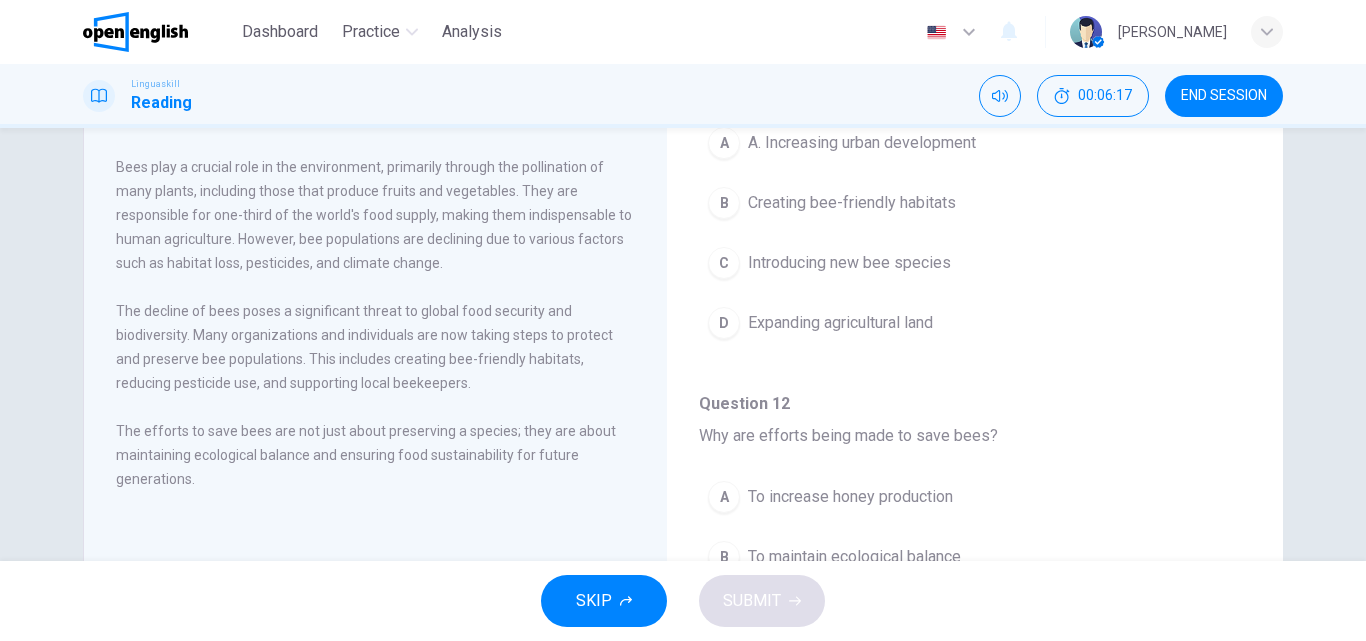 click on "The Importance of Bees Bees play a crucial role in the environment, primarily through the pollination of many plants, including those that produce fruits and vegetables. They are responsible for one-third of the world's food supply, making them indispensable to human agriculture. However, bee populations are declining due to various factors such as habitat loss, pesticides, and climate change. The decline of bees poses a significant threat to global food security and biodiversity. Many organizations and individuals are now taking steps to protect and preserve bee populations. This includes creating bee-friendly habitats, reducing pesticide use, and supporting local beekeepers. The efforts to save bees are not just about preserving a species; they are about maintaining ecological balance and ensuring food sustainability for future generations. Question 8 - 12 For these questions, choose the correct answer. Question   8 What is the primary role of bees in the environment? A Honey production B C Pest control D" at bounding box center (683, 344) 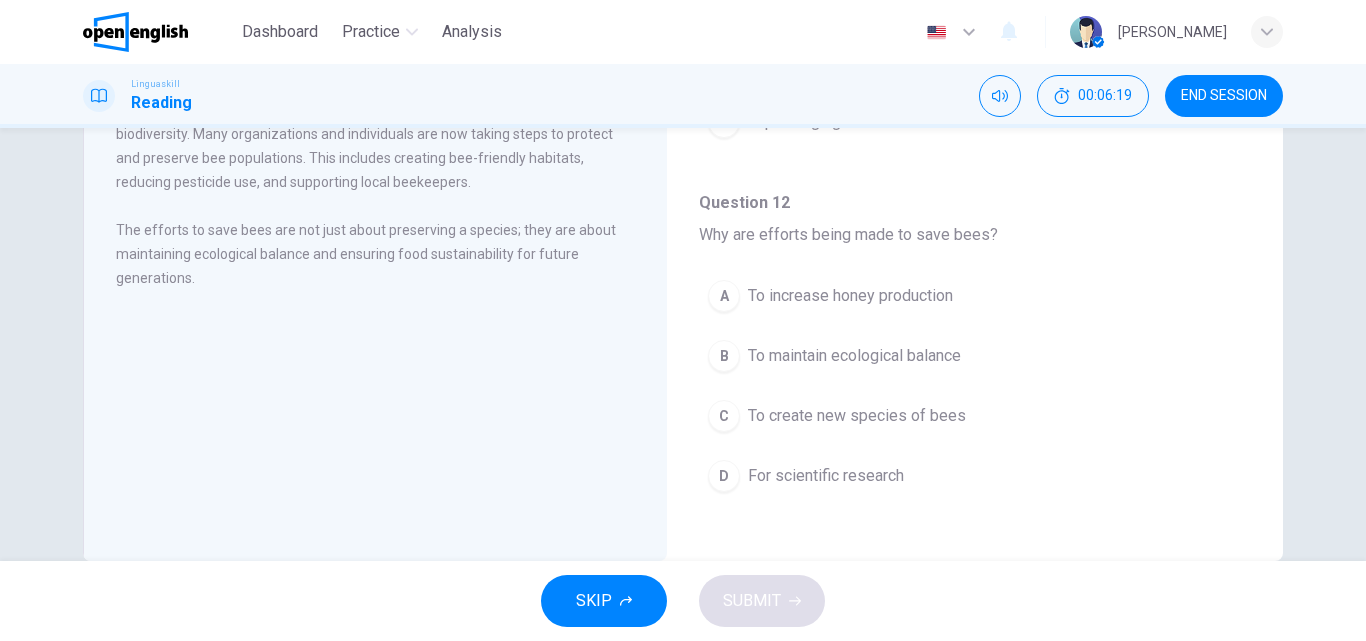 scroll, scrollTop: 300, scrollLeft: 0, axis: vertical 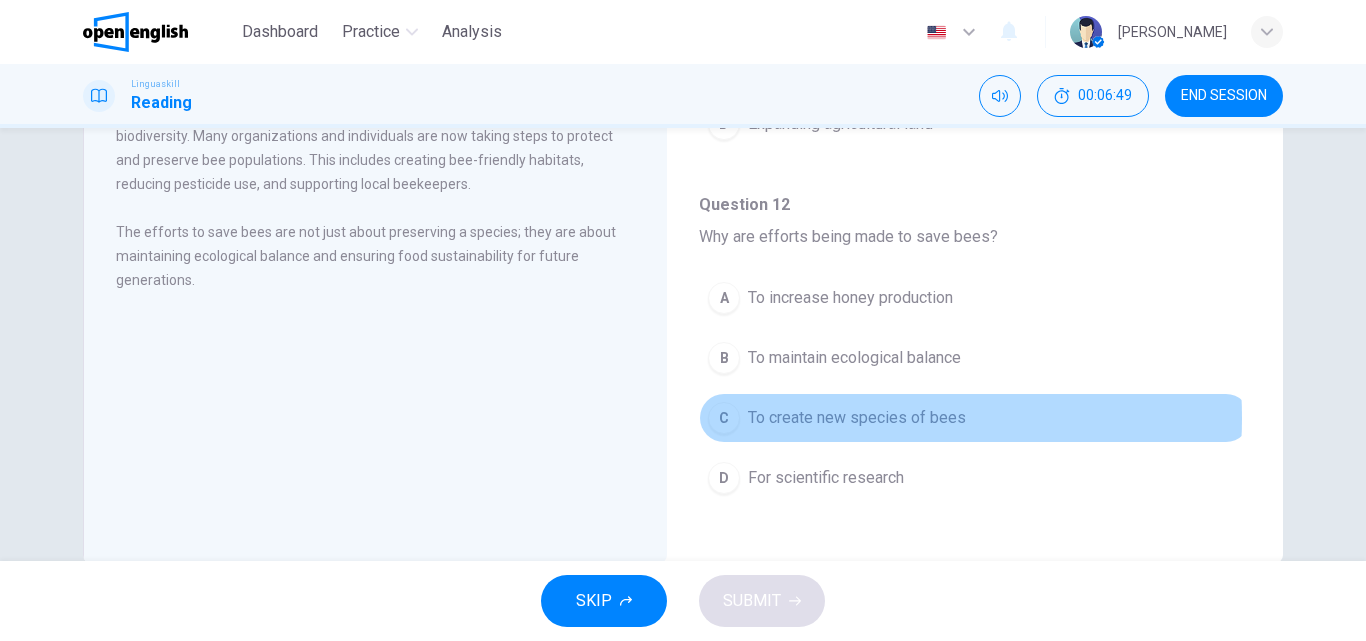 click on "To create new species of bees" at bounding box center (857, 418) 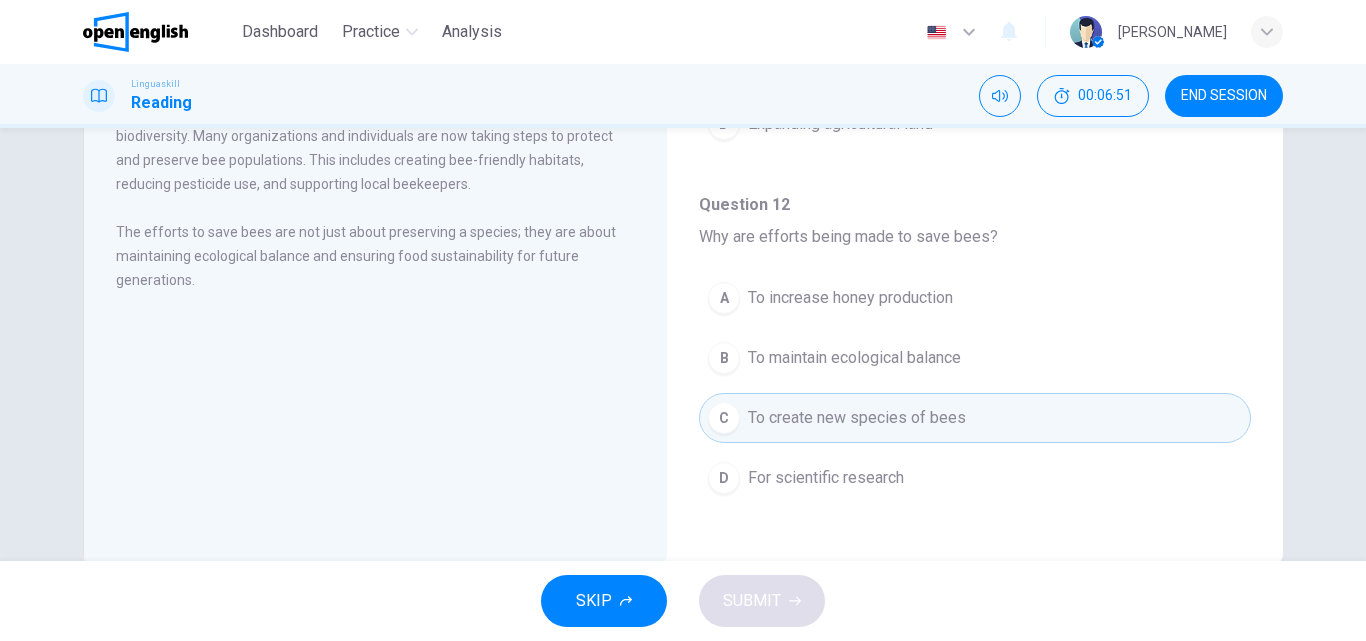 drag, startPoint x: 1250, startPoint y: 399, endPoint x: 1249, endPoint y: 370, distance: 29.017237 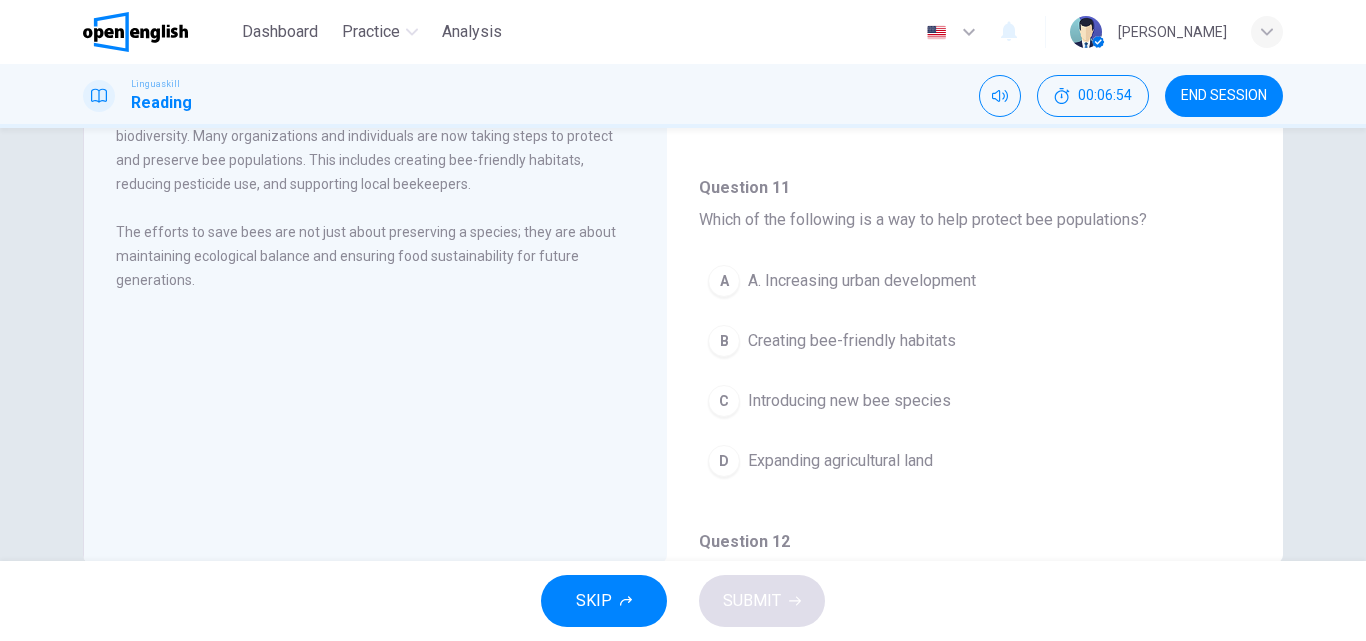 scroll, scrollTop: 911, scrollLeft: 0, axis: vertical 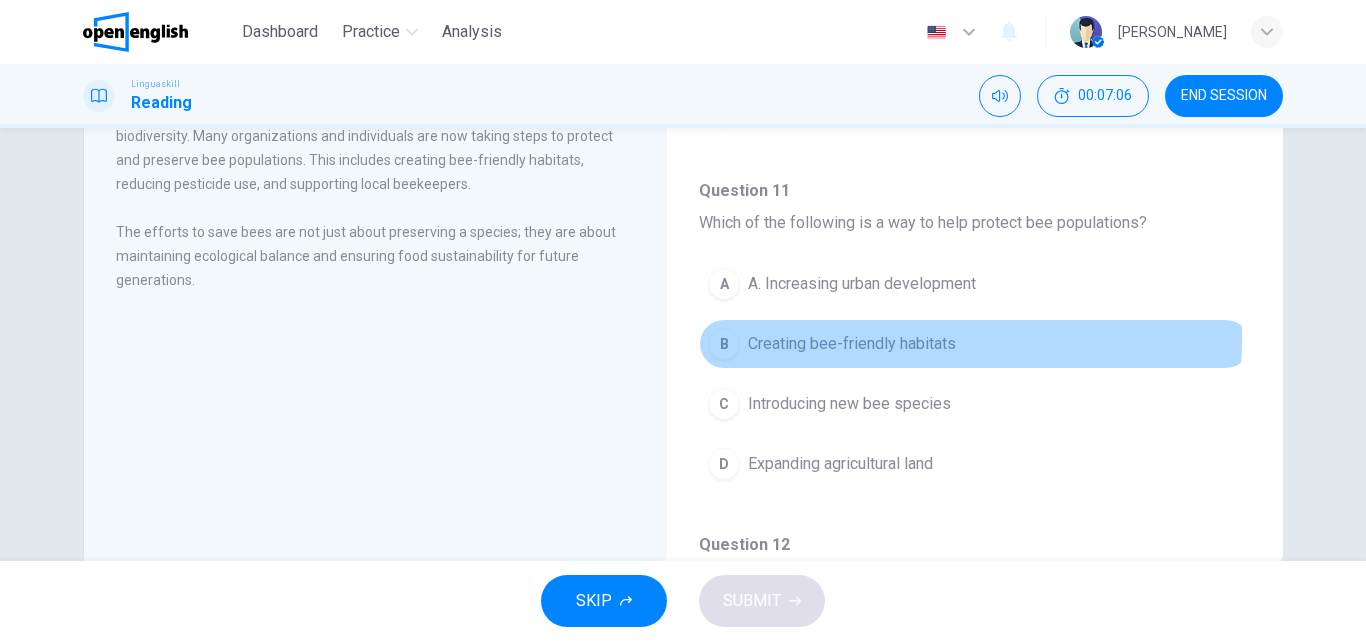 click on "Creating bee-friendly habitats" at bounding box center [852, 344] 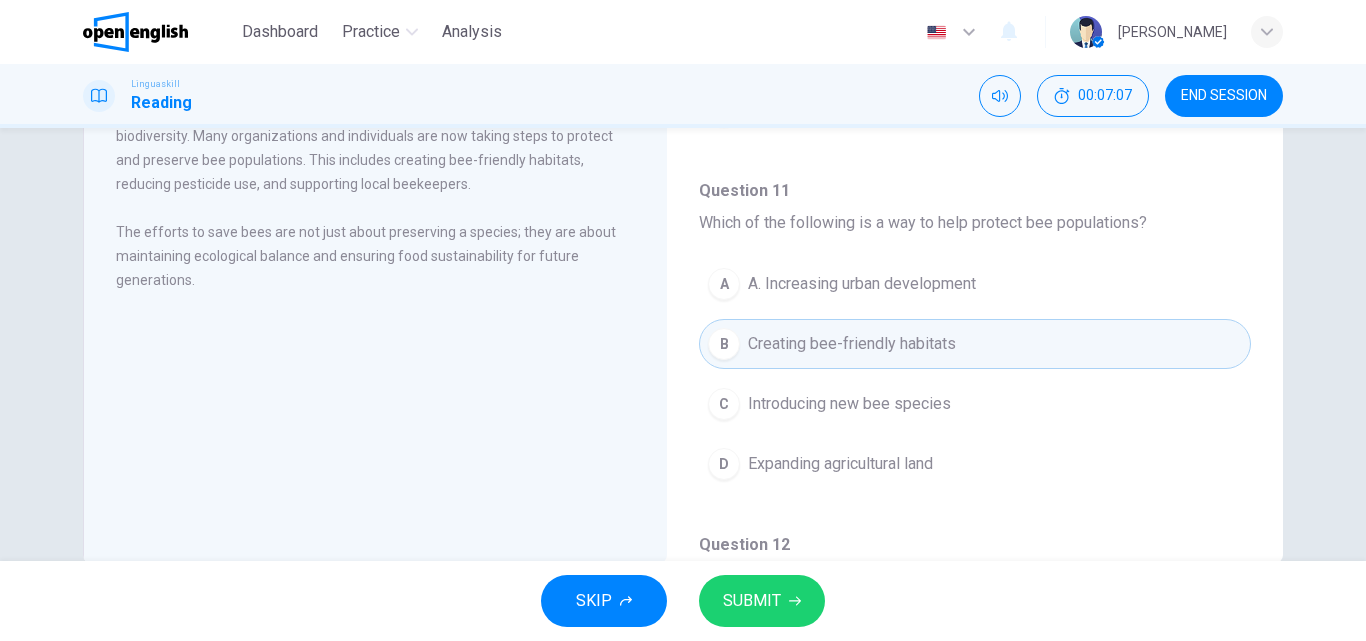 click on "SUBMIT" at bounding box center (762, 601) 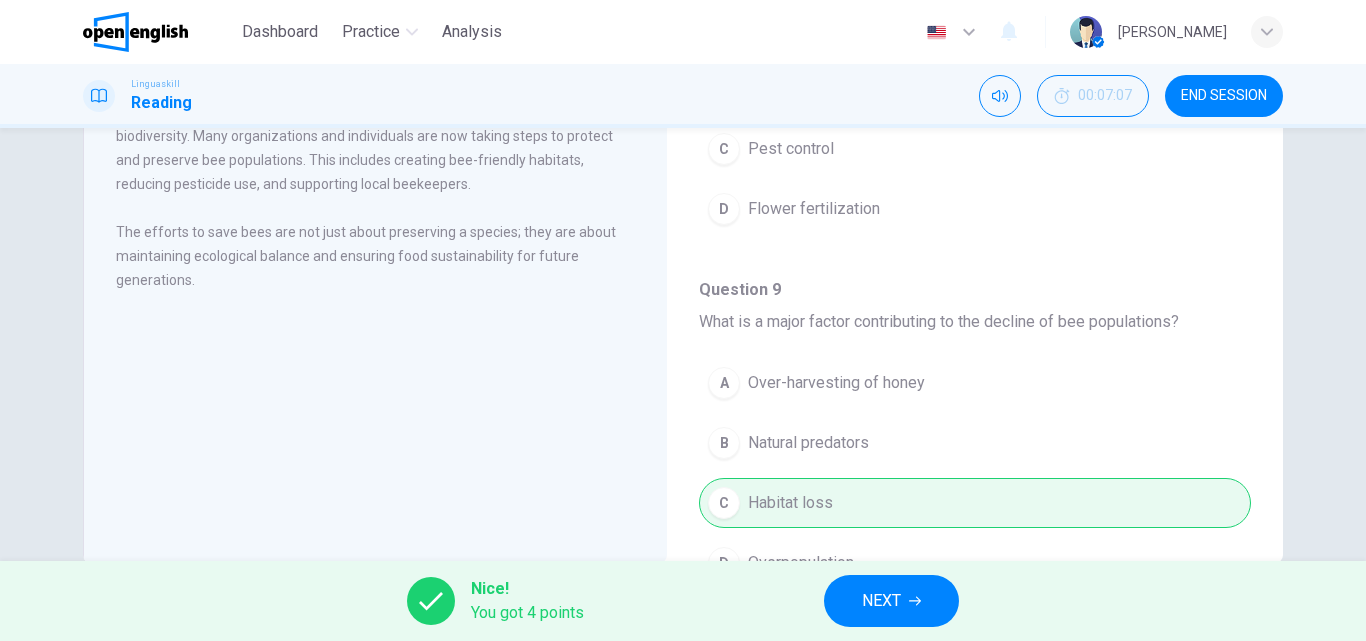 scroll, scrollTop: 0, scrollLeft: 0, axis: both 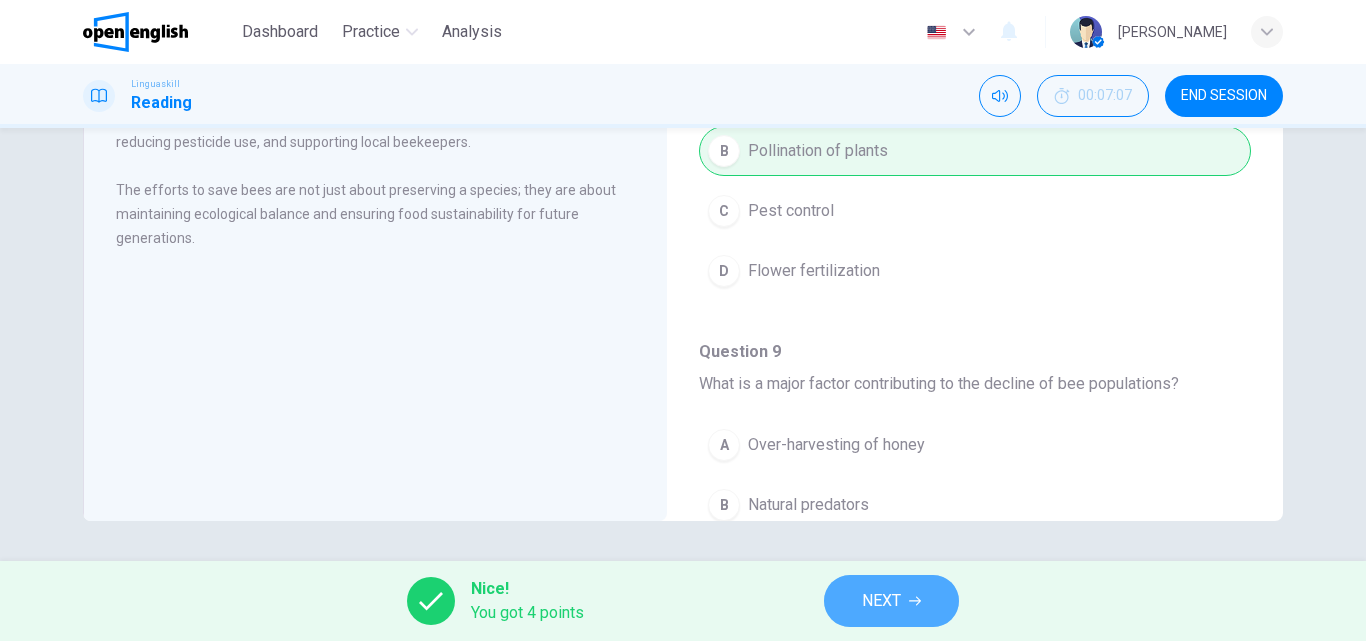 click on "NEXT" at bounding box center (891, 601) 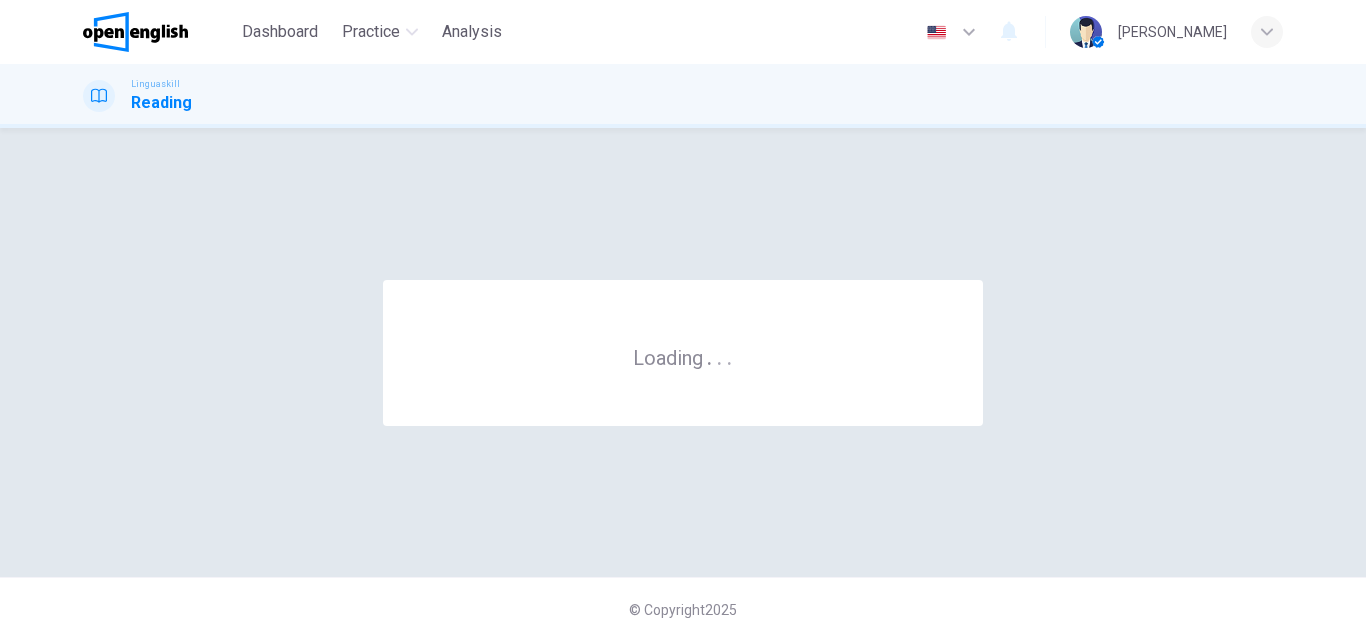 scroll, scrollTop: 0, scrollLeft: 0, axis: both 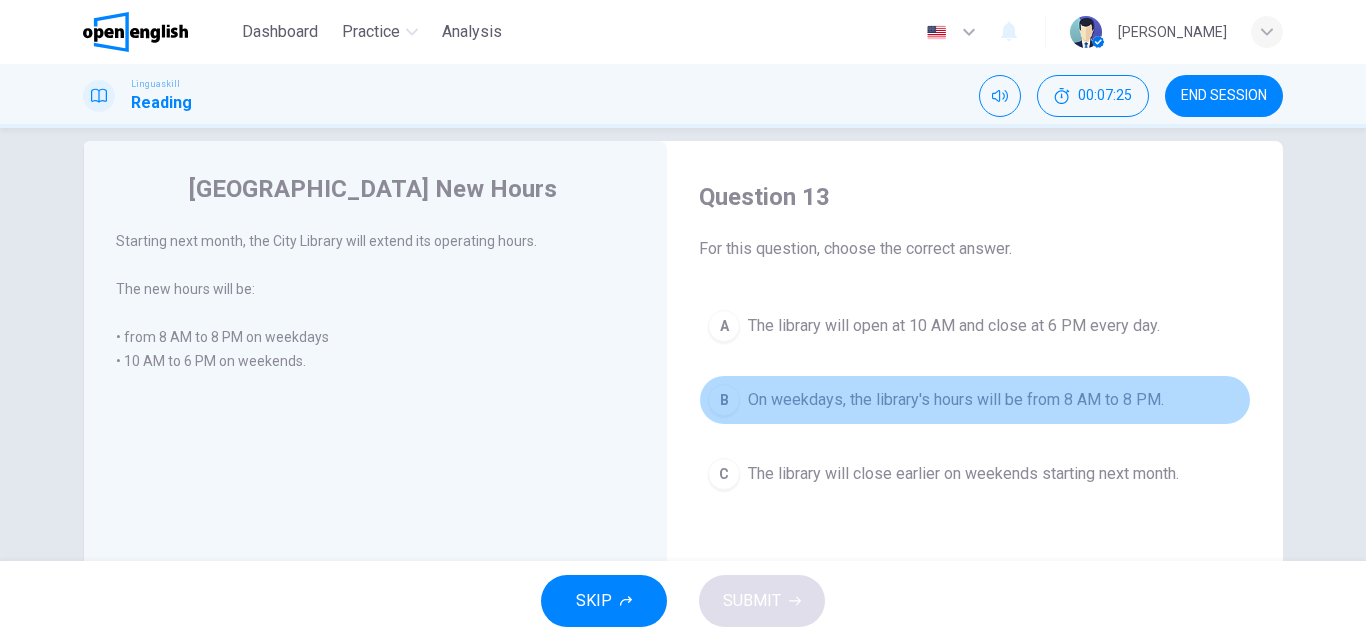 click on "On weekdays, the library's hours will be from 8 AM to 8 PM." at bounding box center (956, 400) 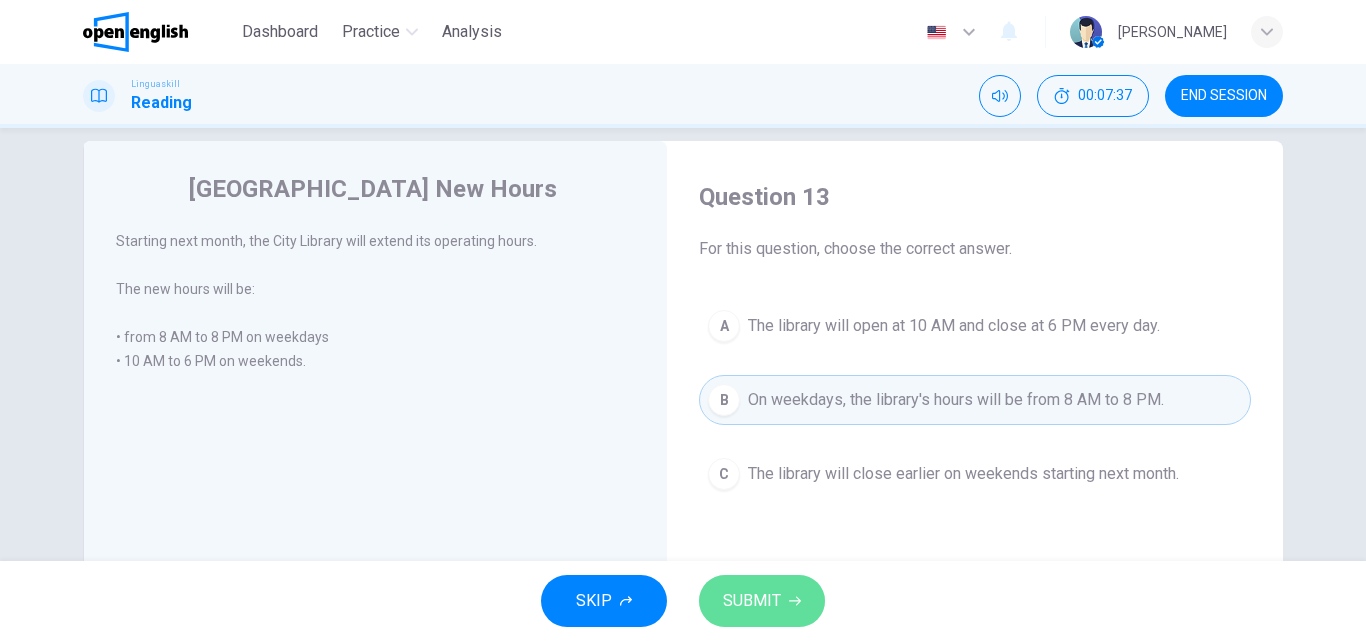 click on "SUBMIT" at bounding box center [762, 601] 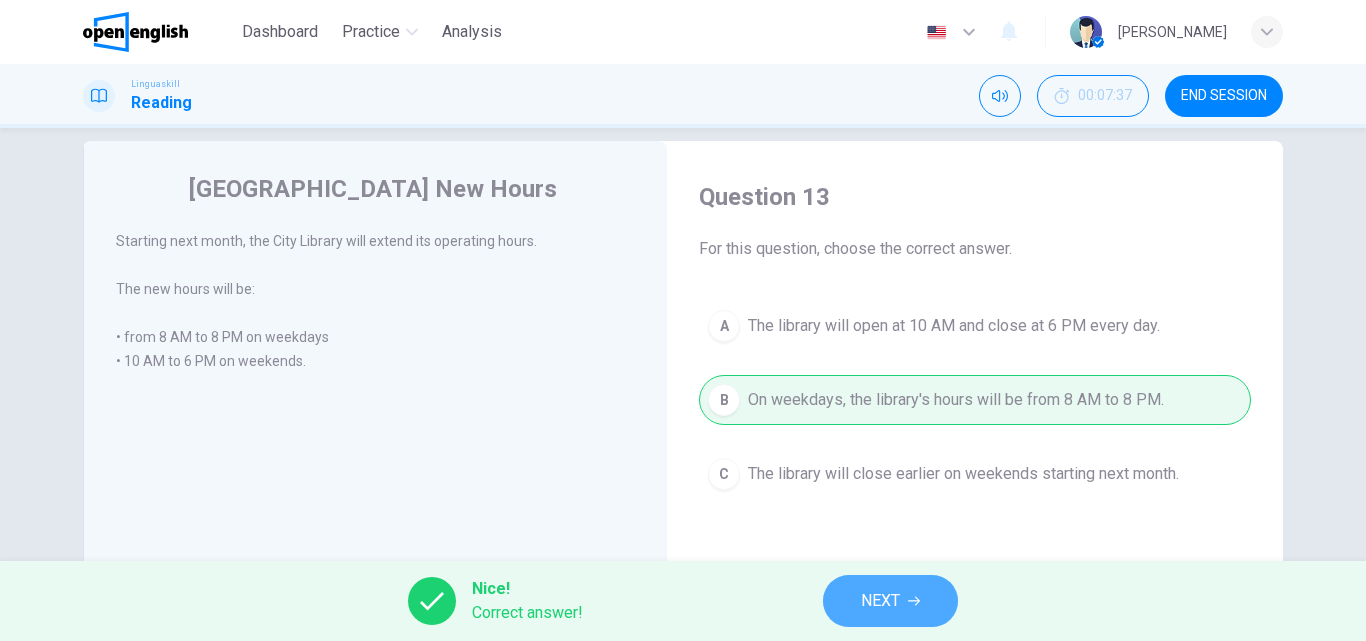 click on "NEXT" at bounding box center [880, 601] 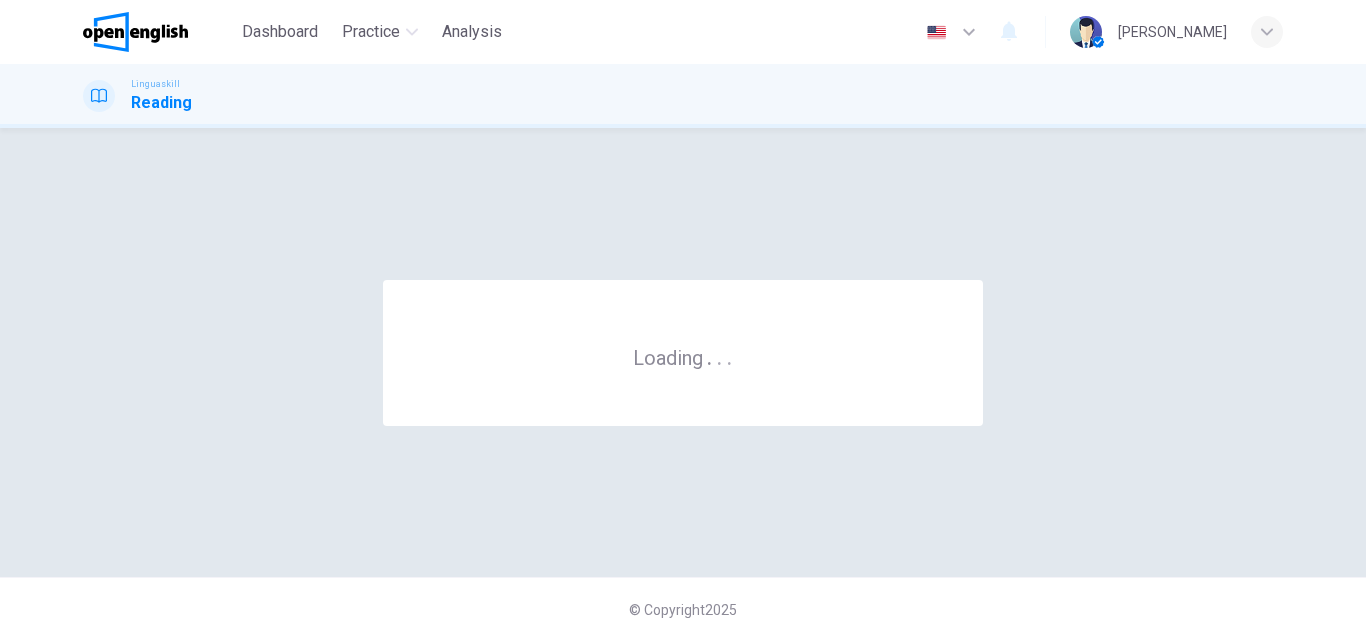 scroll, scrollTop: 0, scrollLeft: 0, axis: both 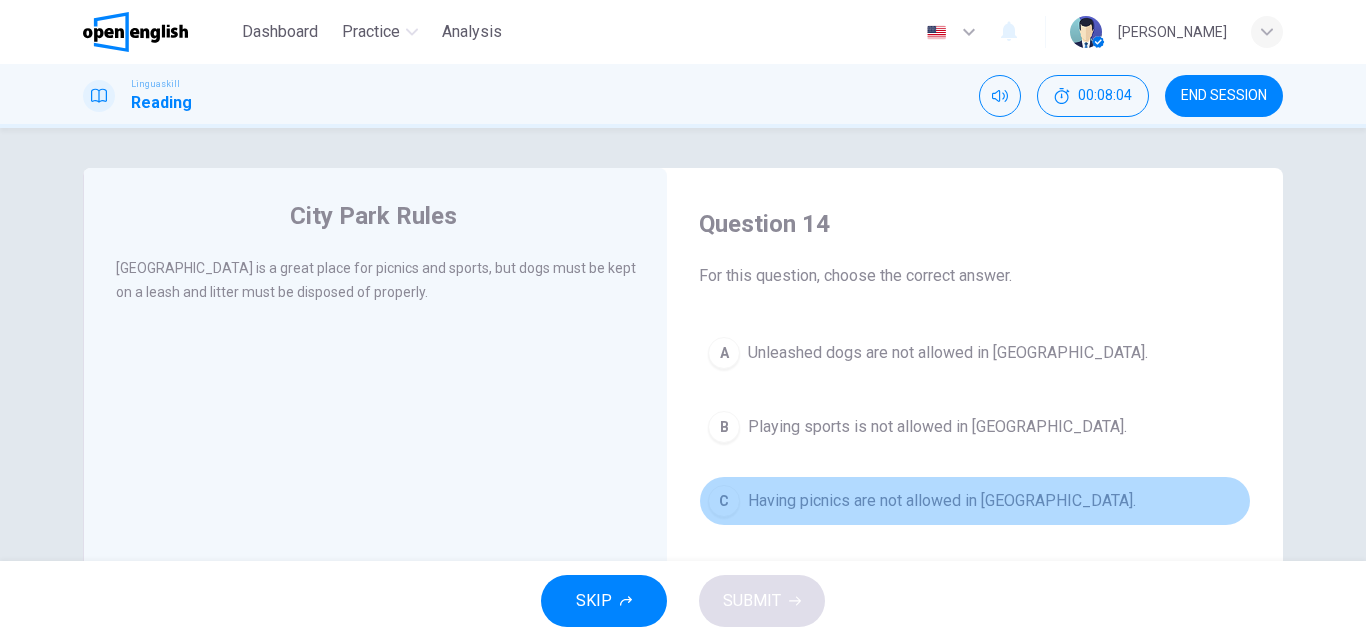 click on "Having picnics are not allowed in [GEOGRAPHIC_DATA]." at bounding box center [942, 501] 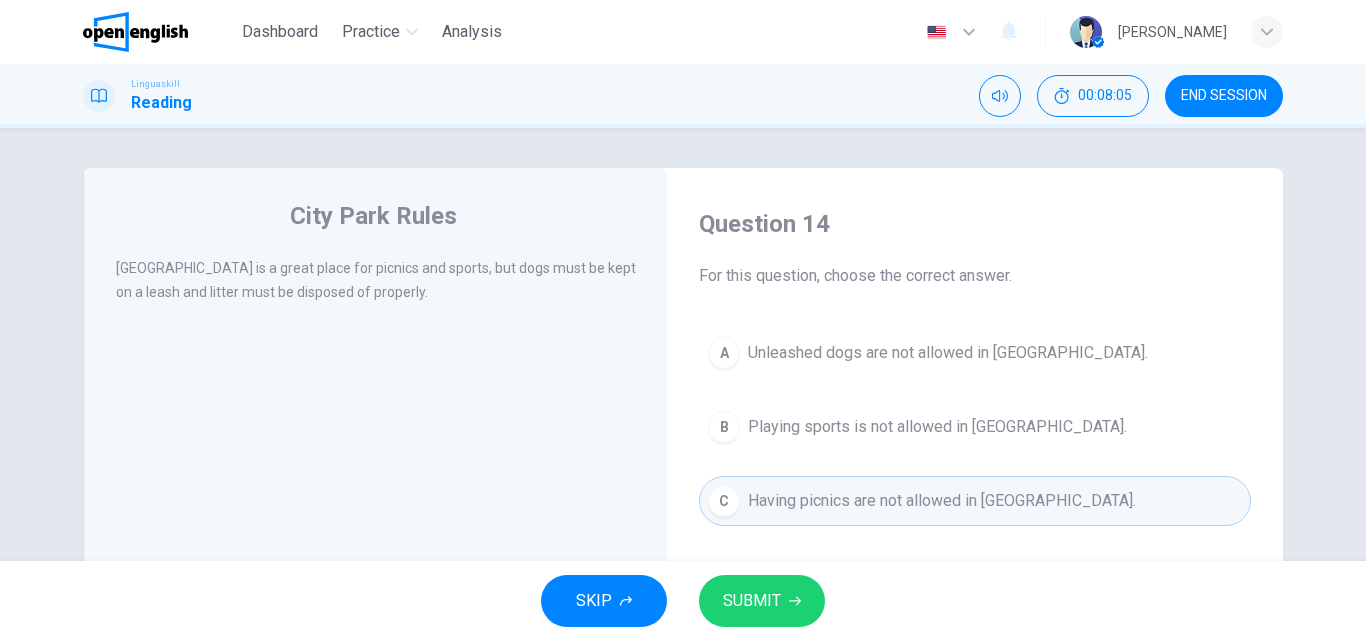 click on "SUBMIT" at bounding box center (752, 601) 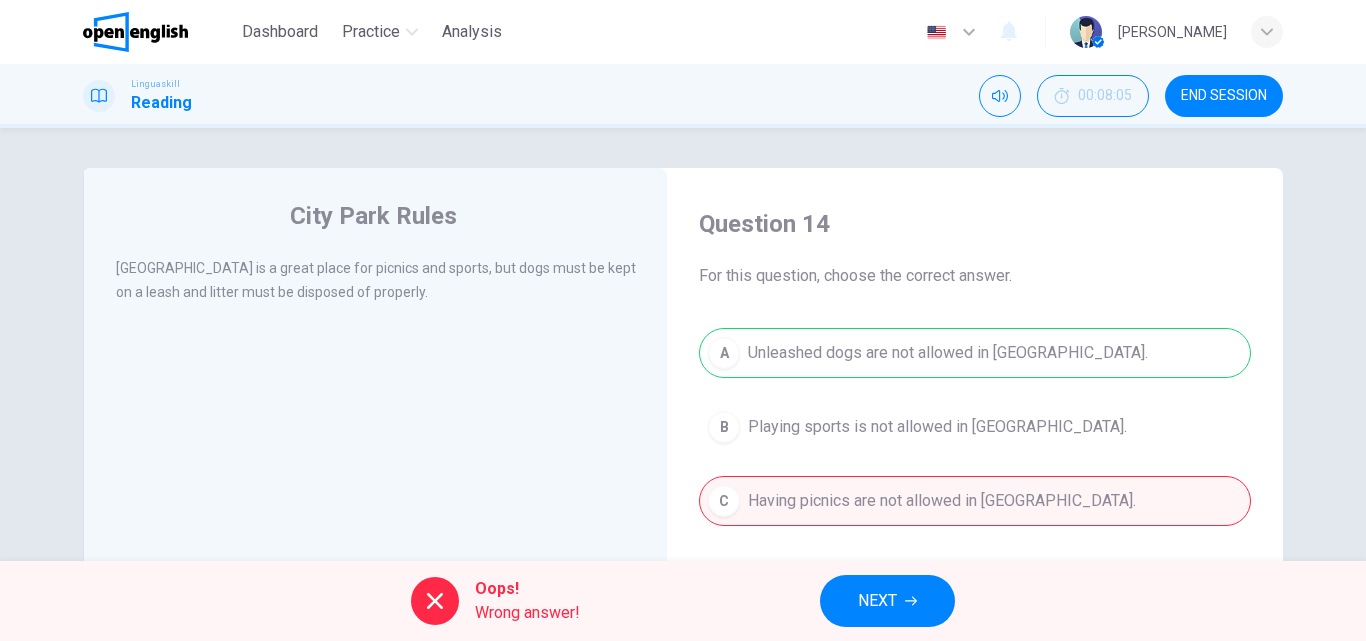 click on "A Unleashed dogs are not allowed in [GEOGRAPHIC_DATA]. B Playing sports is not allowed in [GEOGRAPHIC_DATA].  C Having picnics are not allowed in [GEOGRAPHIC_DATA]." at bounding box center (975, 427) 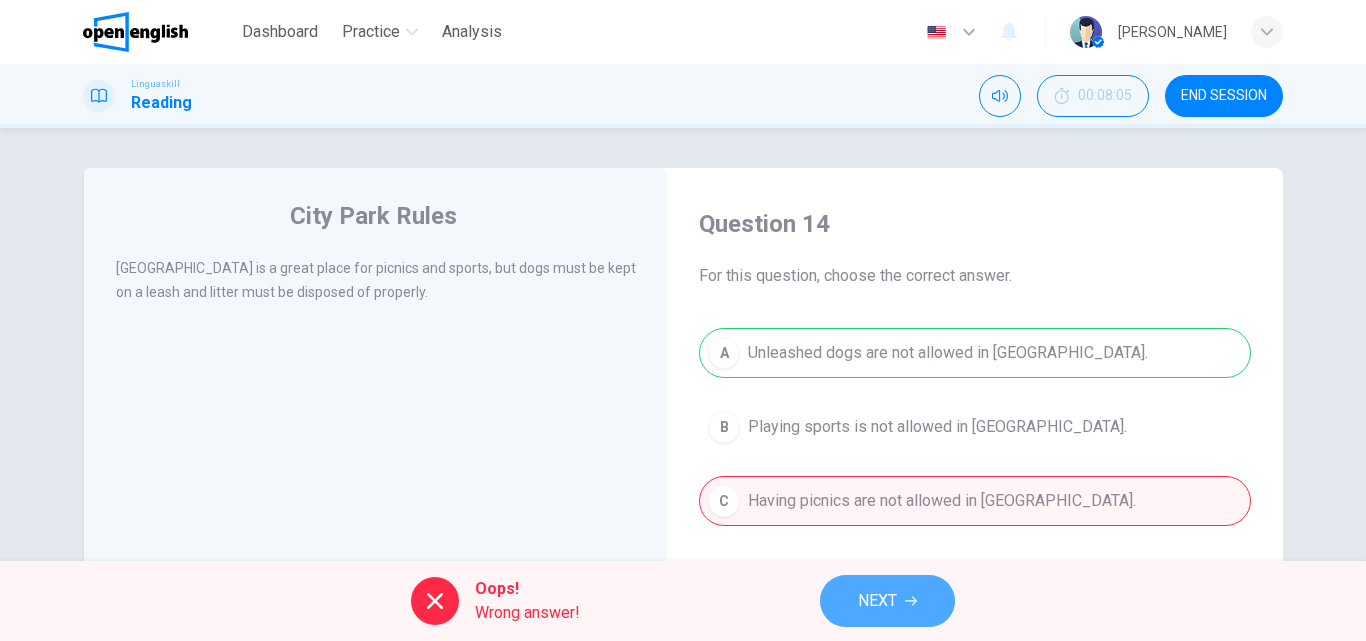 click on "NEXT" at bounding box center (887, 601) 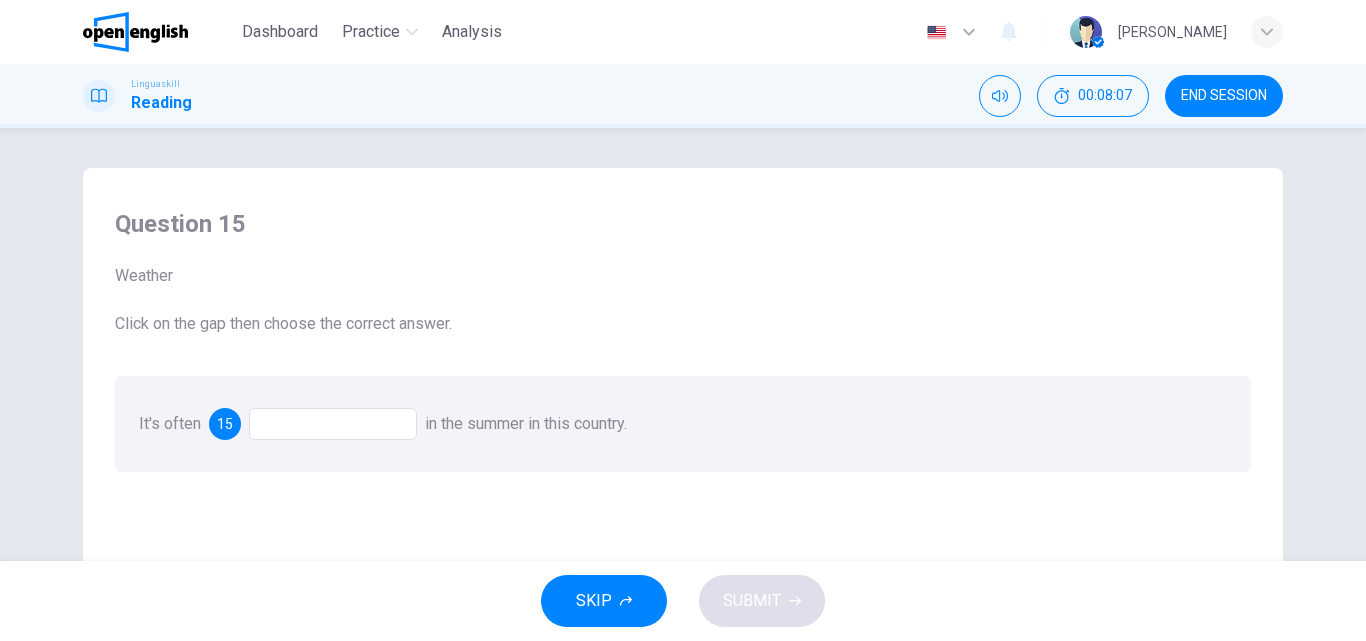 click at bounding box center [333, 424] 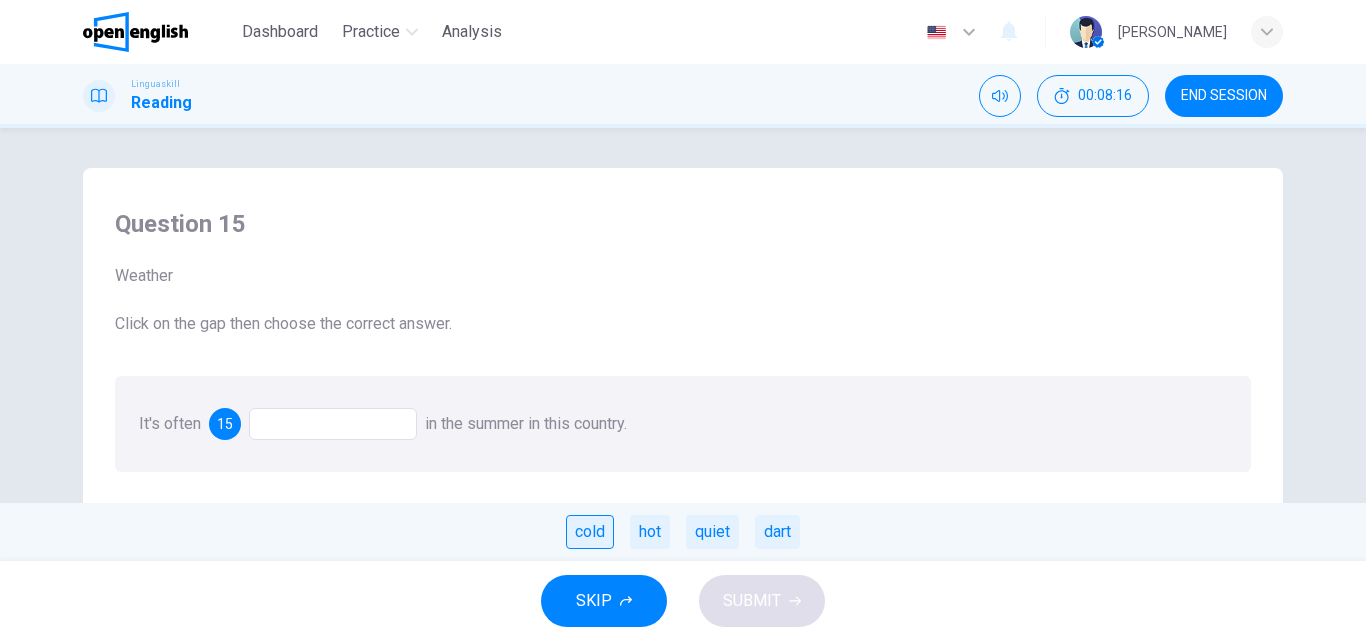 click on "cold" at bounding box center (590, 532) 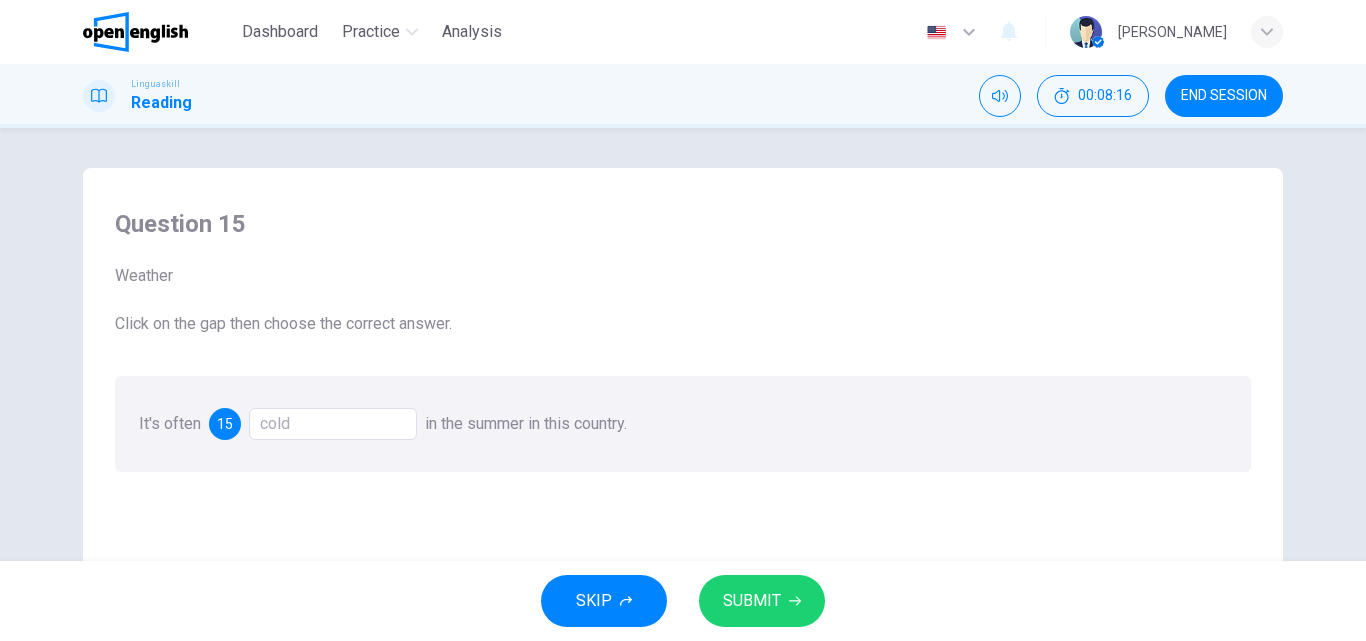 click on "SUBMIT" at bounding box center [762, 601] 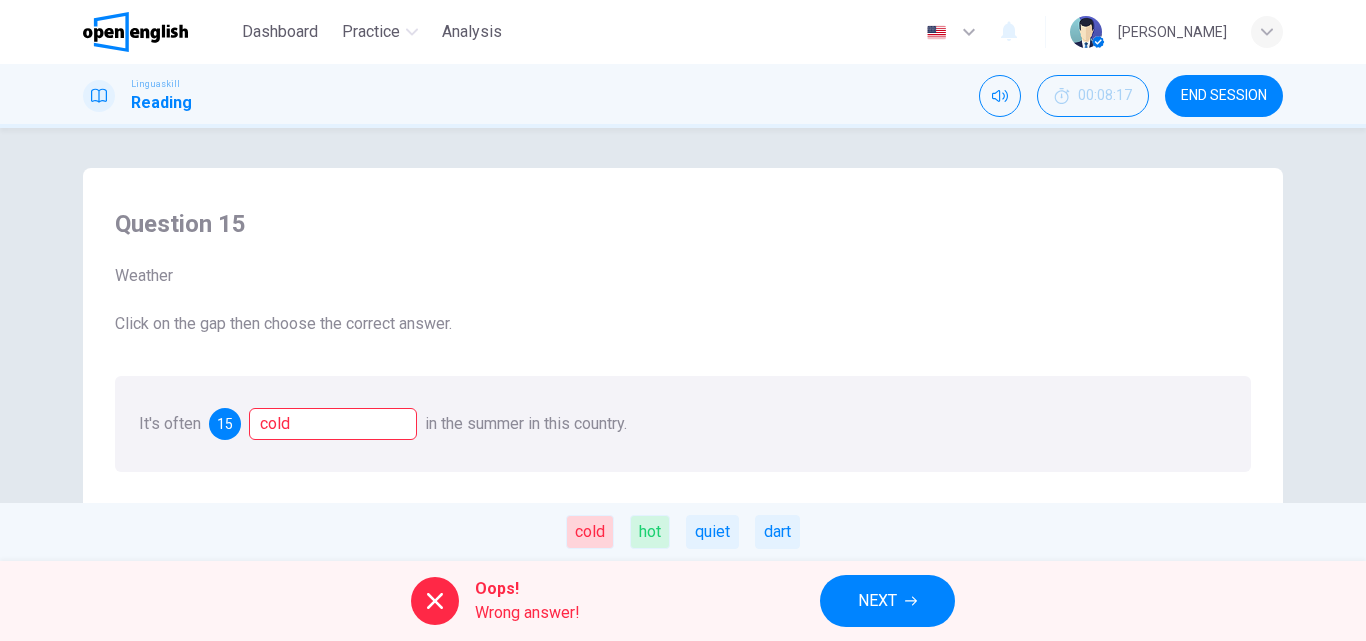 click on "NEXT" at bounding box center [877, 601] 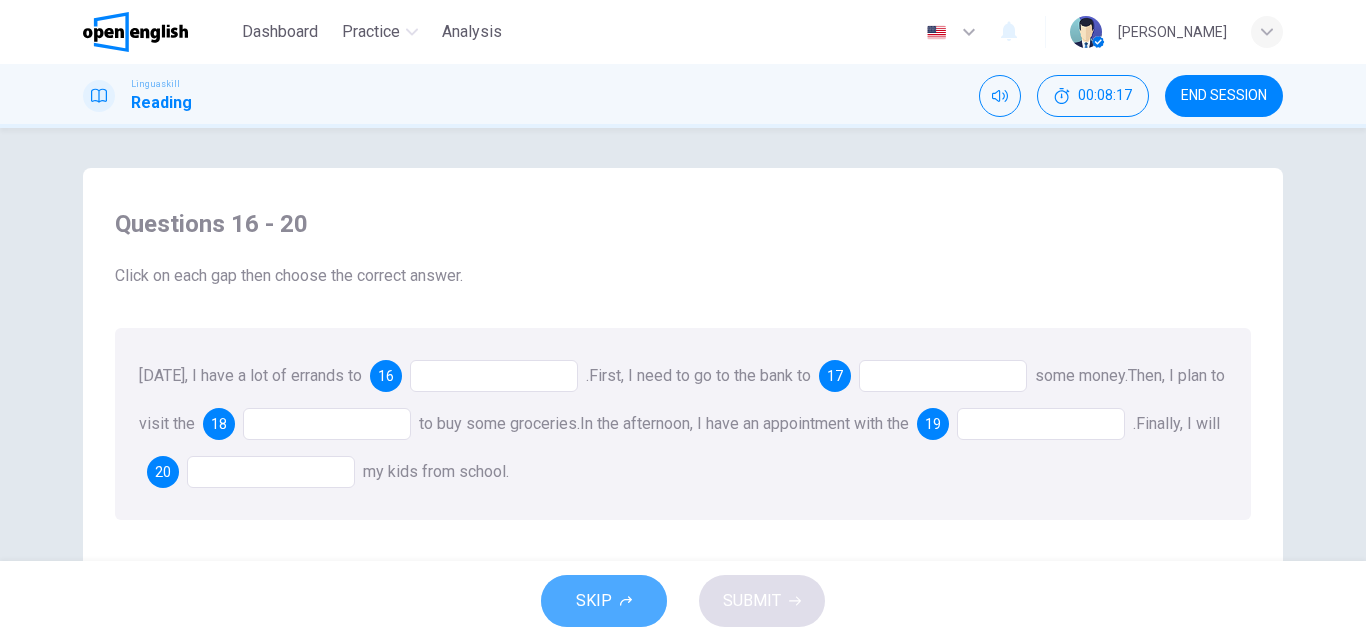 click on "SKIP" at bounding box center (594, 601) 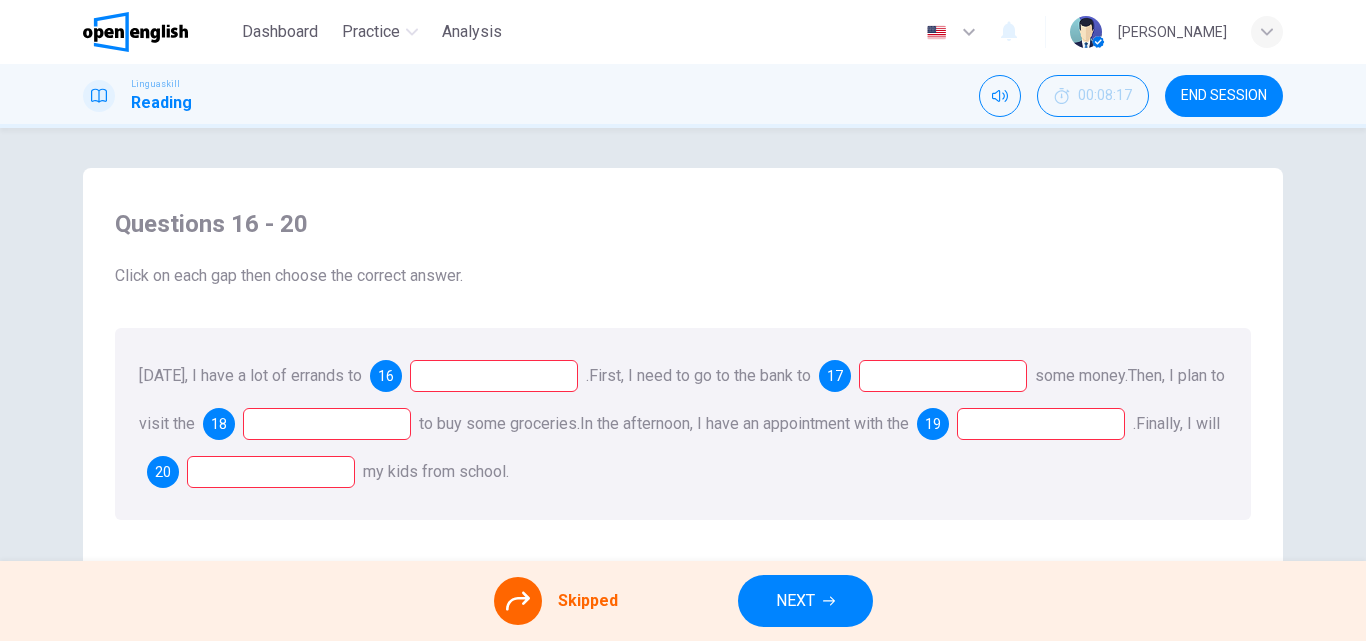 click on "NEXT" at bounding box center [795, 601] 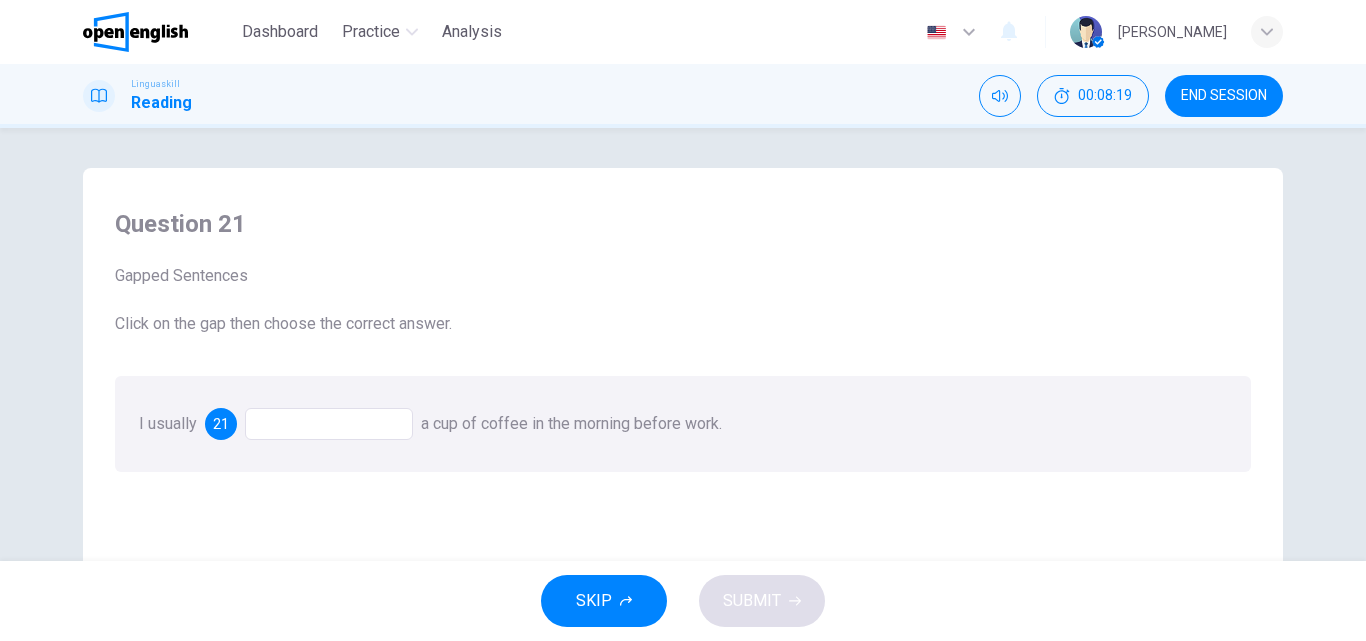 click at bounding box center [329, 424] 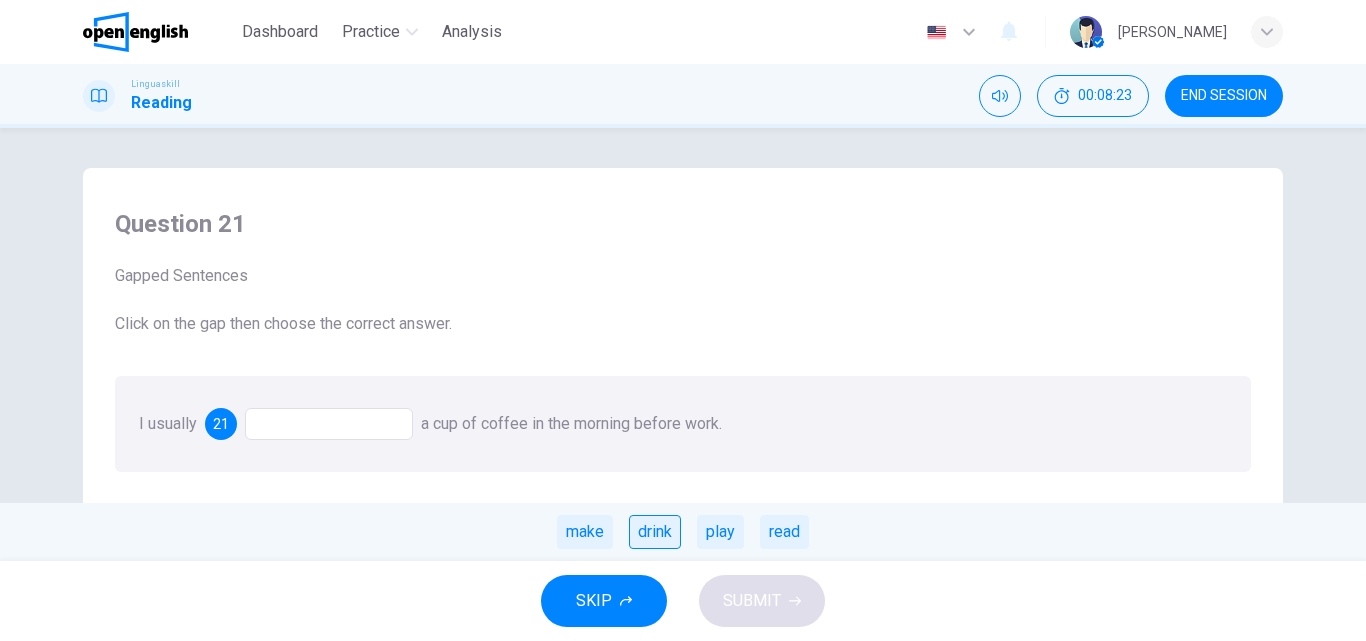 click on "drink" at bounding box center (655, 532) 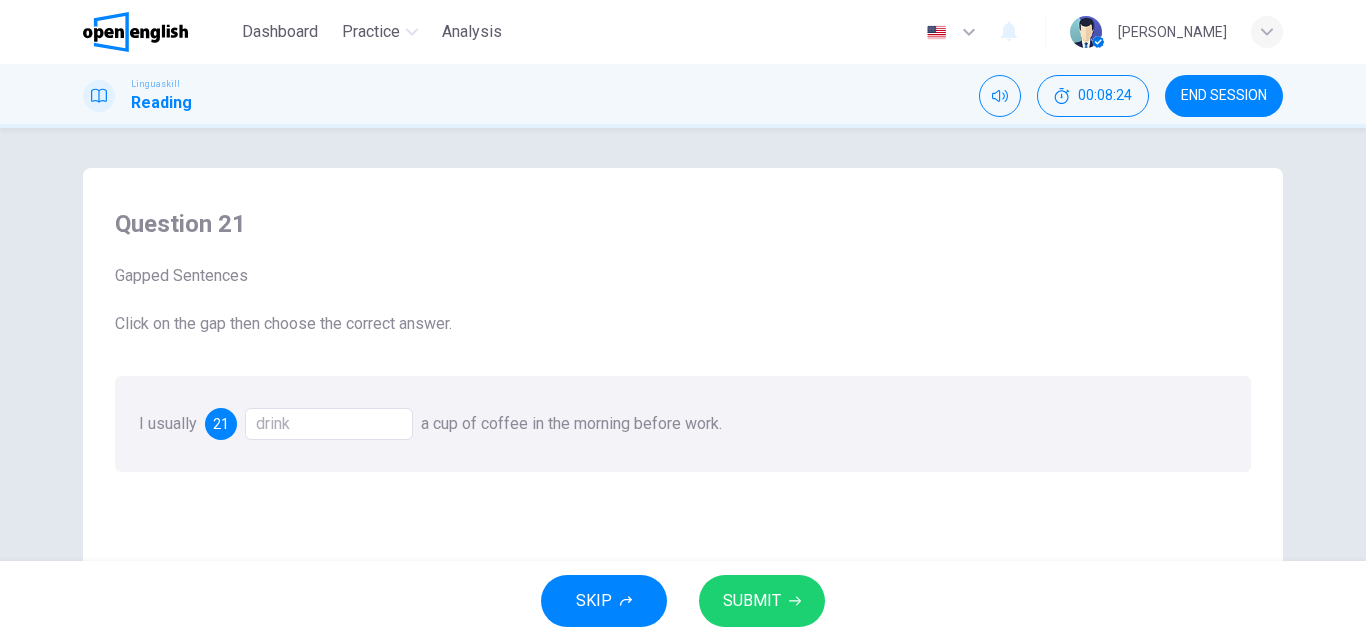 click on "SUBMIT" at bounding box center (752, 601) 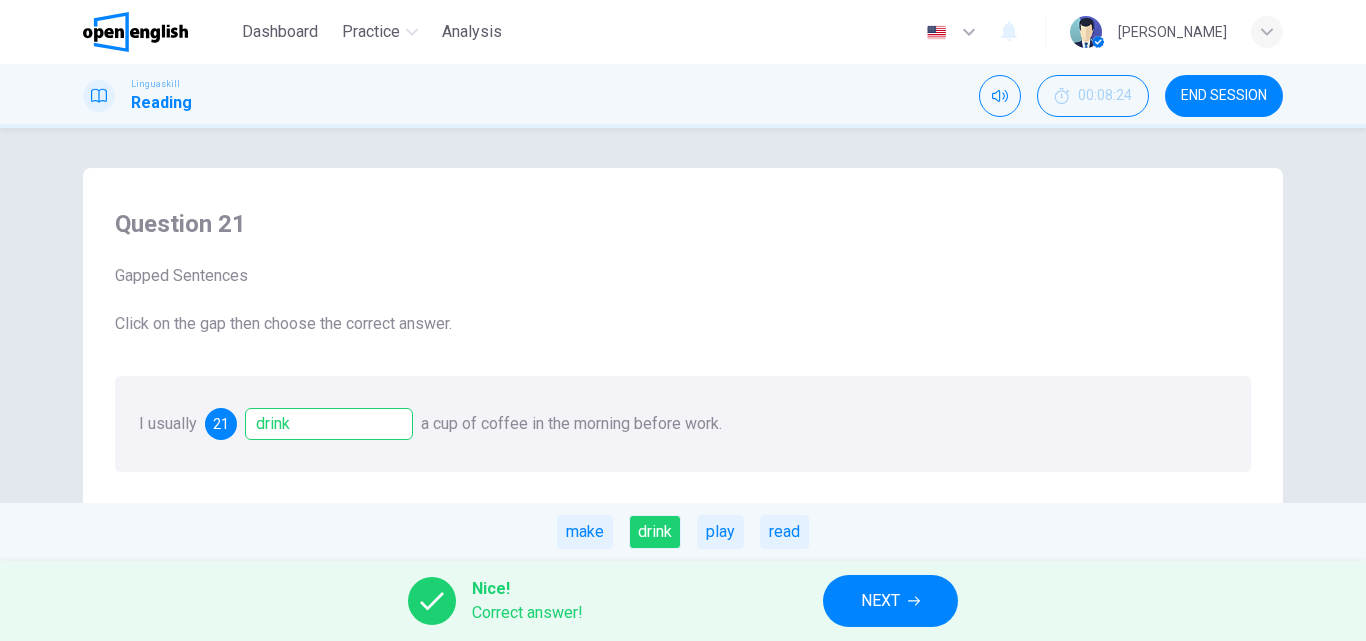 click on "NEXT" at bounding box center (880, 601) 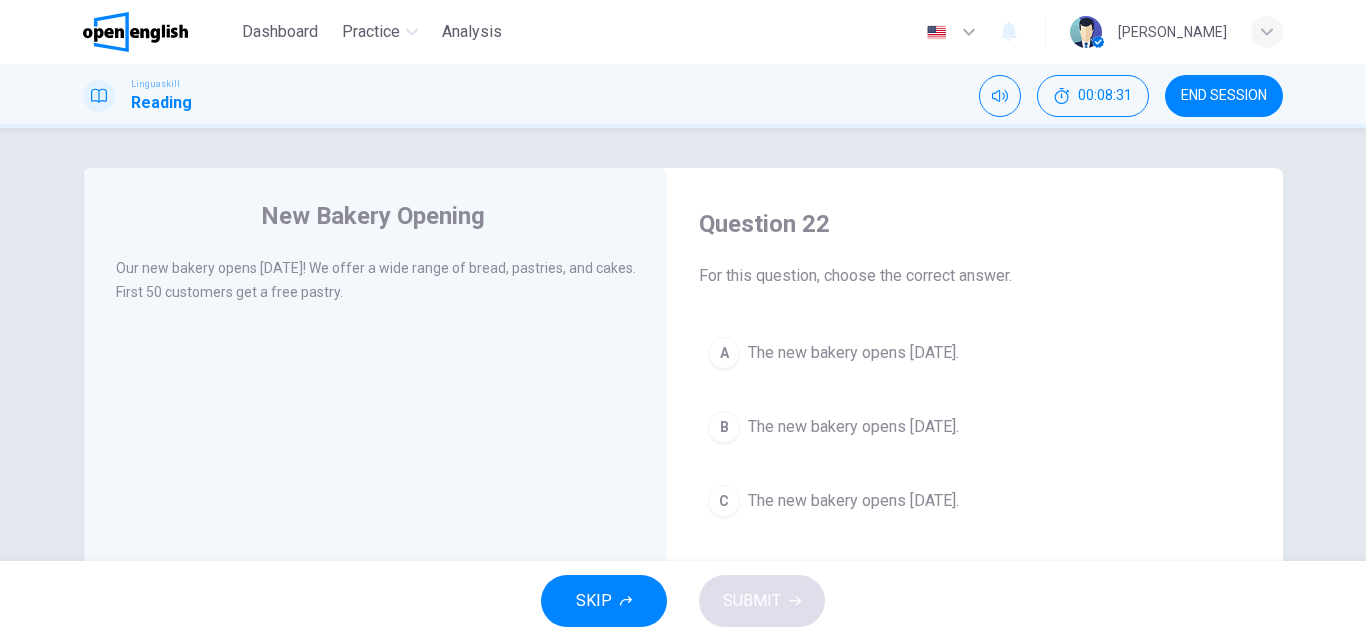 click on "The new bakery opens [DATE]." at bounding box center (853, 427) 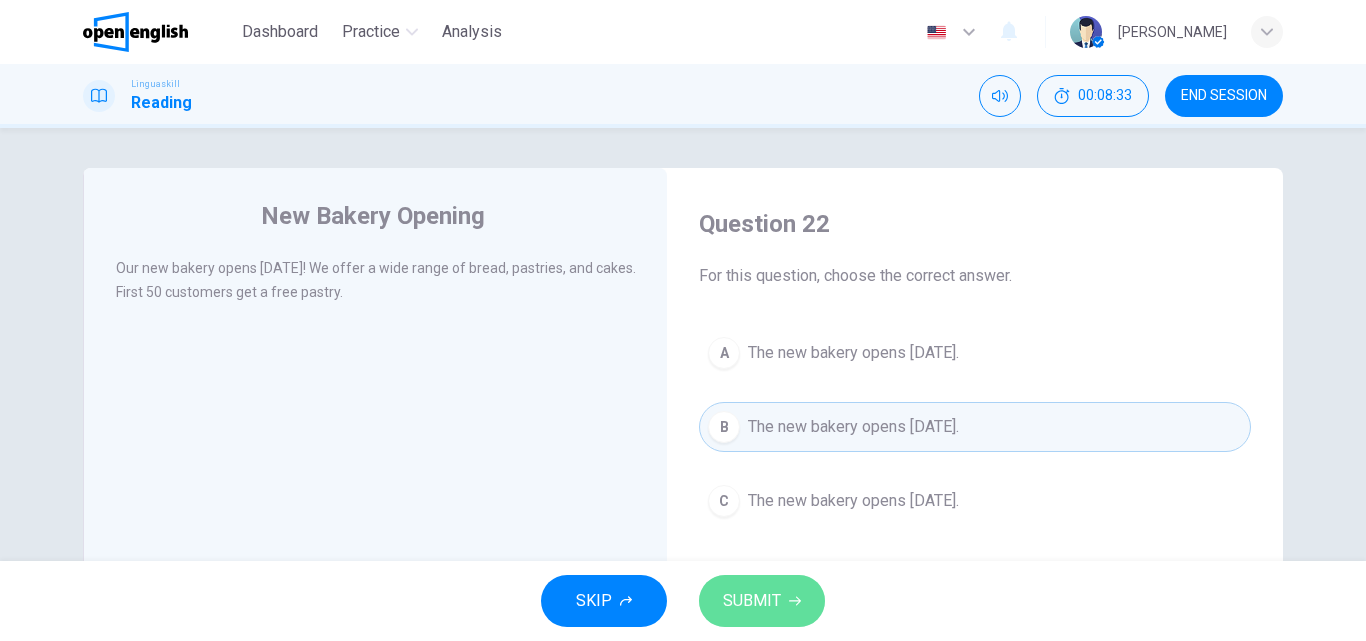 click on "SUBMIT" at bounding box center (752, 601) 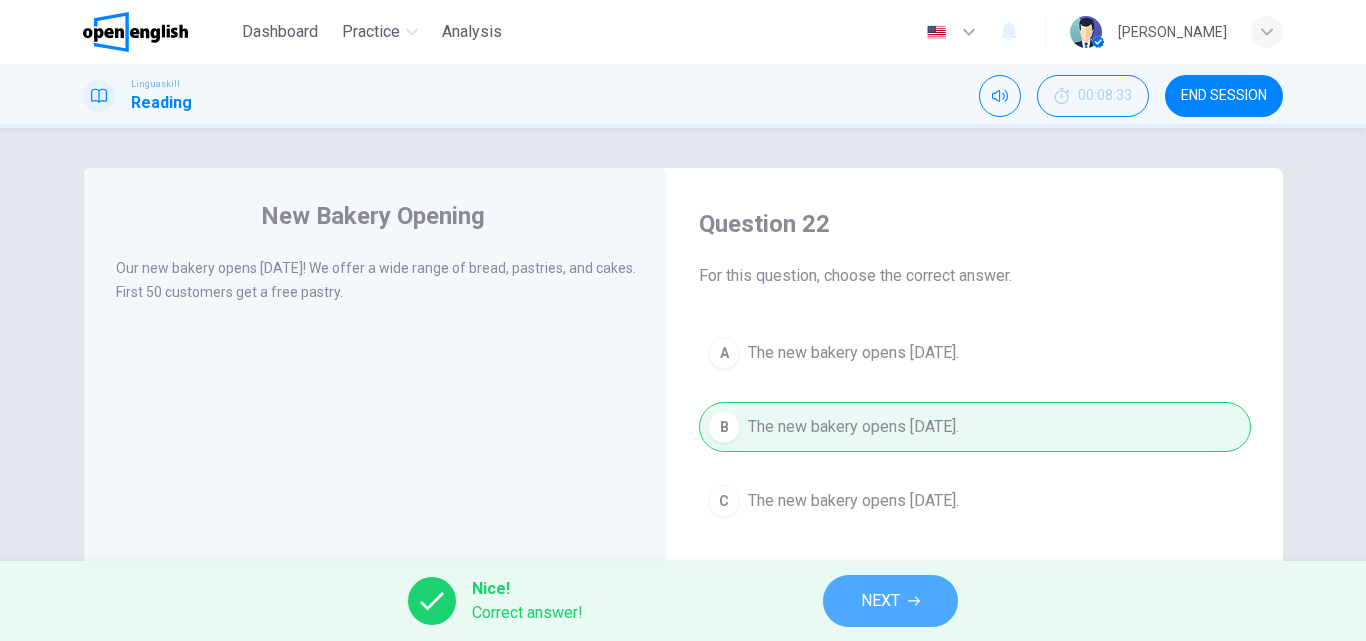 click on "NEXT" at bounding box center (890, 601) 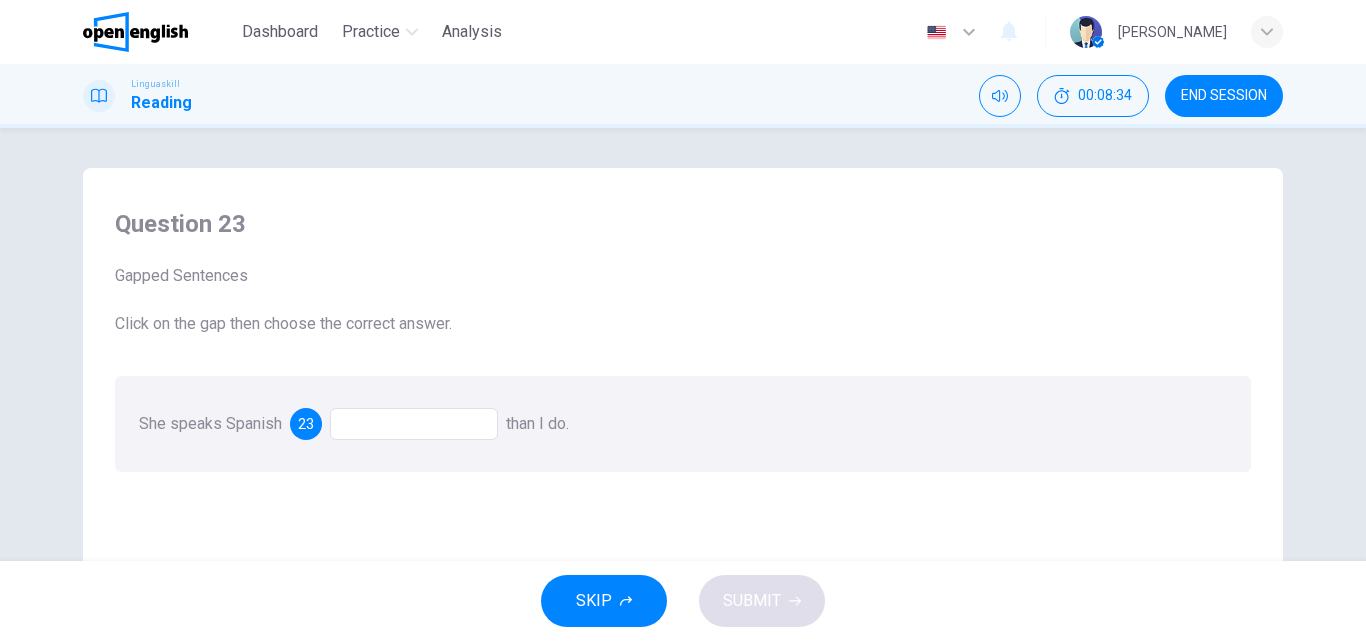 click at bounding box center (414, 424) 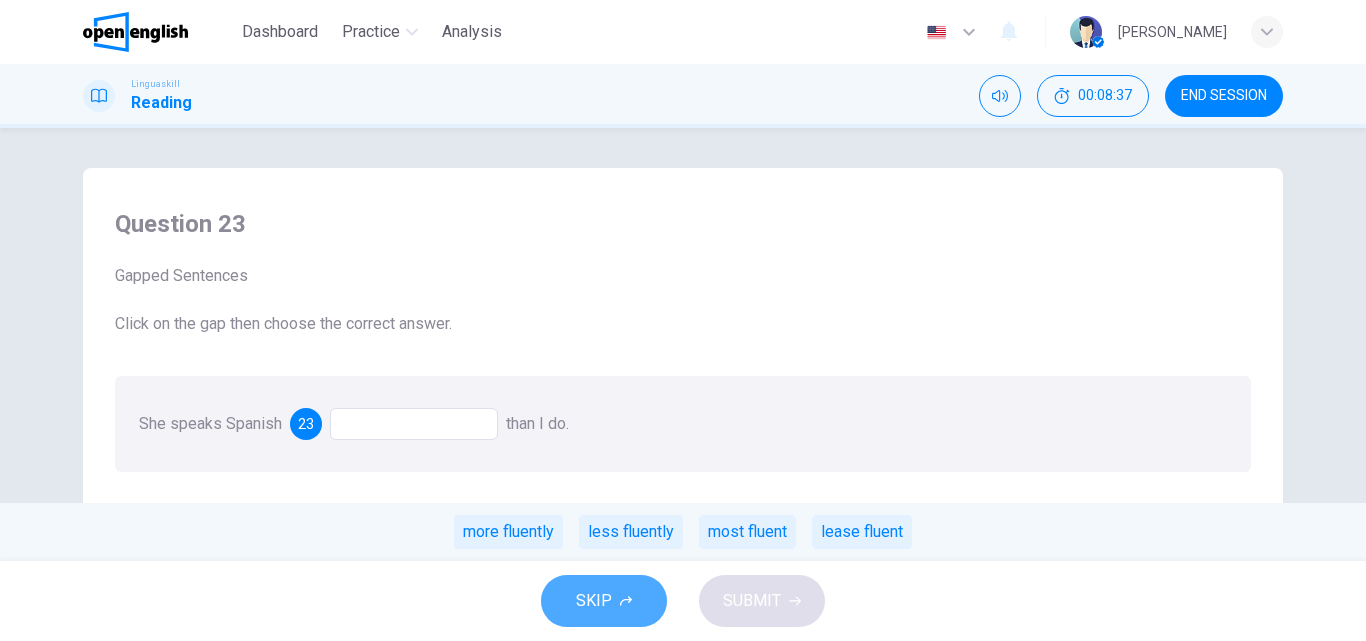 click on "SKIP" at bounding box center [604, 601] 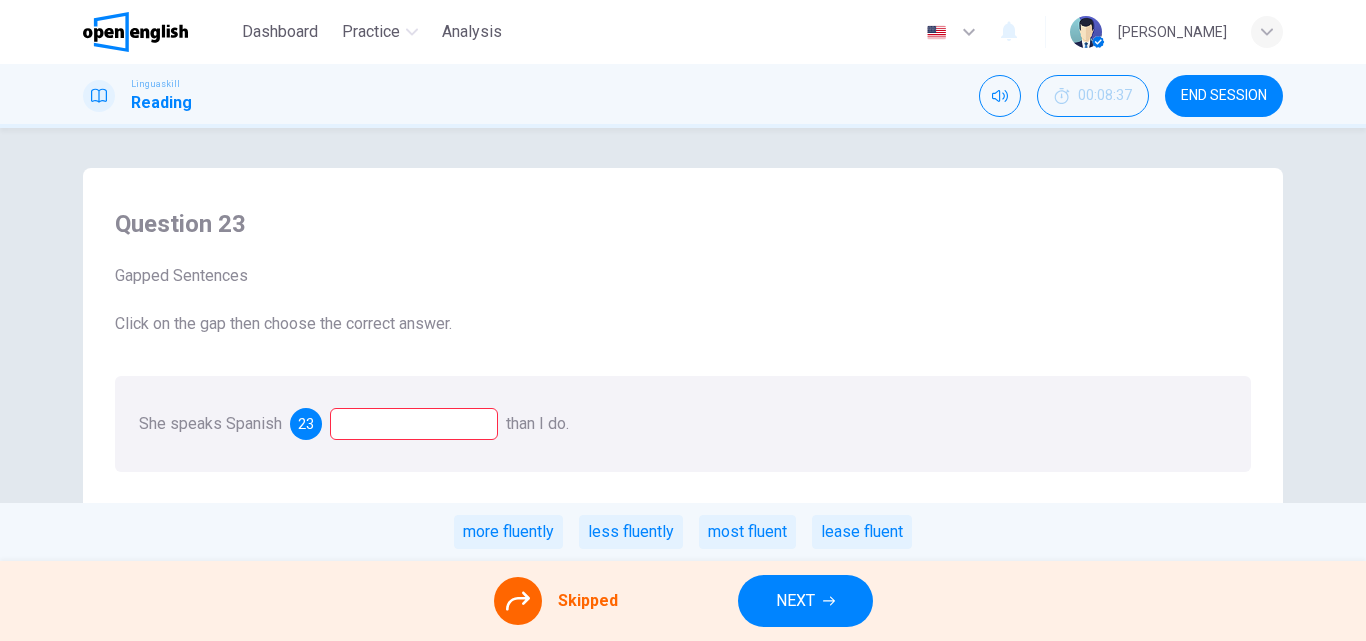 click on "NEXT" at bounding box center [795, 601] 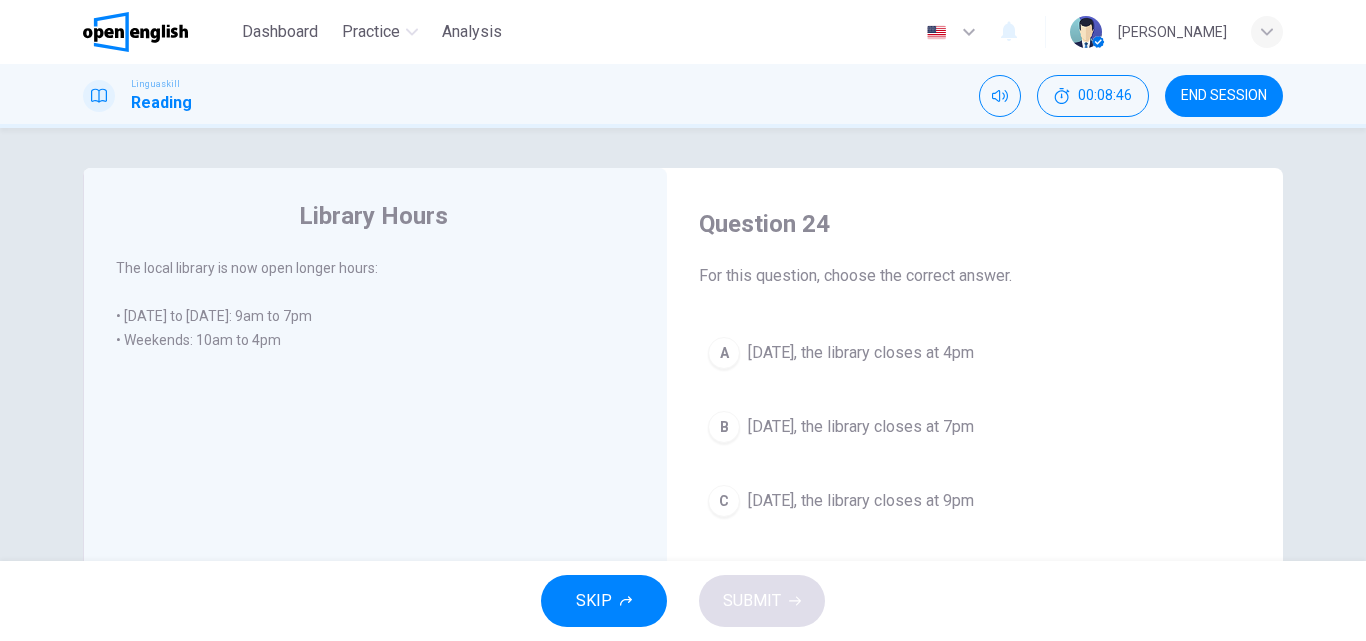 click on "A [DATE], the library closes at 4pm B [DATE], the library closes at 7pm C [DATE], the library closes at 9pm" at bounding box center [975, 427] 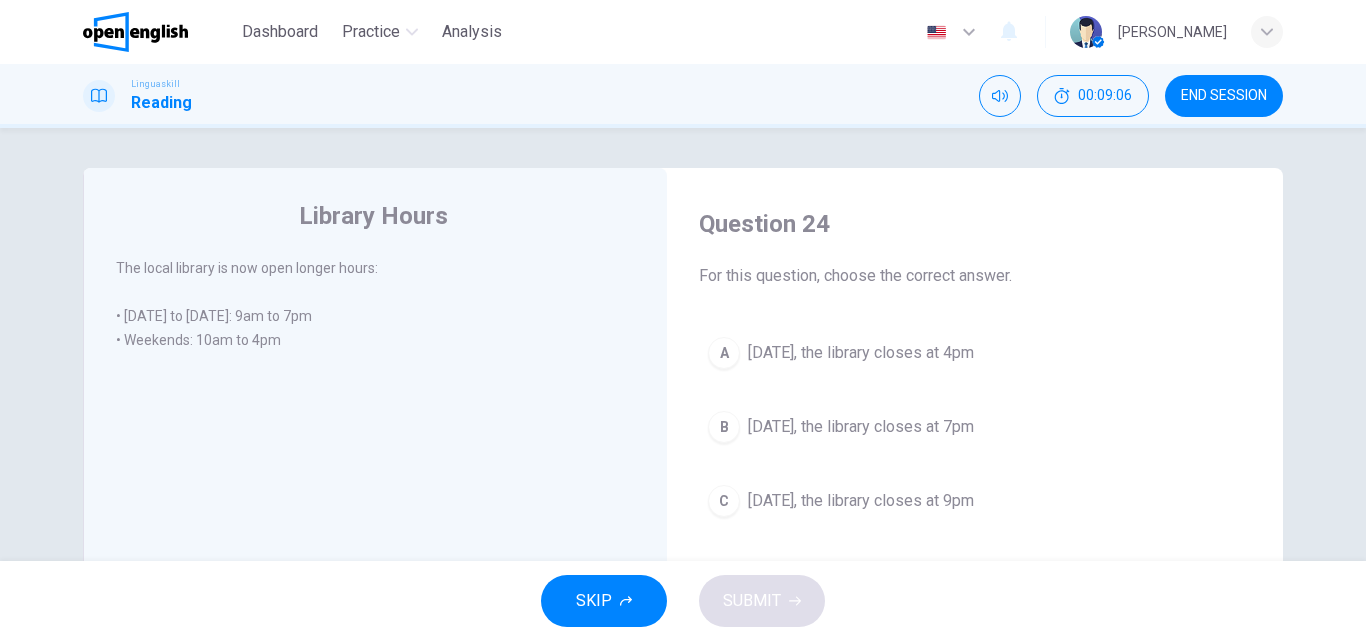 click on "[DATE], the library closes at 7pm" at bounding box center [861, 427] 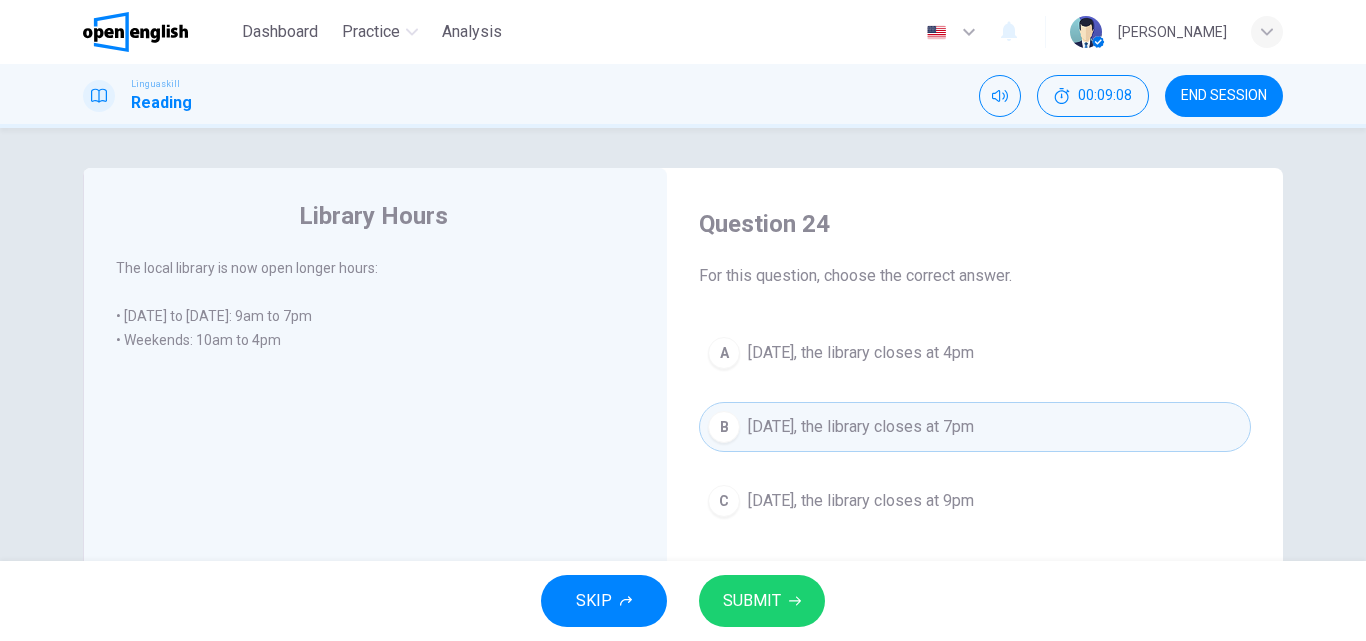 click on "SUBMIT" at bounding box center (752, 601) 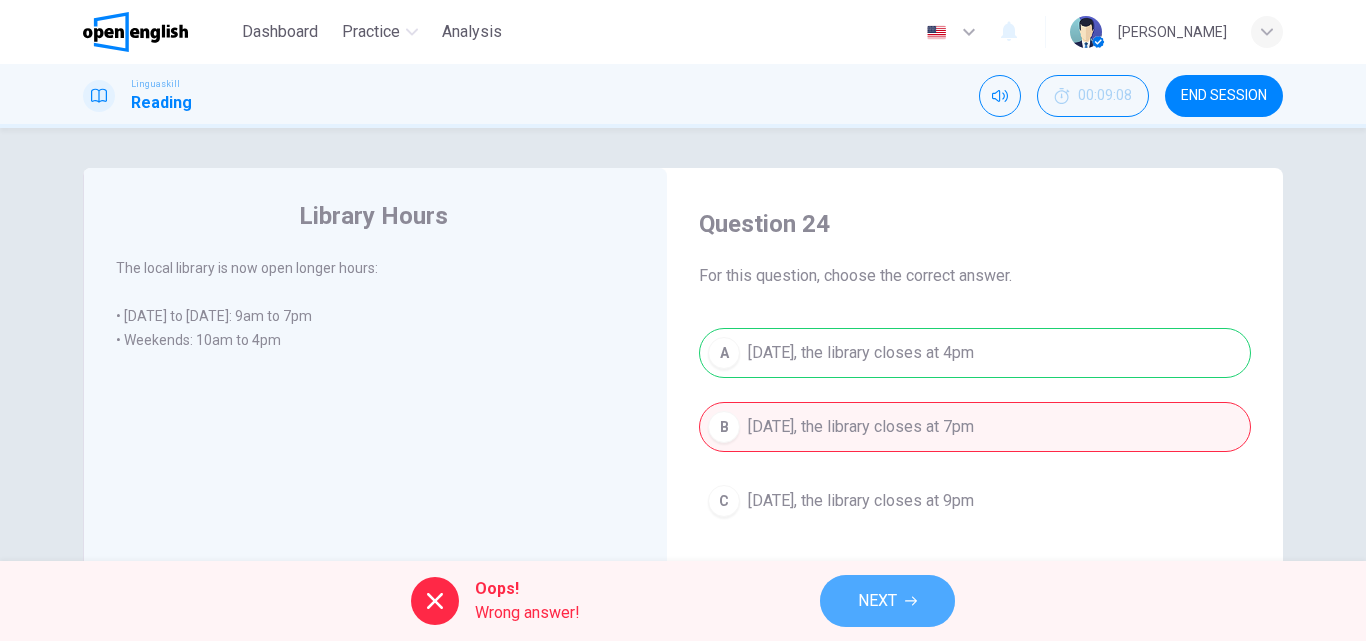 click on "NEXT" at bounding box center [887, 601] 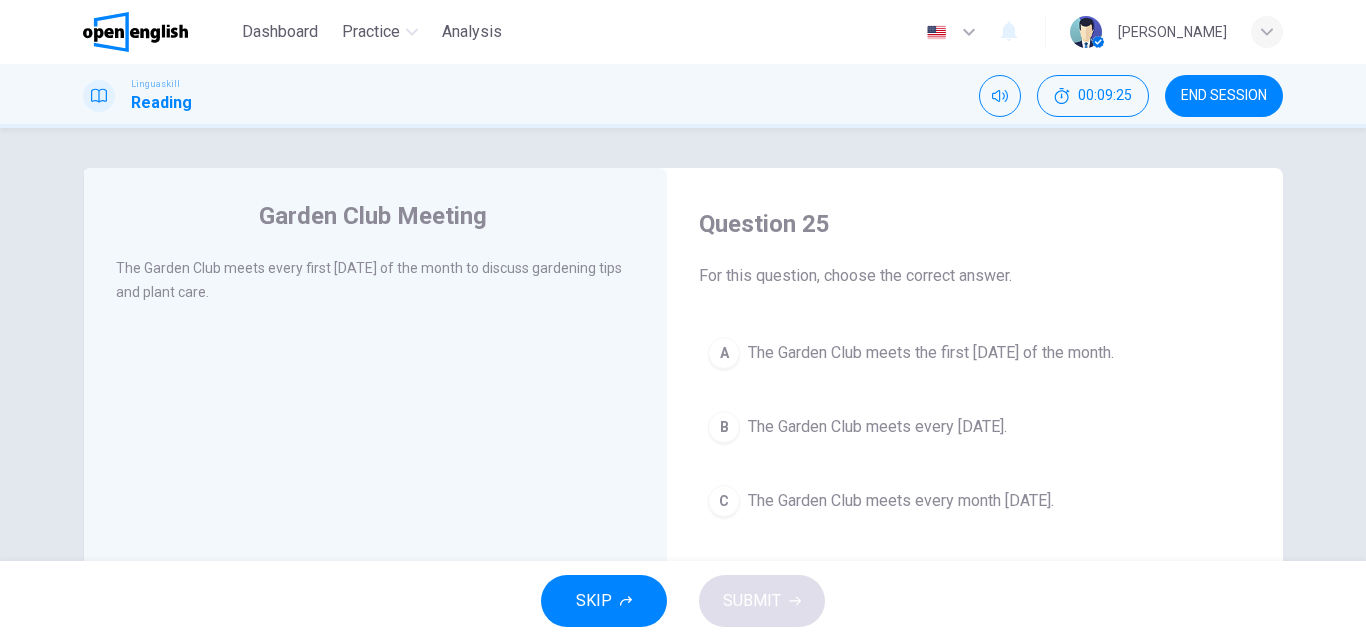 click on "The Garden Club meets every month [DATE]." at bounding box center (901, 501) 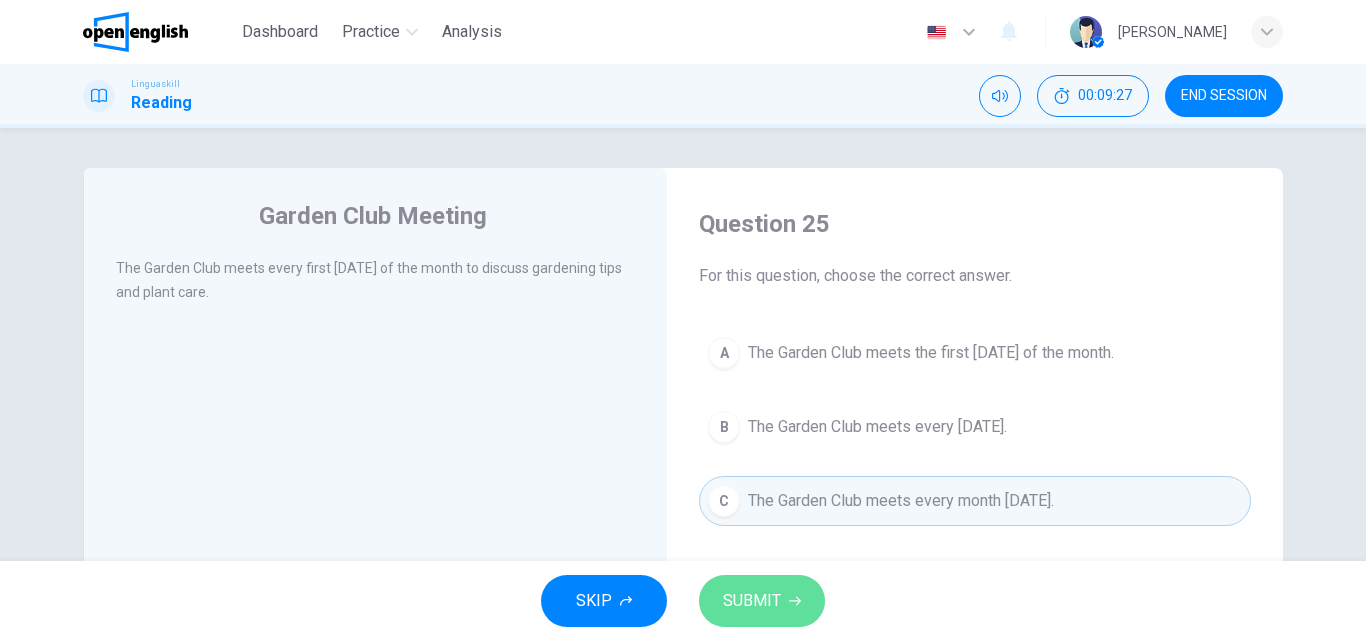 click on "SUBMIT" at bounding box center [762, 601] 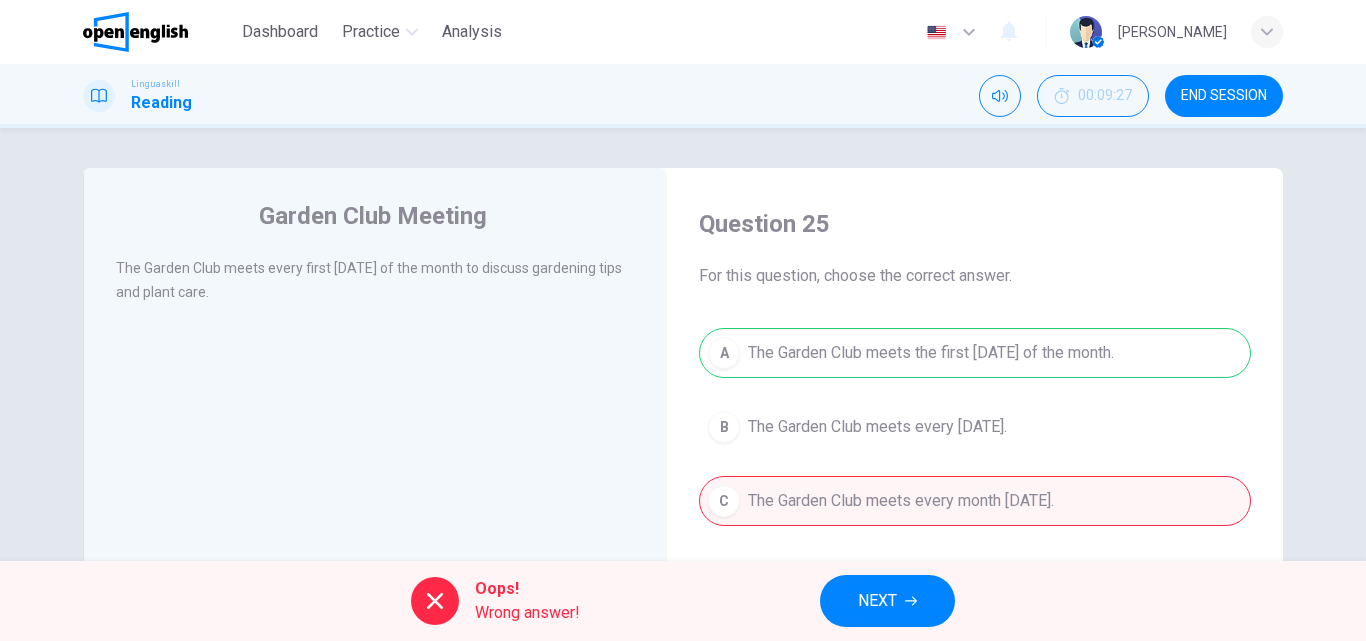click on "NEXT" at bounding box center [877, 601] 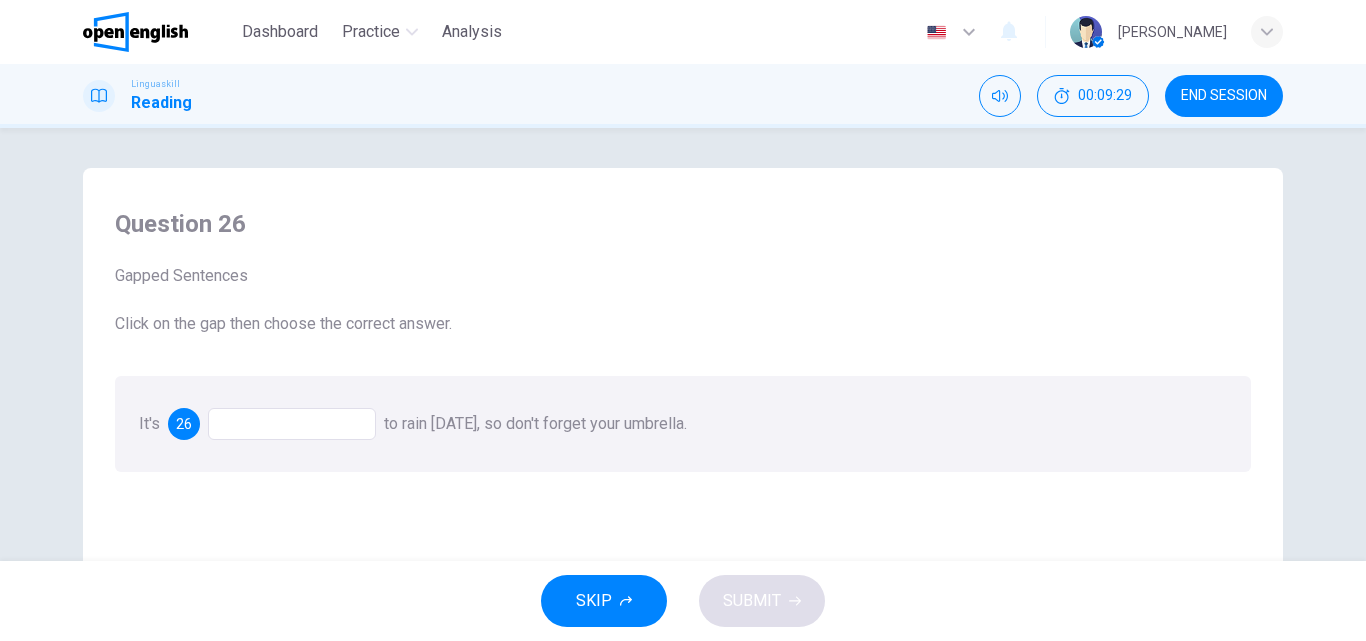 click on "SKIP" at bounding box center [604, 601] 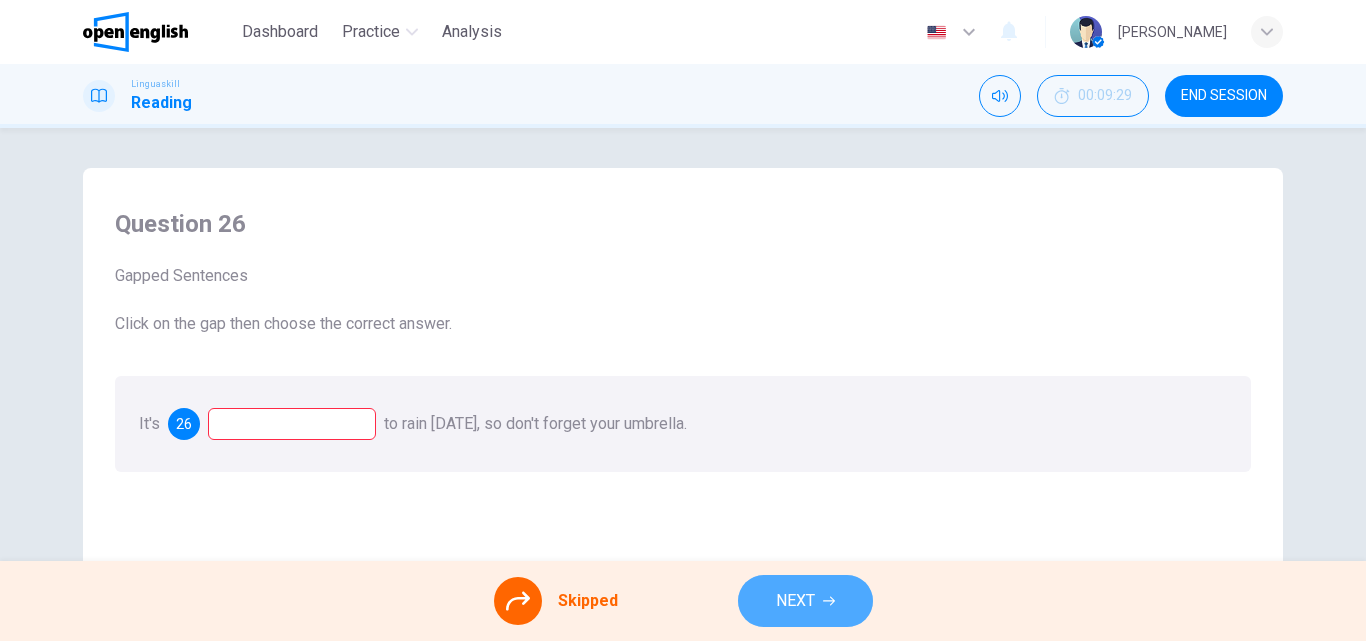 click on "NEXT" at bounding box center (795, 601) 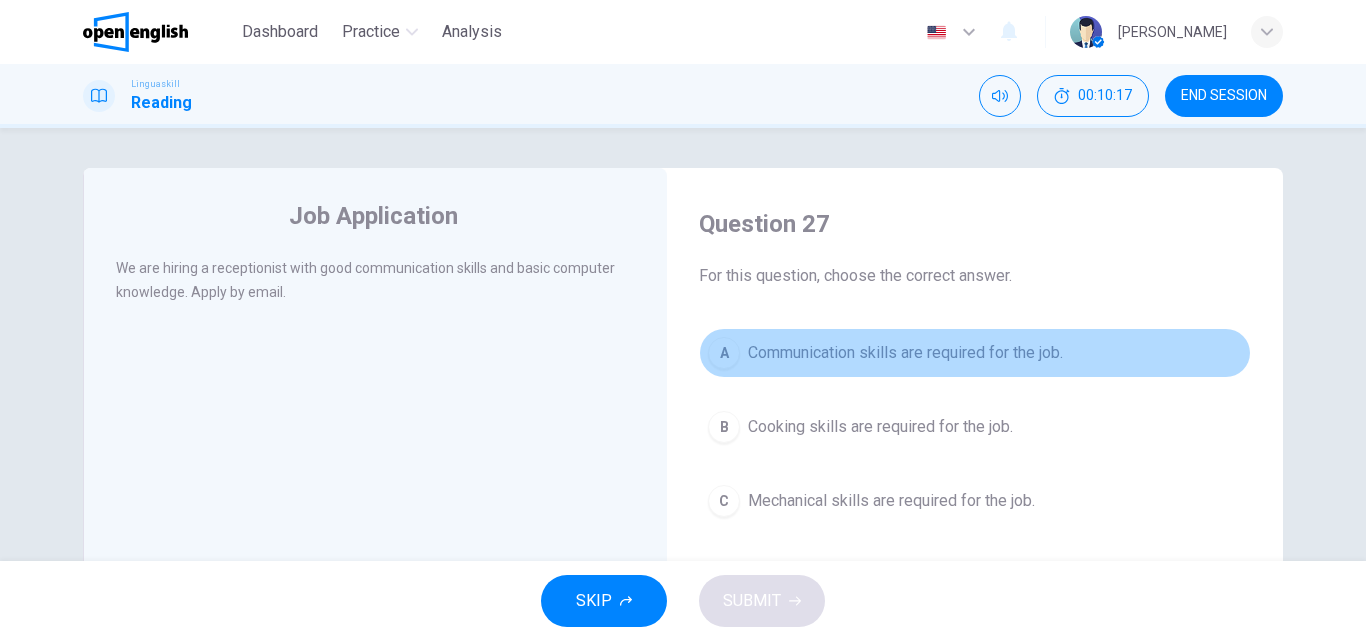 click on "Communication skills are required for the job." at bounding box center [905, 353] 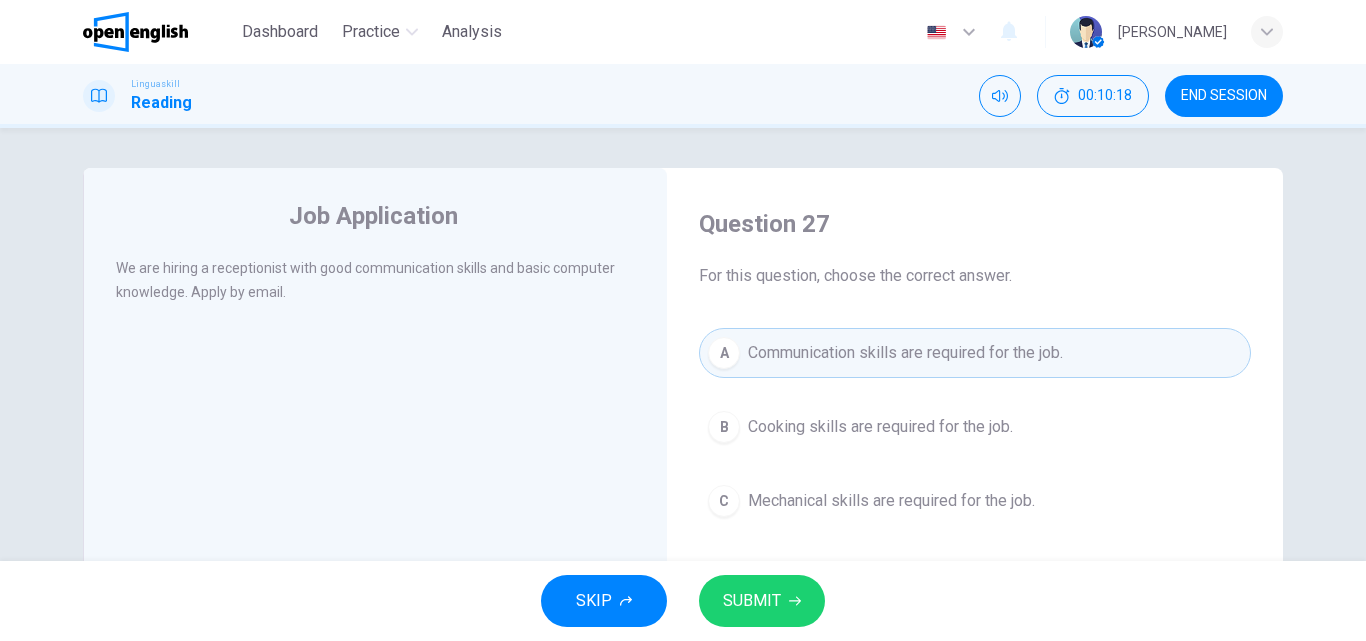 click on "SUBMIT" at bounding box center [762, 601] 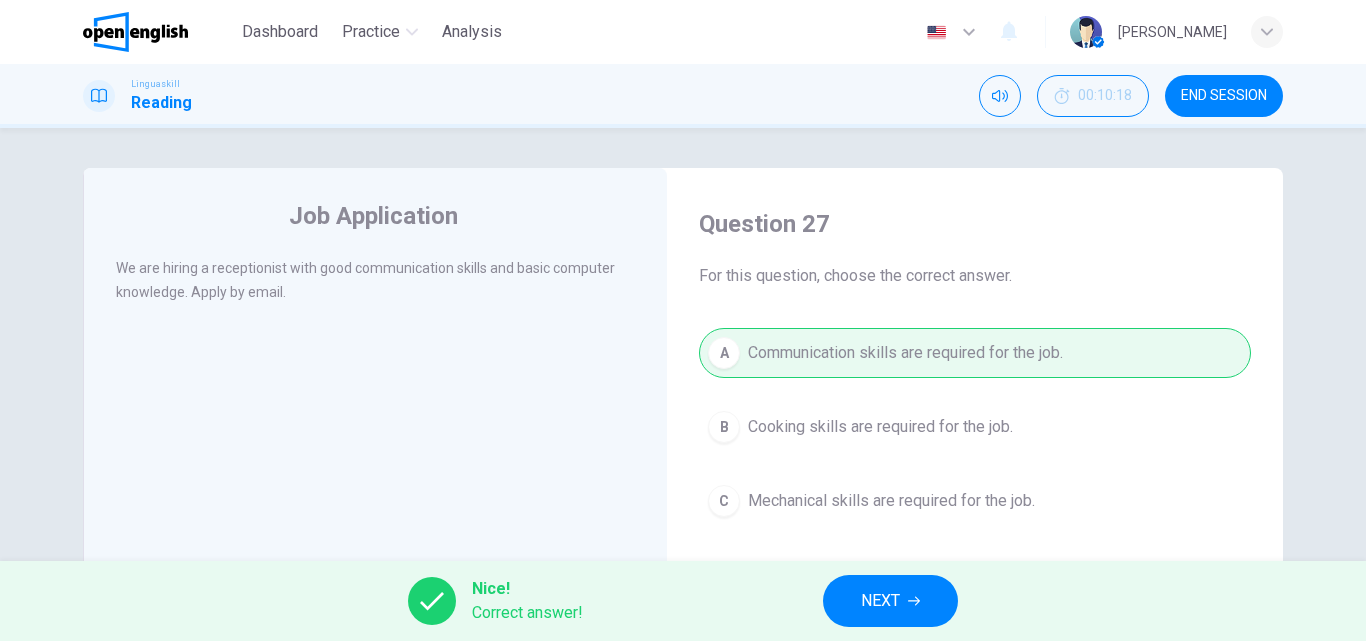 click on "NEXT" at bounding box center [890, 601] 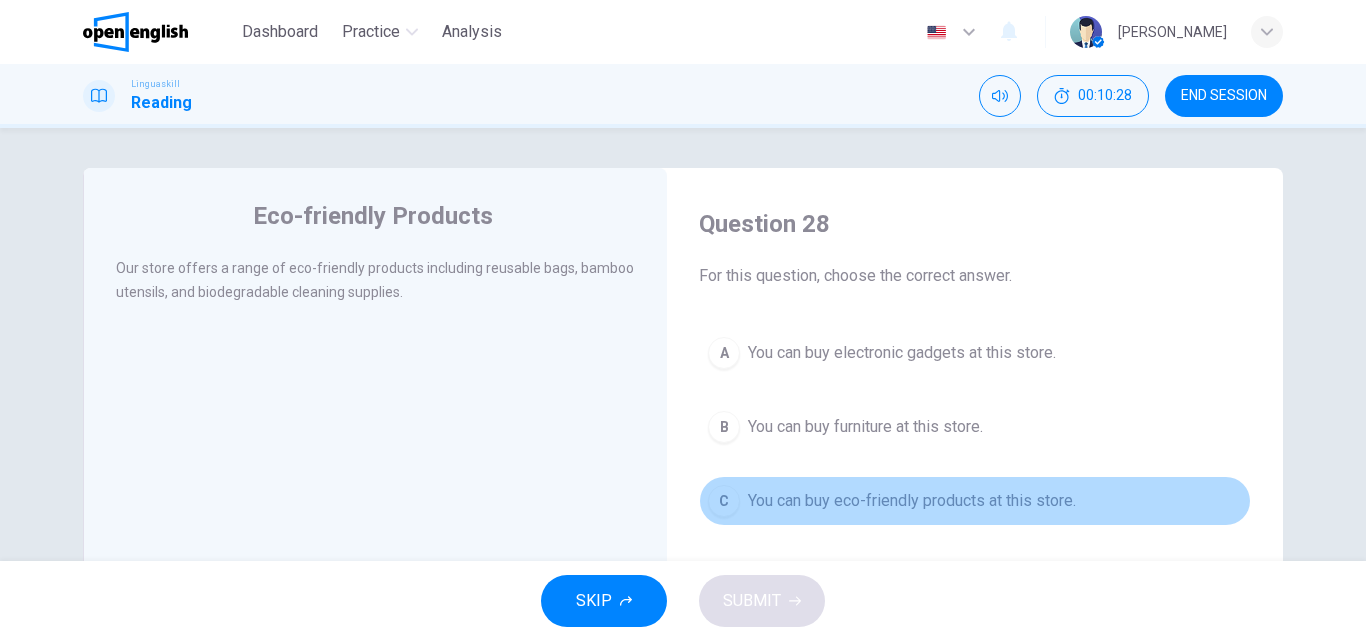 click on "You can buy eco-friendly products at this store." at bounding box center (912, 501) 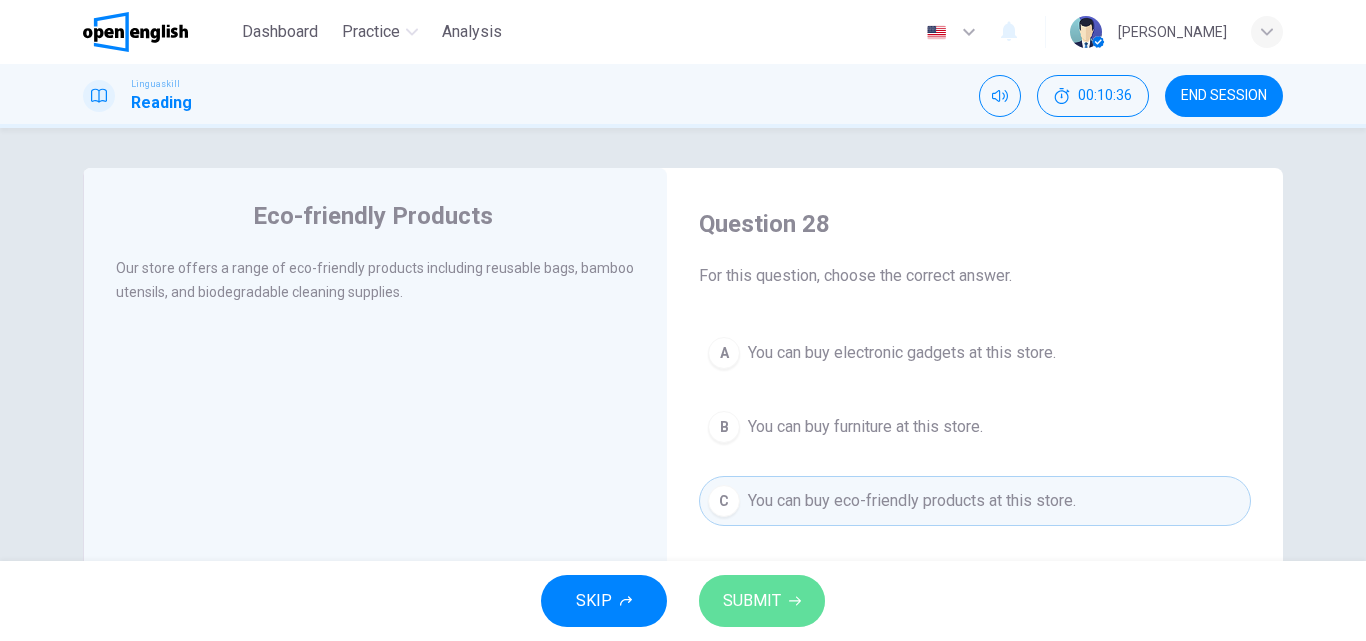 click on "SUBMIT" at bounding box center (752, 601) 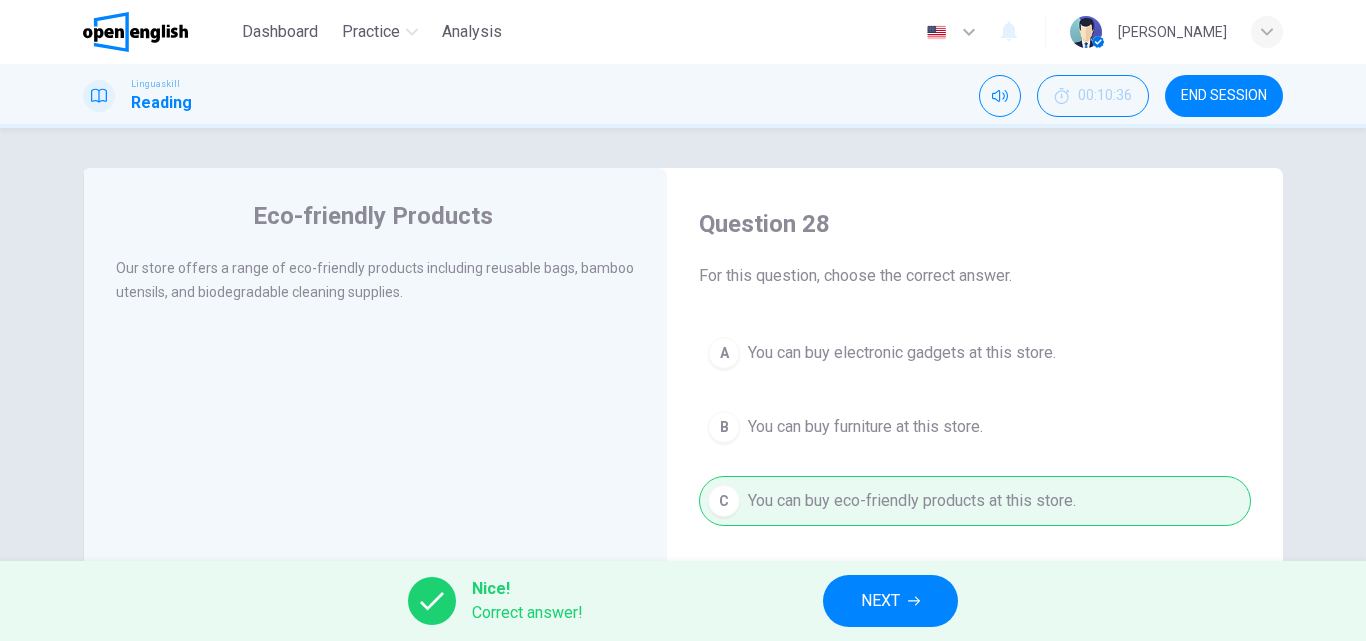 click on "NEXT" at bounding box center [890, 601] 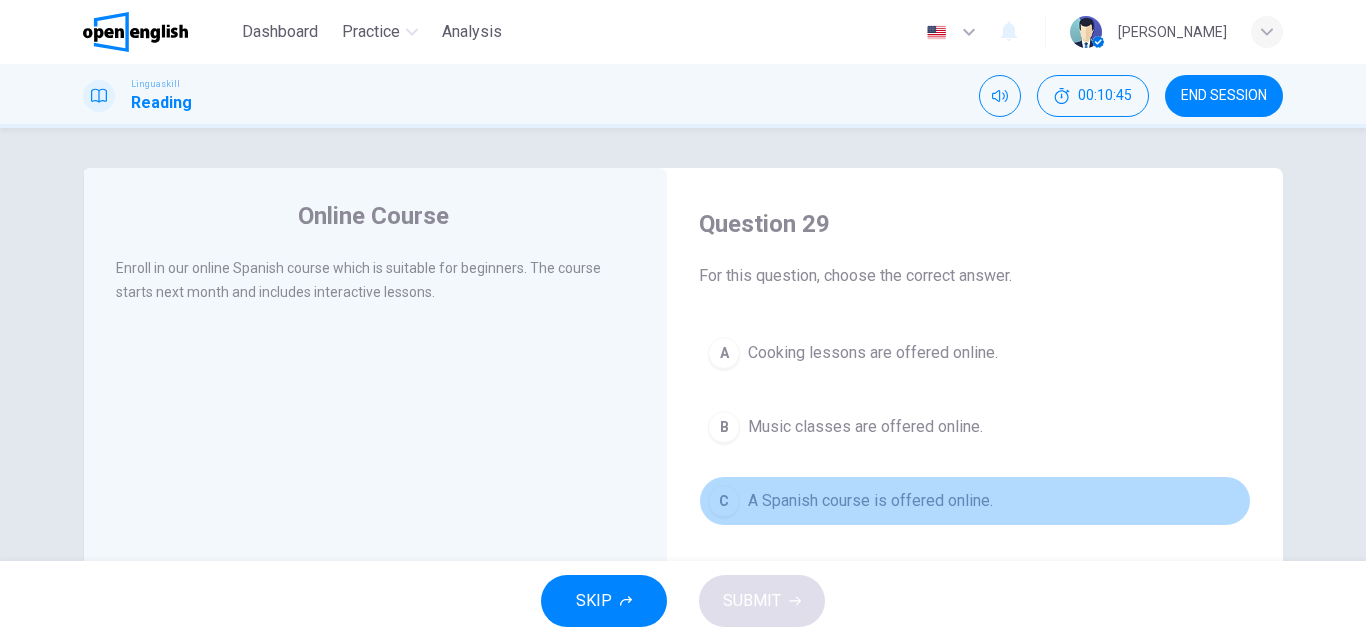 click on "A Spanish course is offered online." at bounding box center [870, 501] 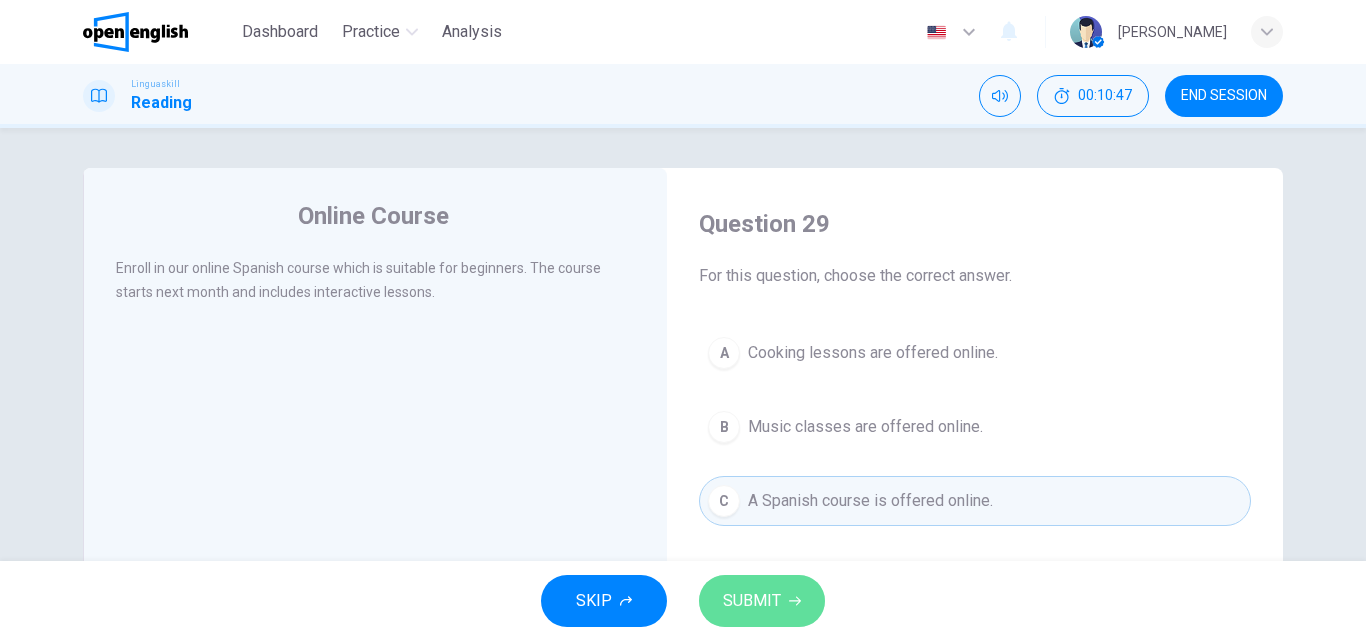 click on "SUBMIT" at bounding box center (752, 601) 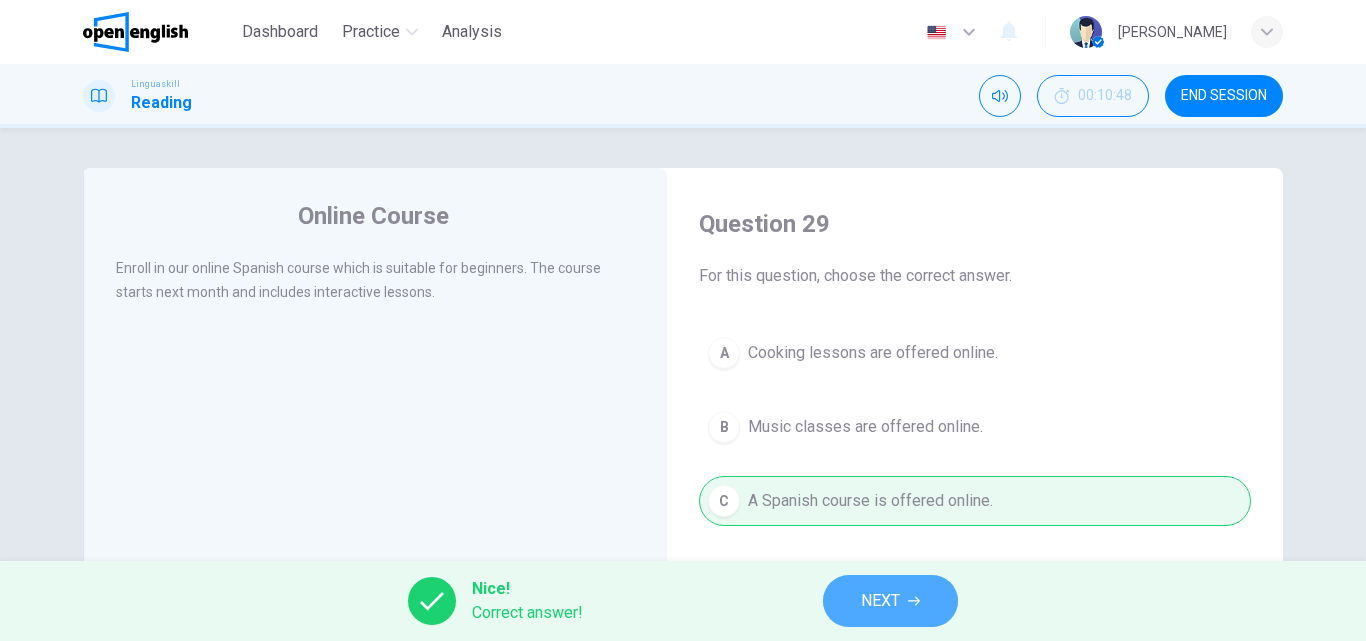 click on "NEXT" at bounding box center (880, 601) 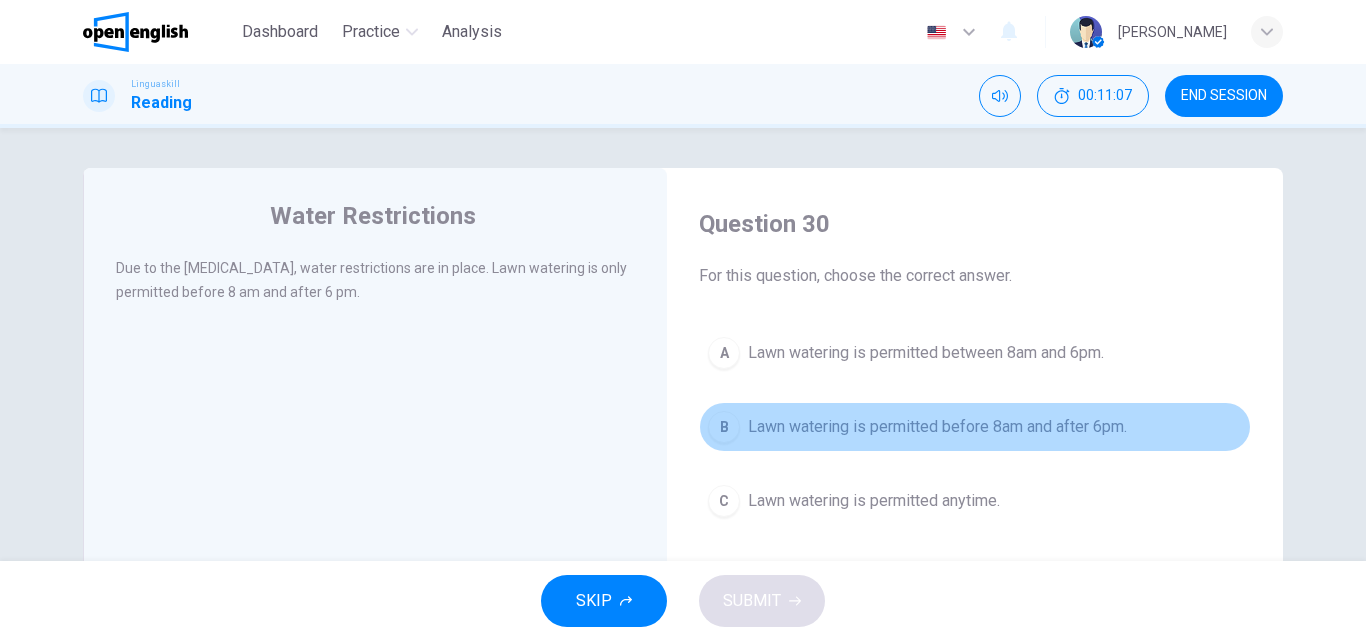 click on "Lawn watering is permitted before 8am and after 6pm." at bounding box center [937, 427] 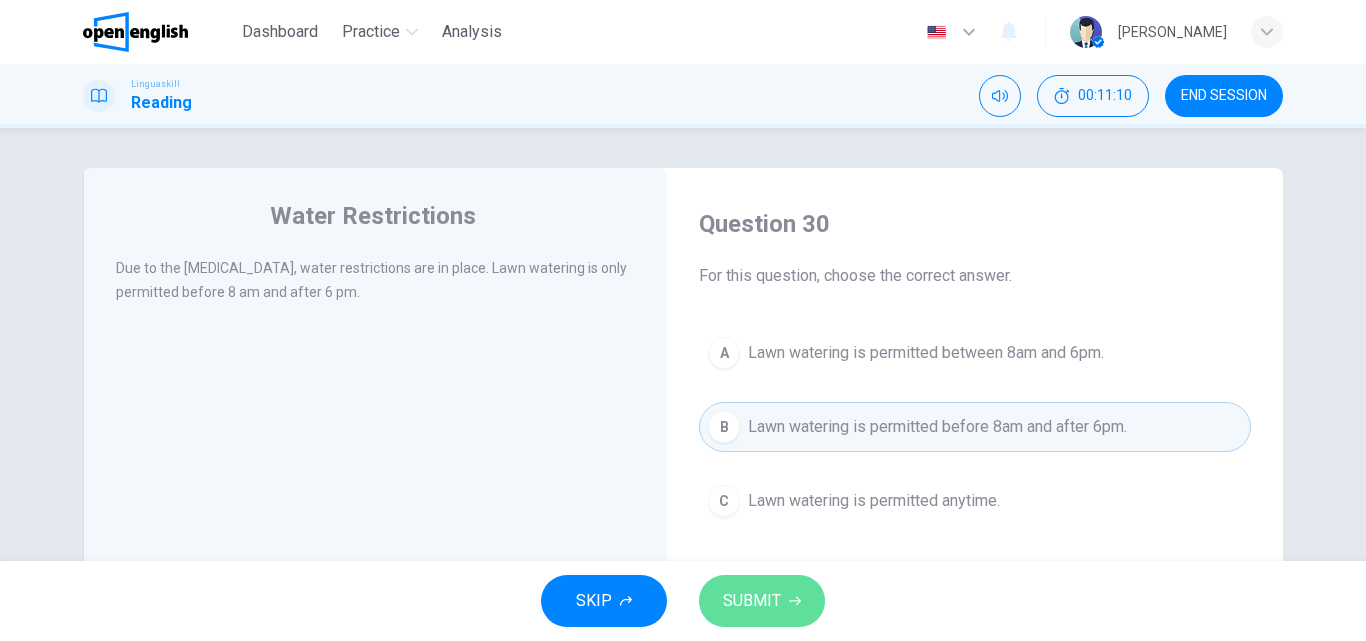 click on "SUBMIT" at bounding box center [752, 601] 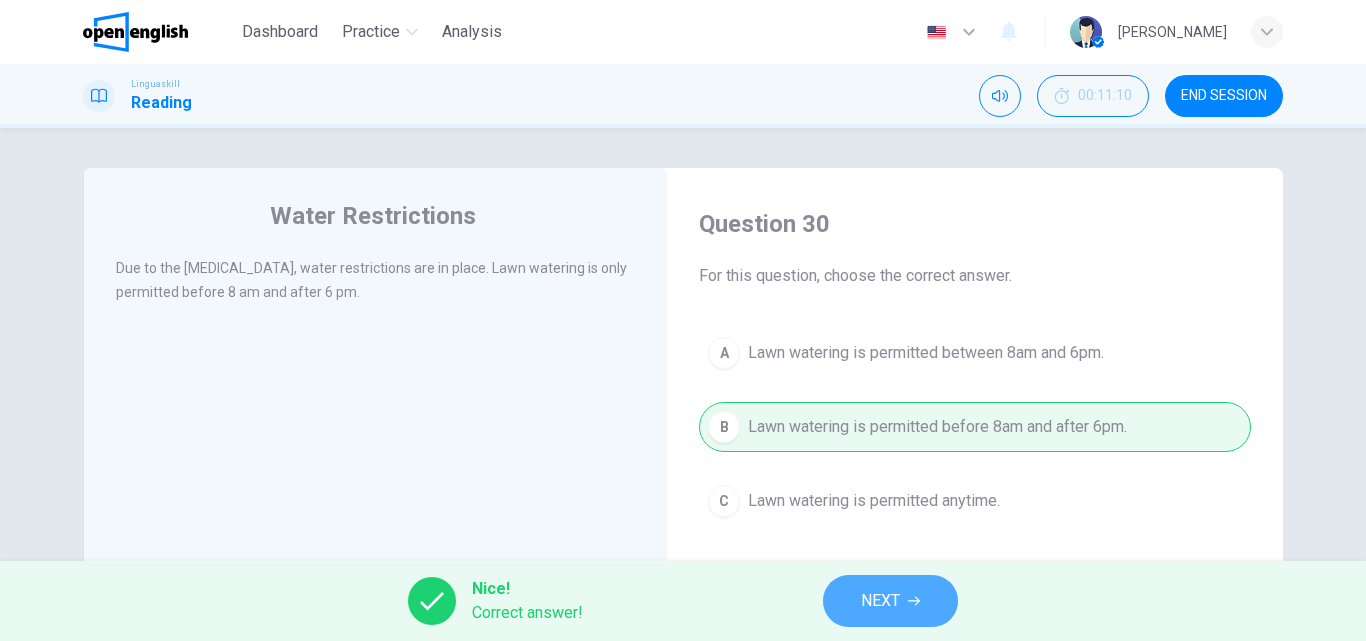 click on "NEXT" at bounding box center [890, 601] 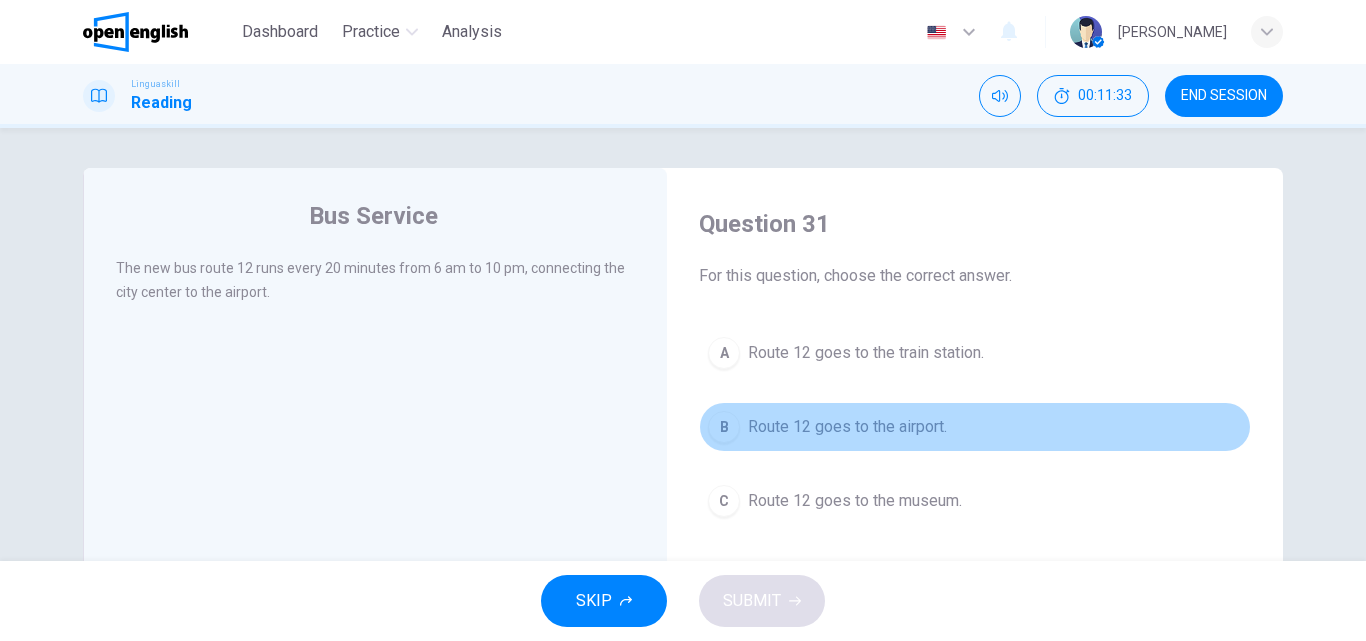 click on "Route 12 goes to the airport." at bounding box center [847, 427] 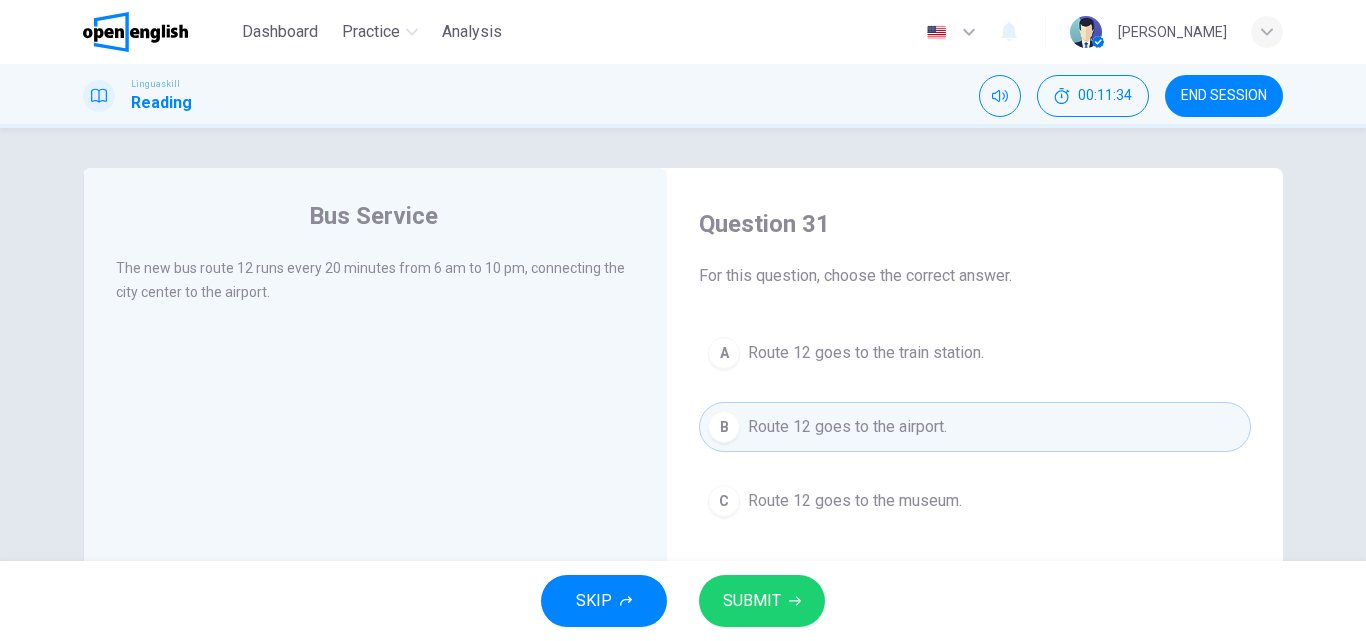 click on "SUBMIT" at bounding box center [762, 601] 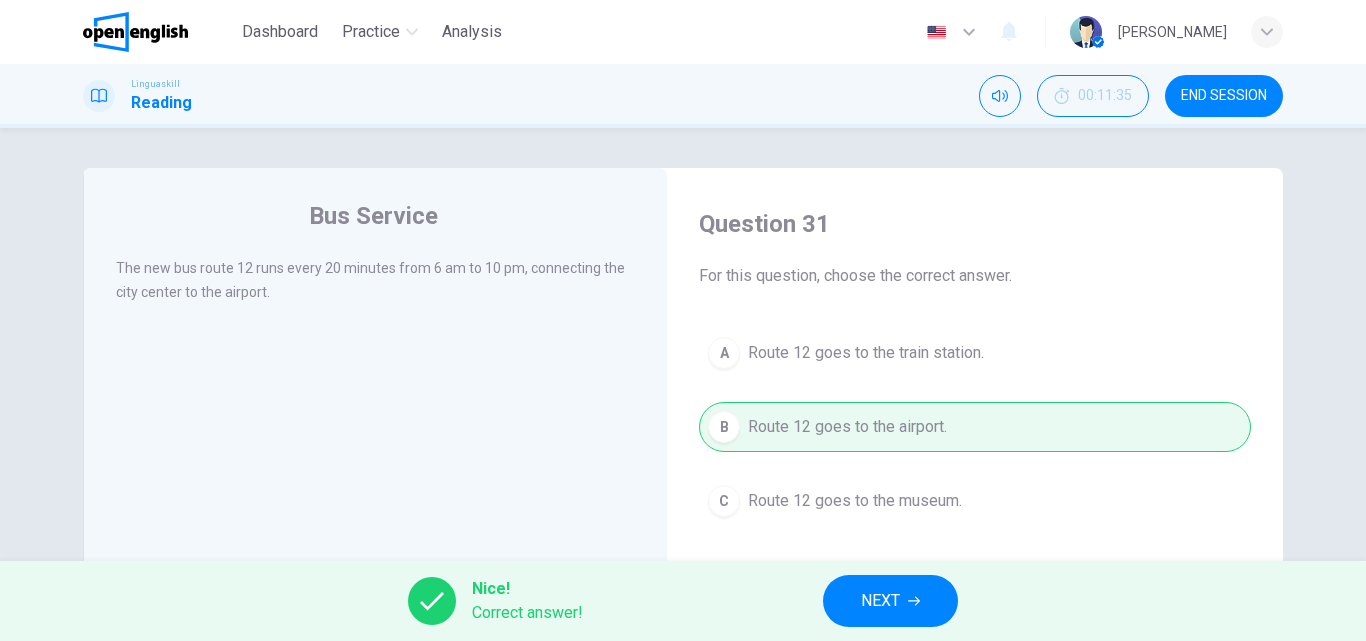 click on "NEXT" at bounding box center [890, 601] 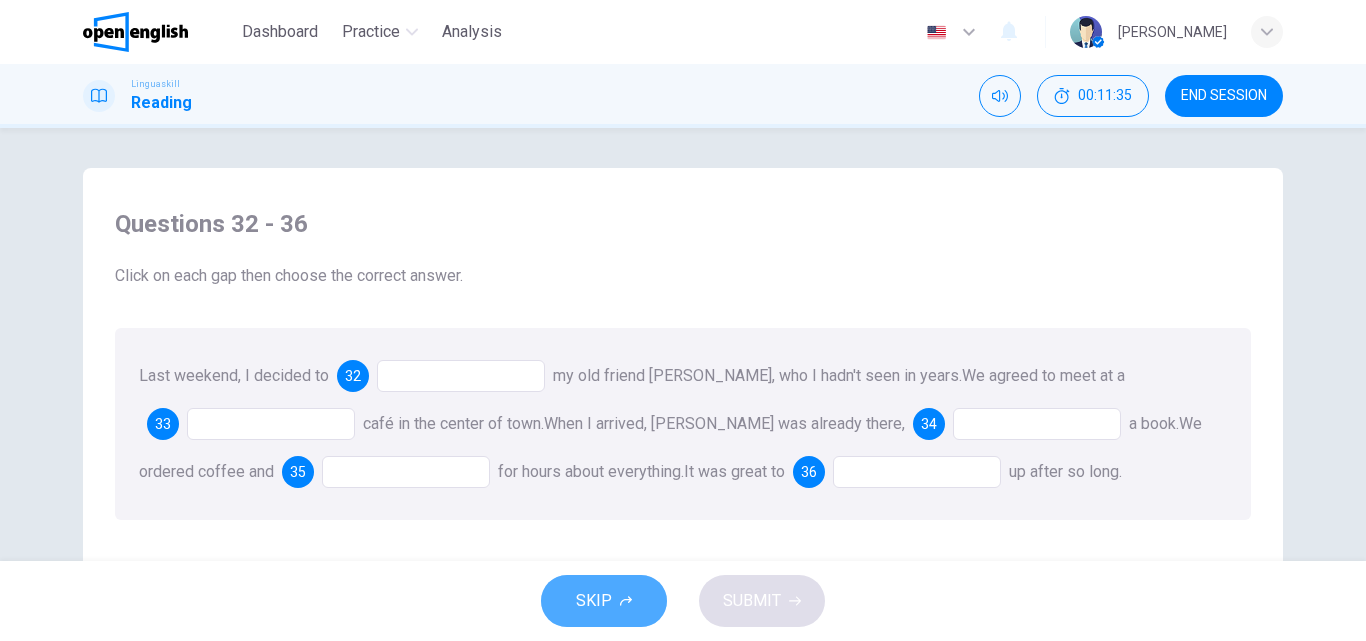click on "SKIP" at bounding box center [604, 601] 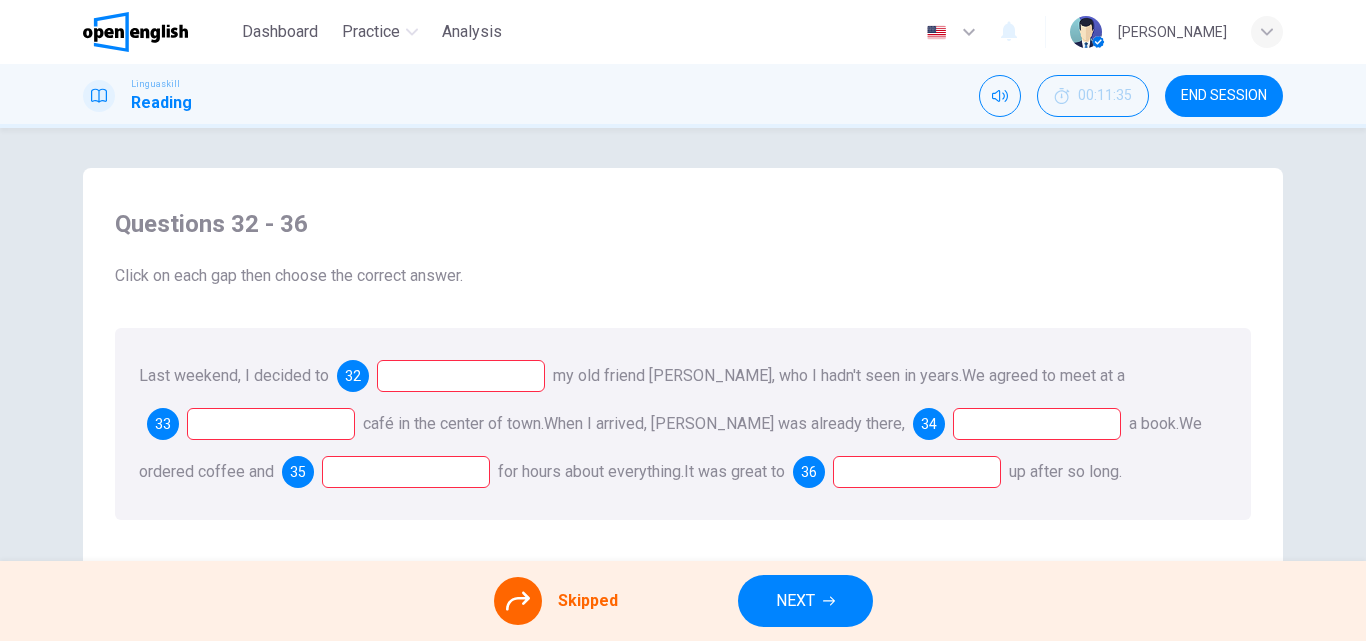 click on "NEXT" at bounding box center (795, 601) 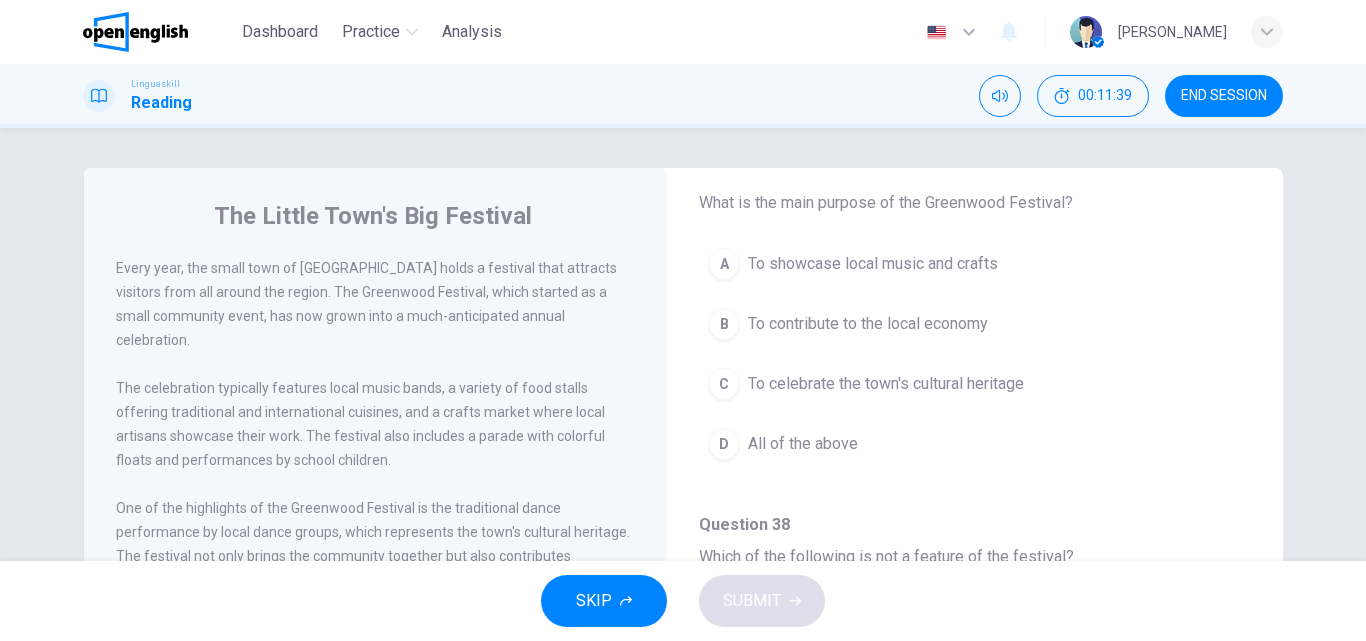 scroll, scrollTop: 0, scrollLeft: 0, axis: both 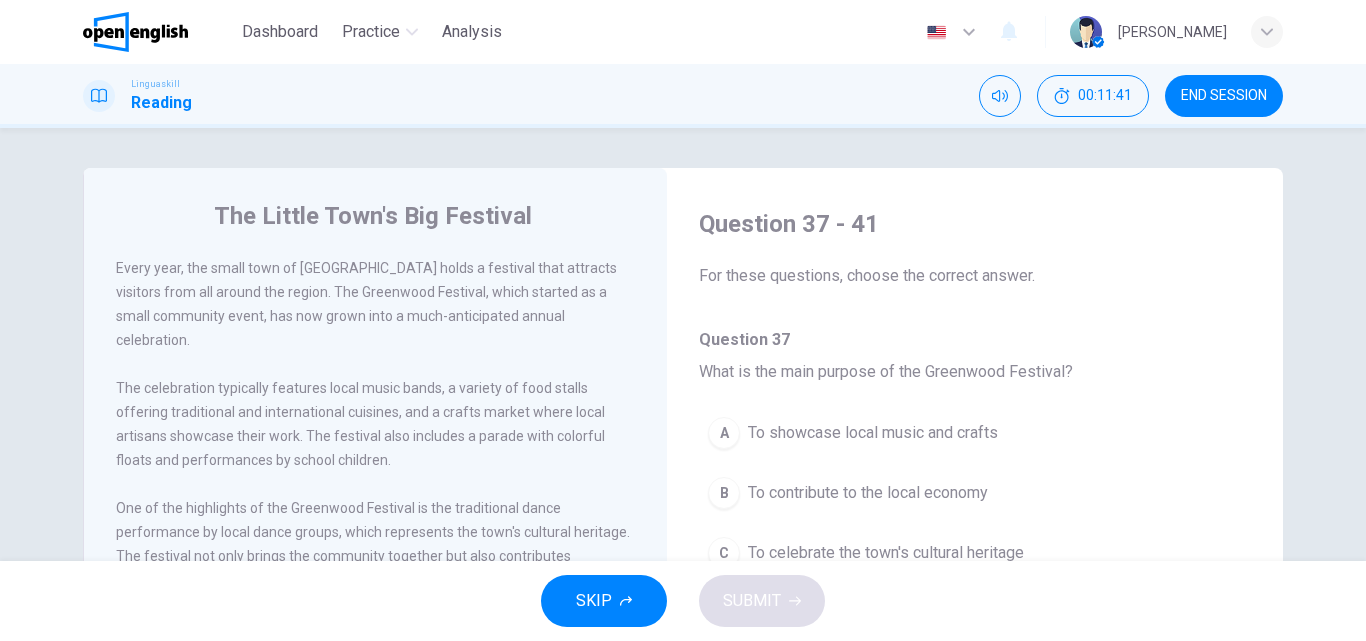 click on "Question 37 - 41 For these questions, choose the correct answer. Question   37 What is the main purpose of the Greenwood Festival? A To showcase local music and crafts B To contribute to the local economy C To celebrate the town's cultural heritage
D All of the above Question   38 Which of the following is not a feature of the festival? A Food stalls with international cuisines B A parade with floats and school performances C Sports competitions D Traditional dance performances Question   39 How has the festival changed over the years? A It has become less popular B  It now includes more modern elements C It has grown from a small event to a major celebration D It no longer includes local music bands Question   40 What impact does the festival have on local businesses? A It leads to decreased sales B It has no significant impact C It contributes to higher sales D It causes businesses to close Question   41 Who participates in the parade? A Only professional performers B School children and local groups C D" at bounding box center (975, 1141) 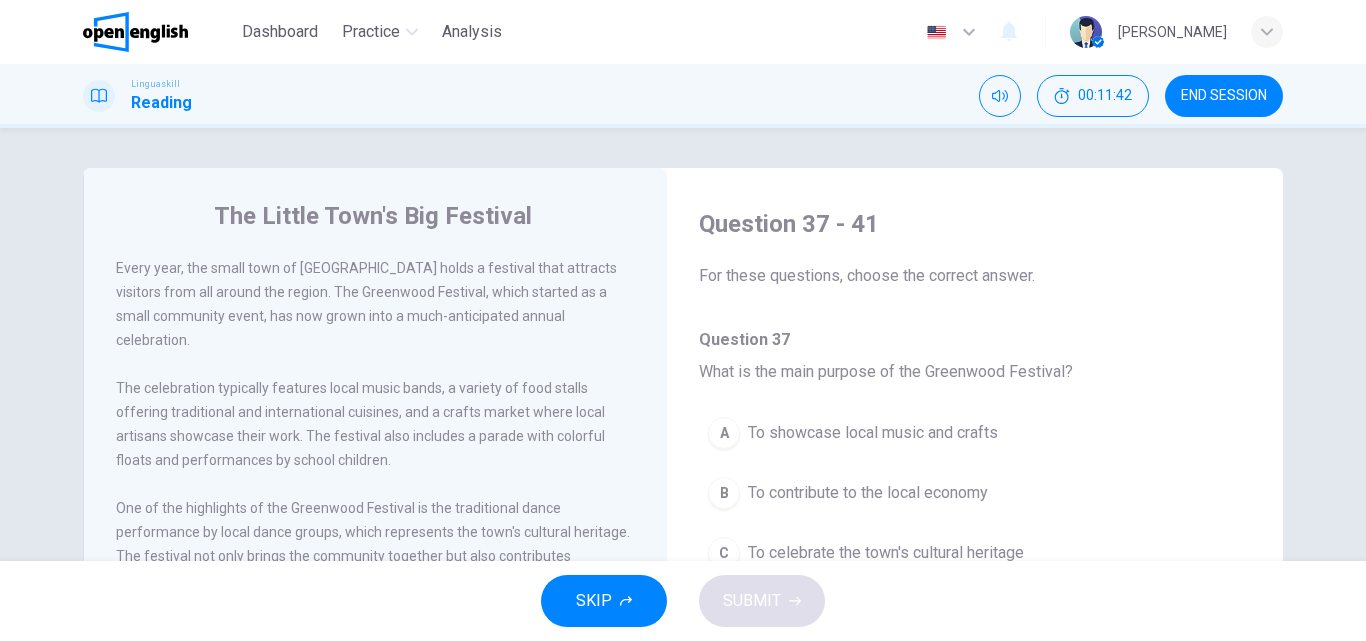 drag, startPoint x: 1251, startPoint y: 268, endPoint x: 1258, endPoint y: 285, distance: 18.384777 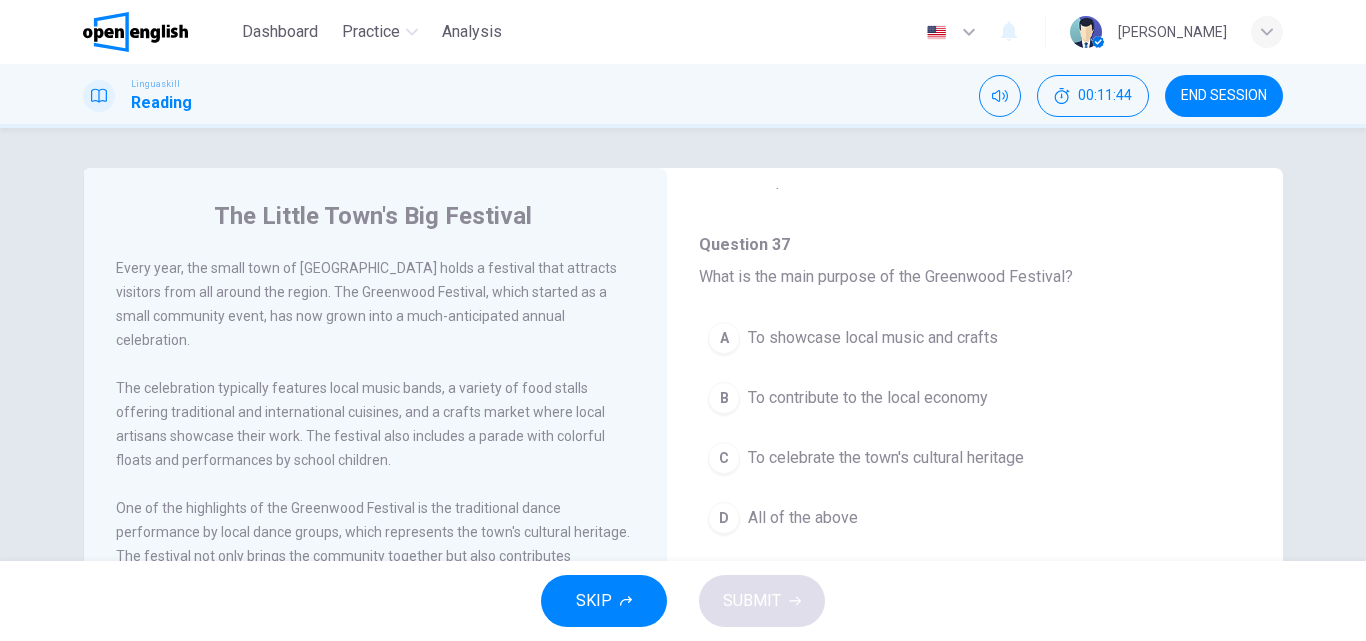 scroll, scrollTop: 104, scrollLeft: 0, axis: vertical 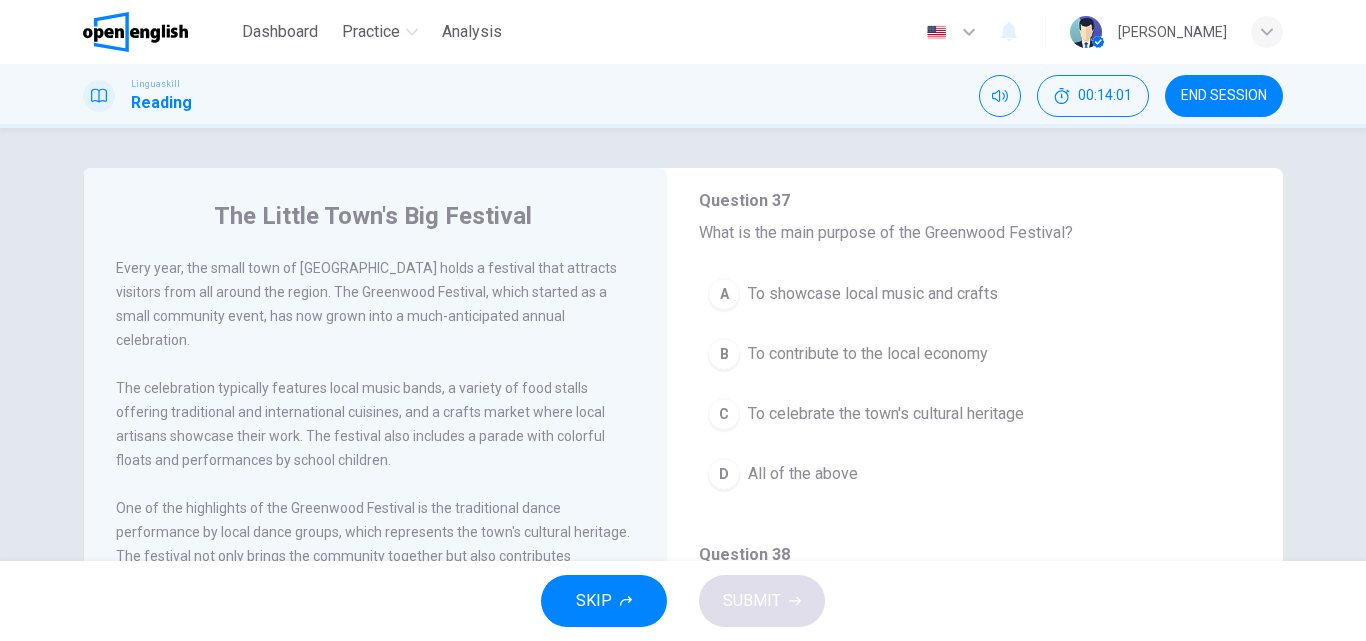 drag, startPoint x: 1251, startPoint y: 413, endPoint x: 1244, endPoint y: 355, distance: 58.420887 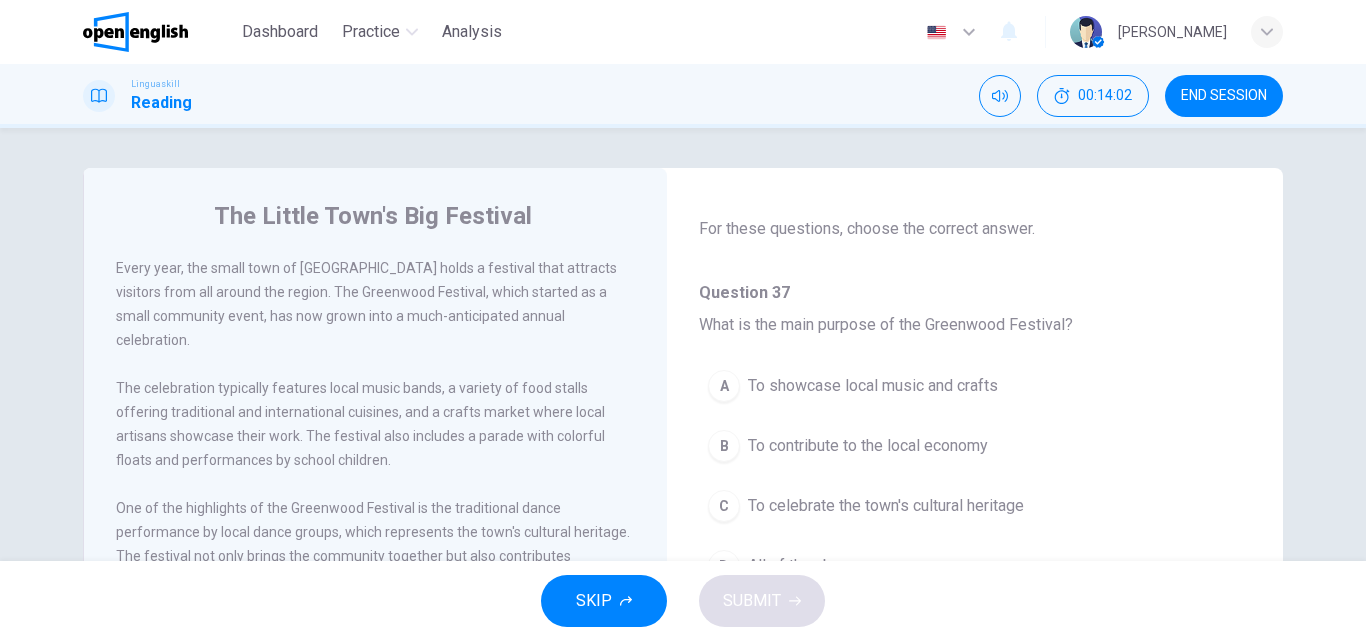 scroll, scrollTop: 0, scrollLeft: 0, axis: both 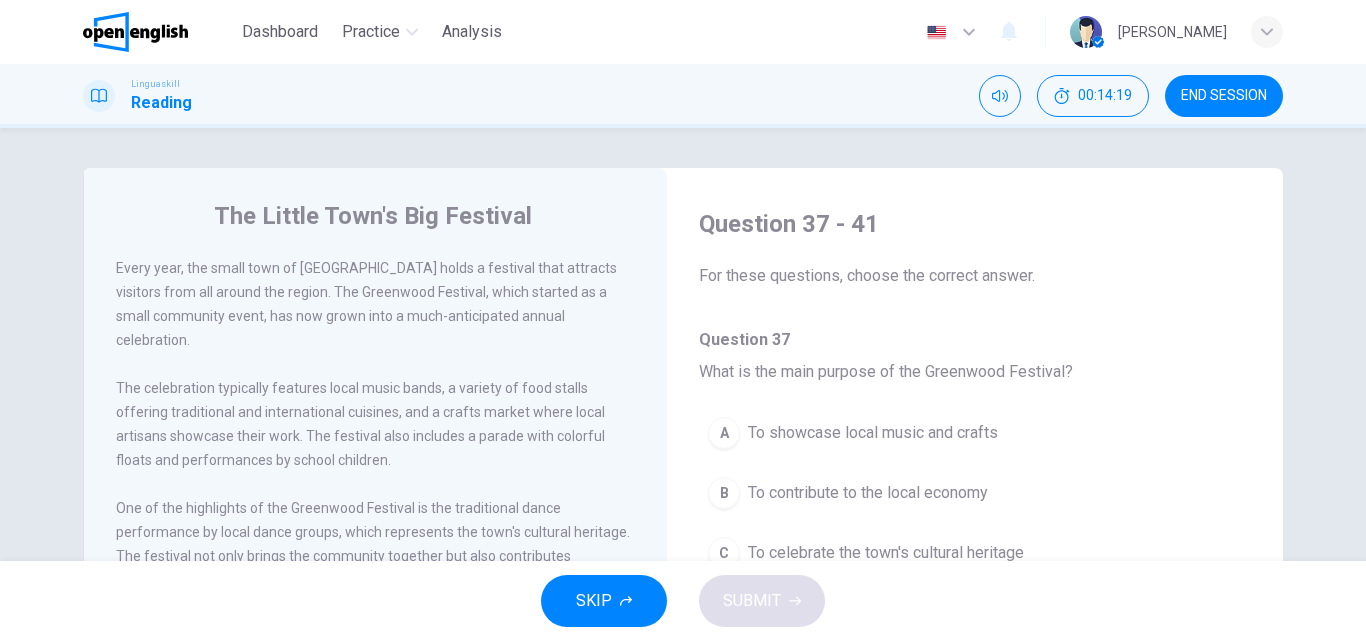 drag, startPoint x: 1262, startPoint y: 285, endPoint x: 1261, endPoint y: 311, distance: 26.019224 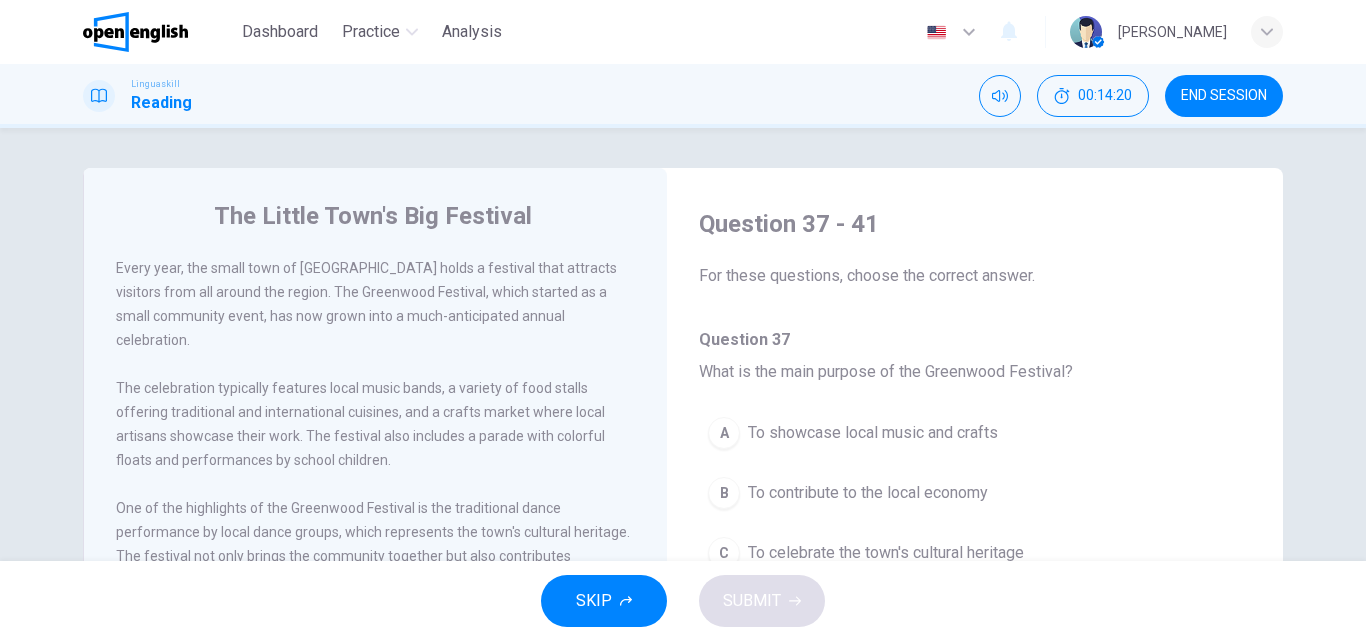 drag, startPoint x: 1266, startPoint y: 309, endPoint x: 1262, endPoint y: 325, distance: 16.492422 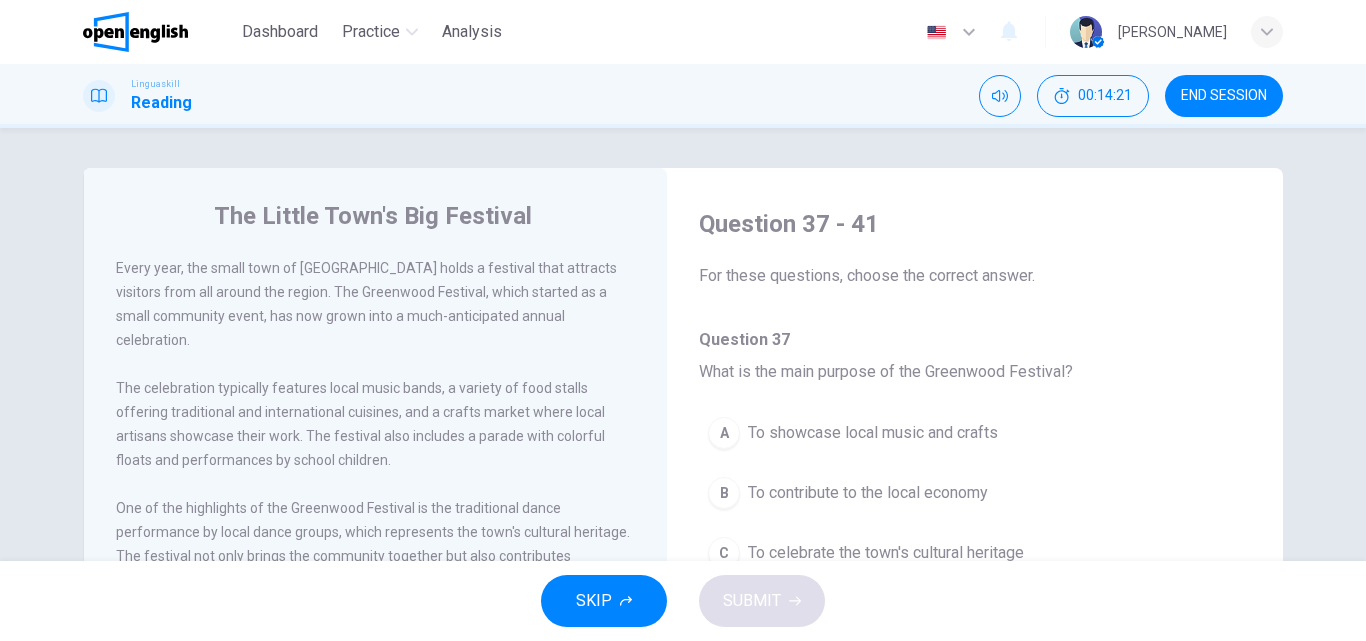 drag, startPoint x: 1251, startPoint y: 322, endPoint x: 1252, endPoint y: 356, distance: 34.0147 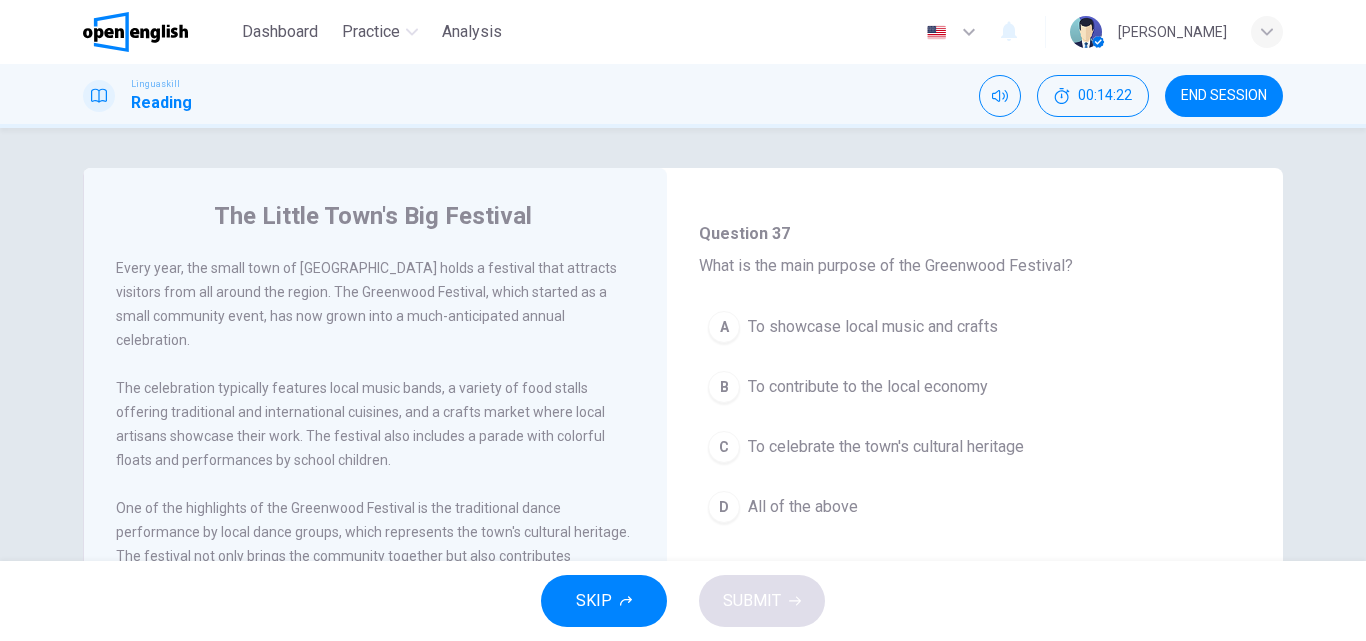 scroll, scrollTop: 121, scrollLeft: 0, axis: vertical 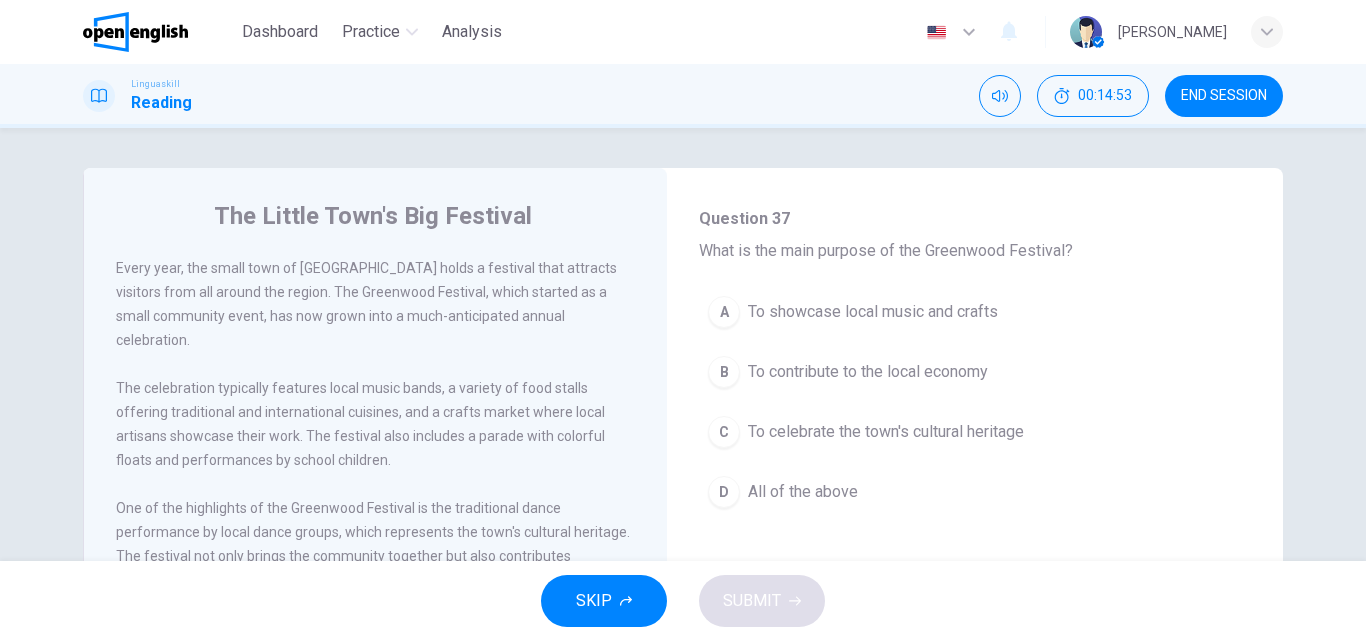 click on "To showcase local music and crafts" at bounding box center (873, 312) 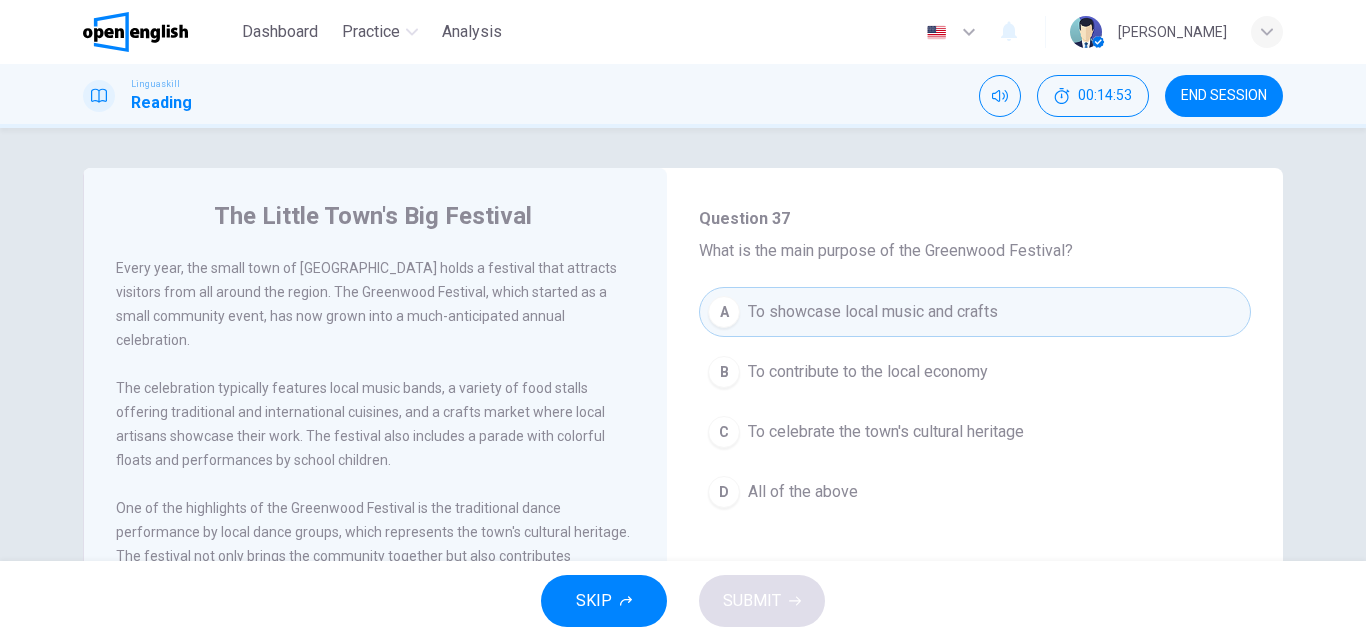 click on "To showcase local music and crafts" at bounding box center [873, 312] 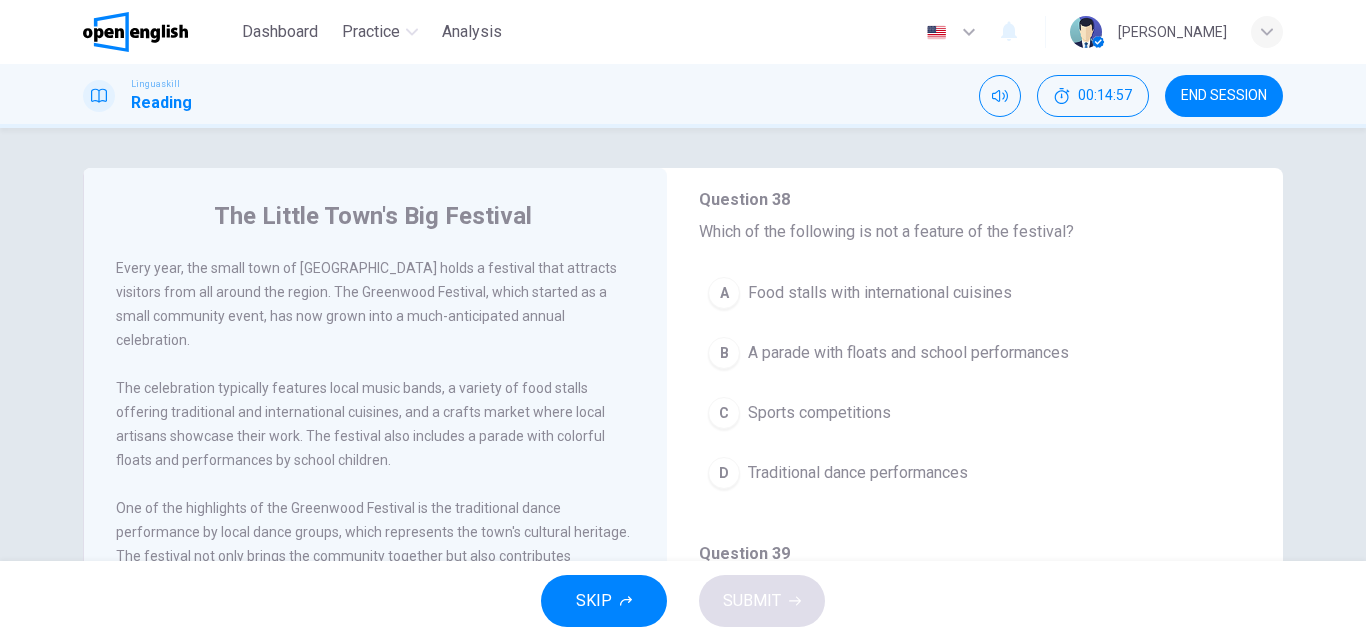 scroll, scrollTop: 503, scrollLeft: 0, axis: vertical 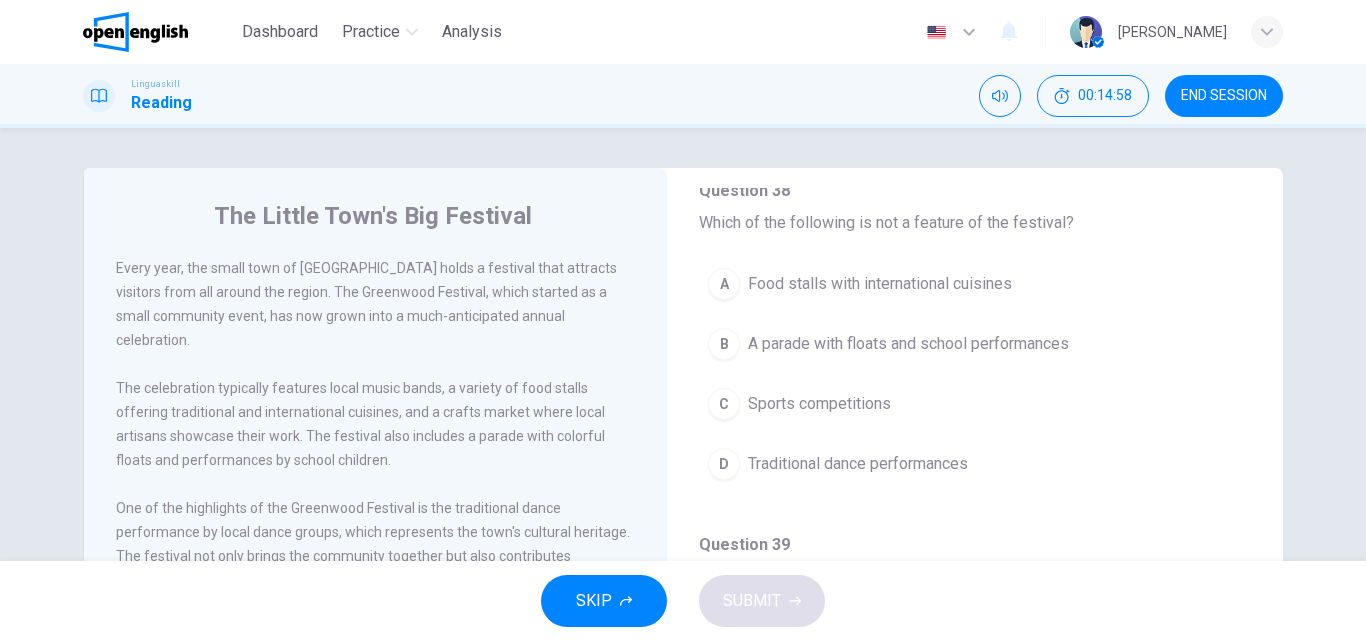 drag, startPoint x: 1260, startPoint y: 291, endPoint x: 1247, endPoint y: 420, distance: 129.65338 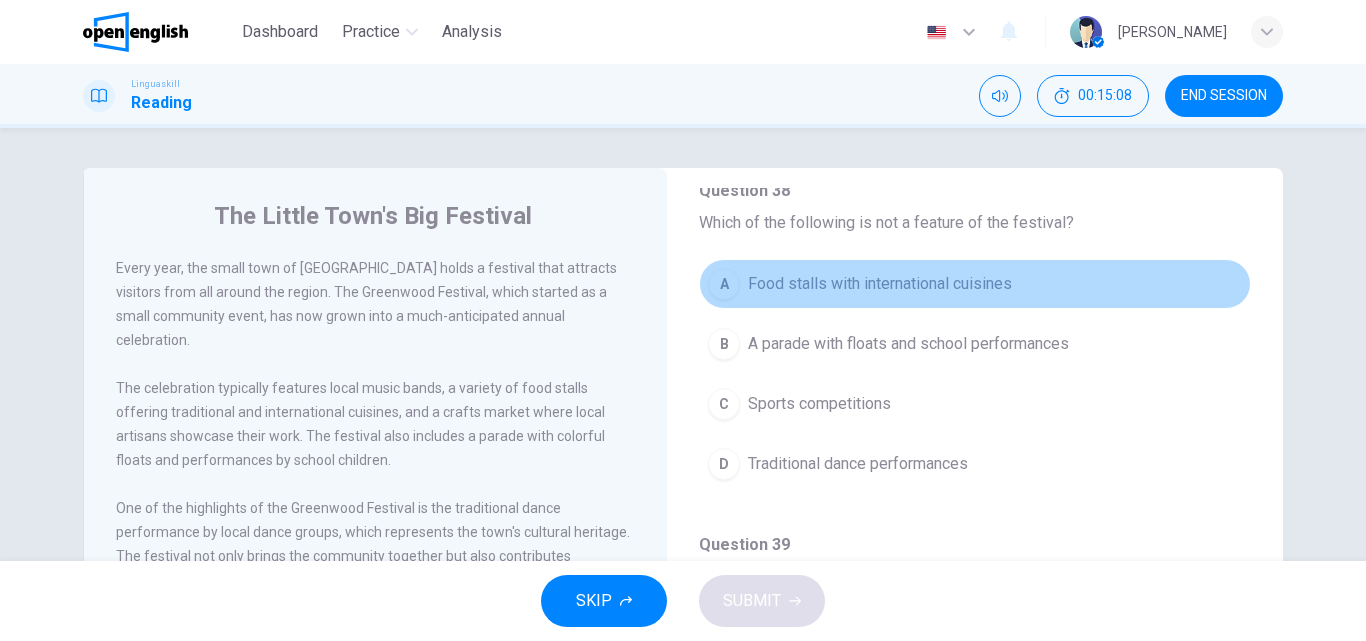 click on "Food stalls with international cuisines" at bounding box center (880, 284) 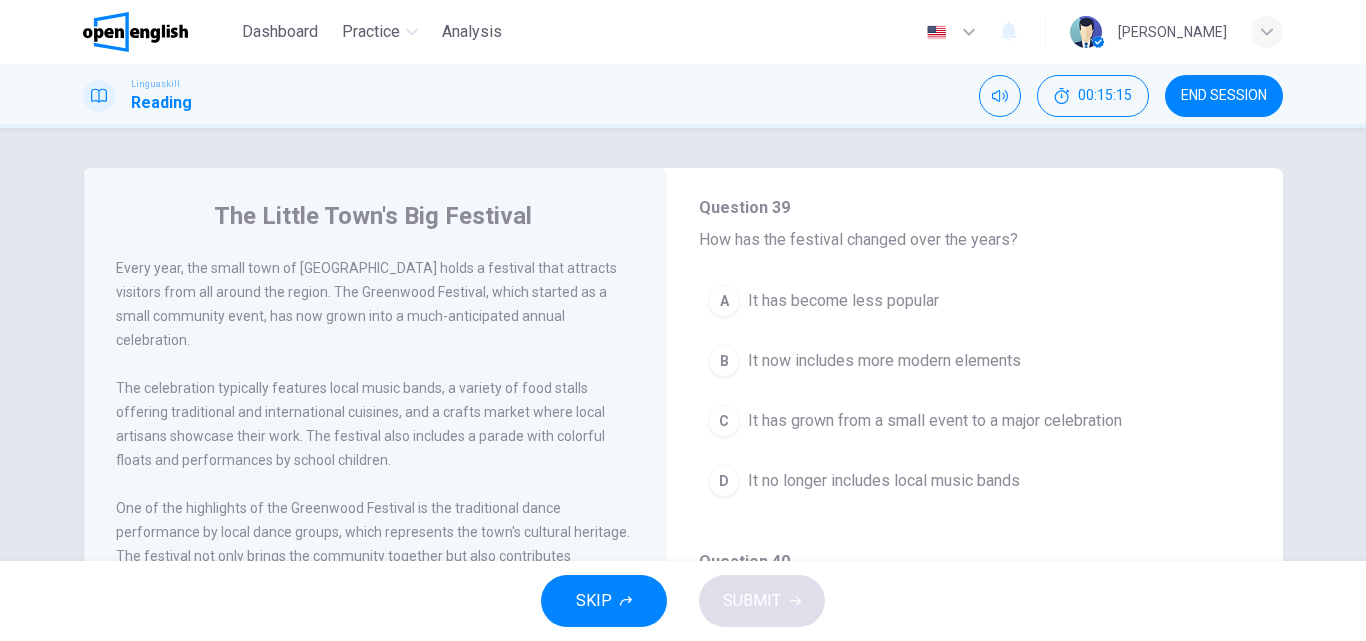 scroll, scrollTop: 828, scrollLeft: 0, axis: vertical 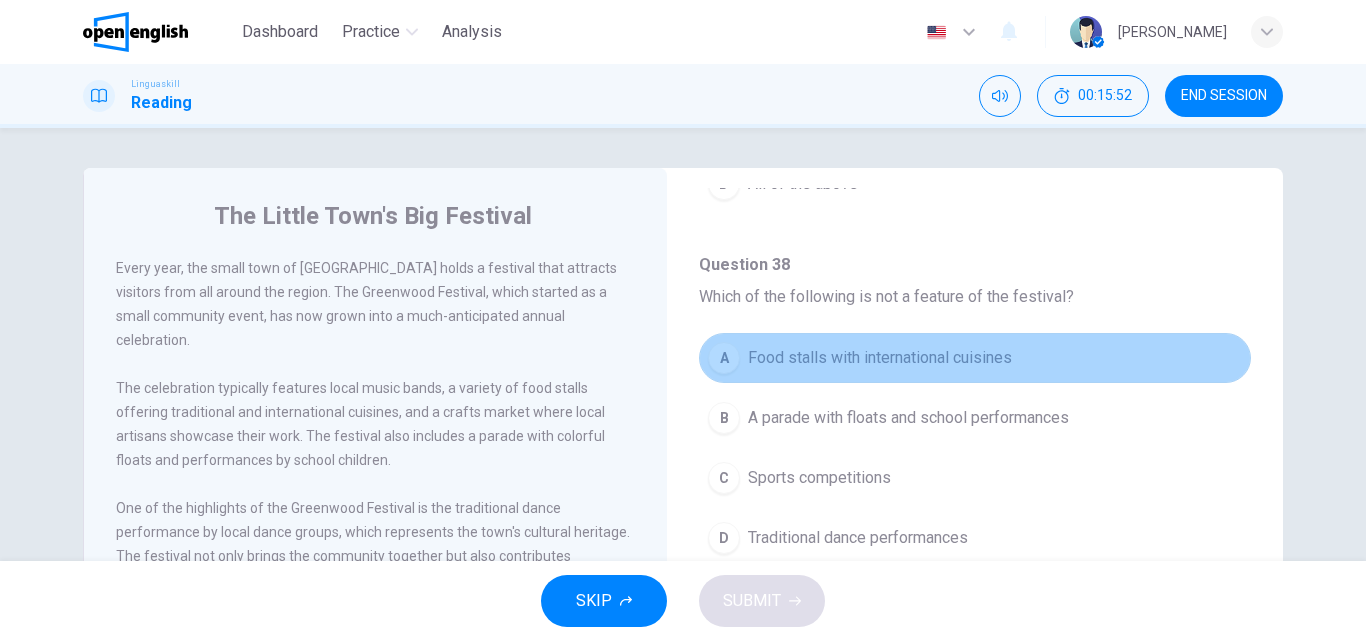 click on "A Food stalls with international cuisines" at bounding box center [975, 358] 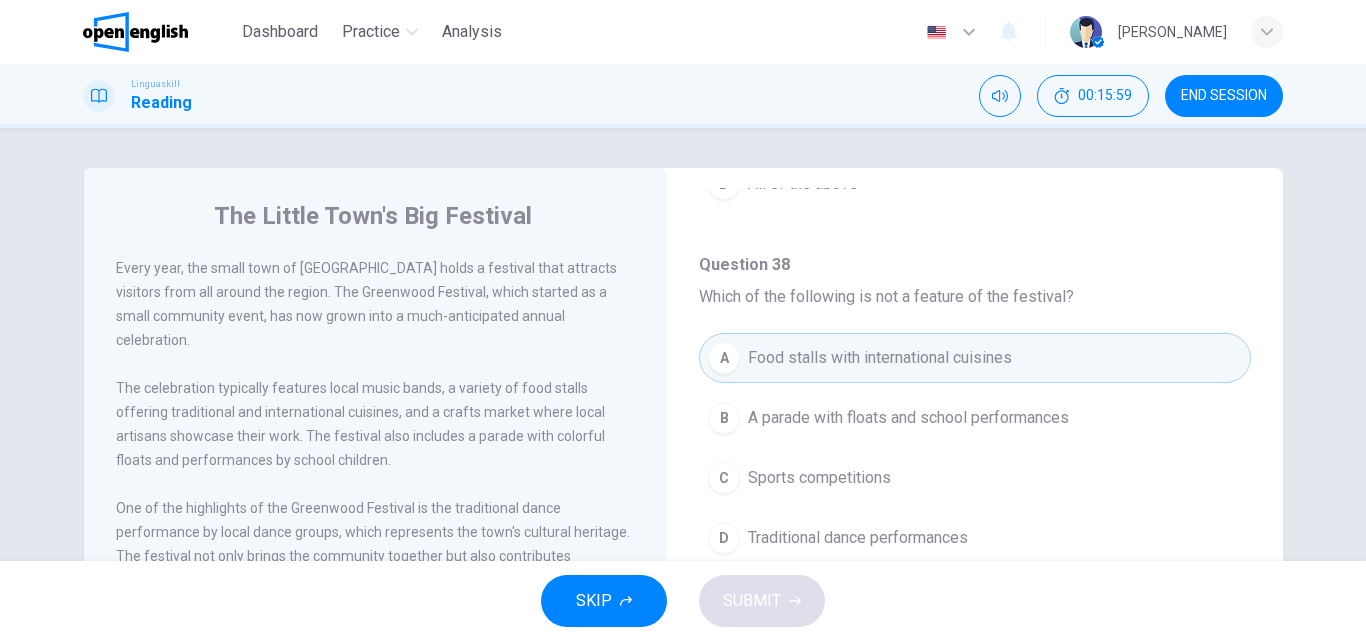 drag, startPoint x: 1251, startPoint y: 408, endPoint x: 1263, endPoint y: 426, distance: 21.633308 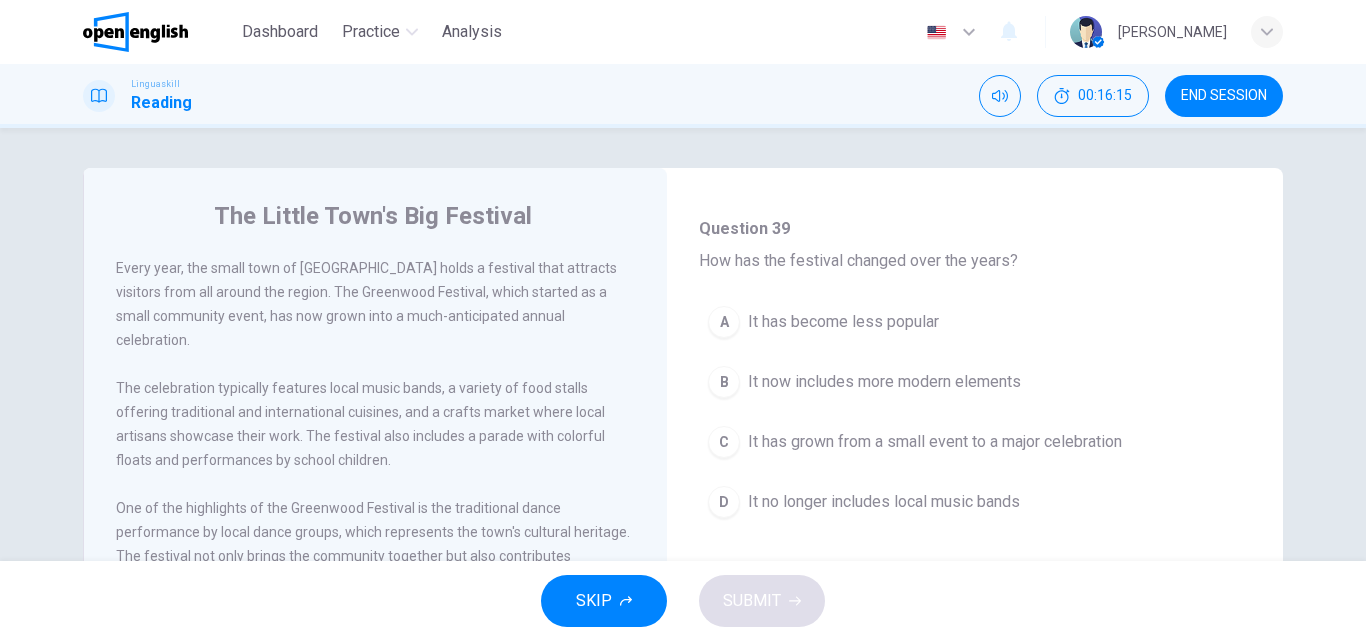 scroll, scrollTop: 813, scrollLeft: 0, axis: vertical 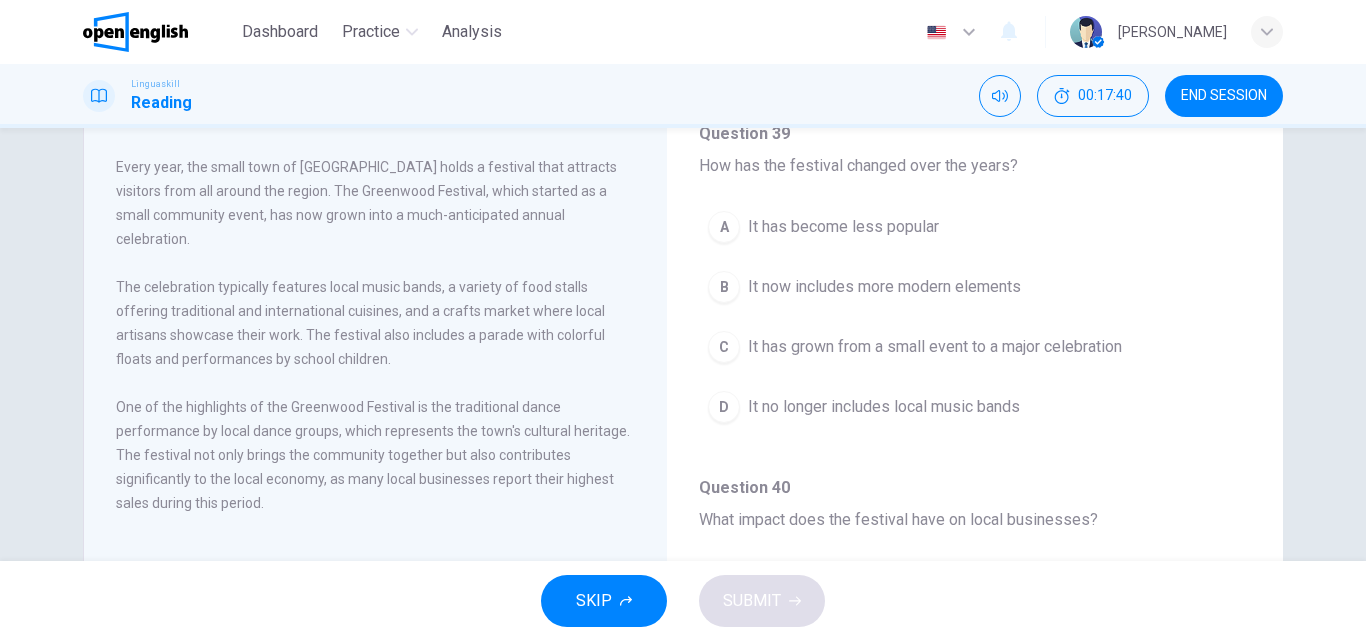 click on "It no longer includes local music bands" at bounding box center [884, 407] 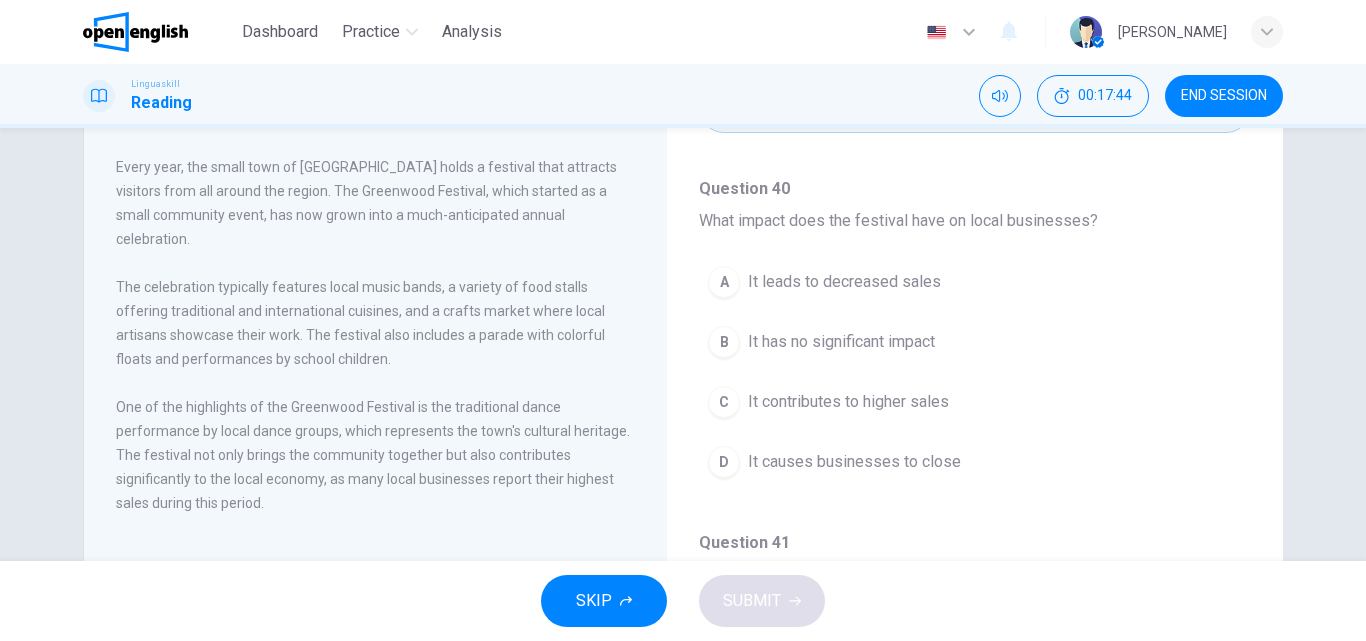scroll, scrollTop: 1109, scrollLeft: 0, axis: vertical 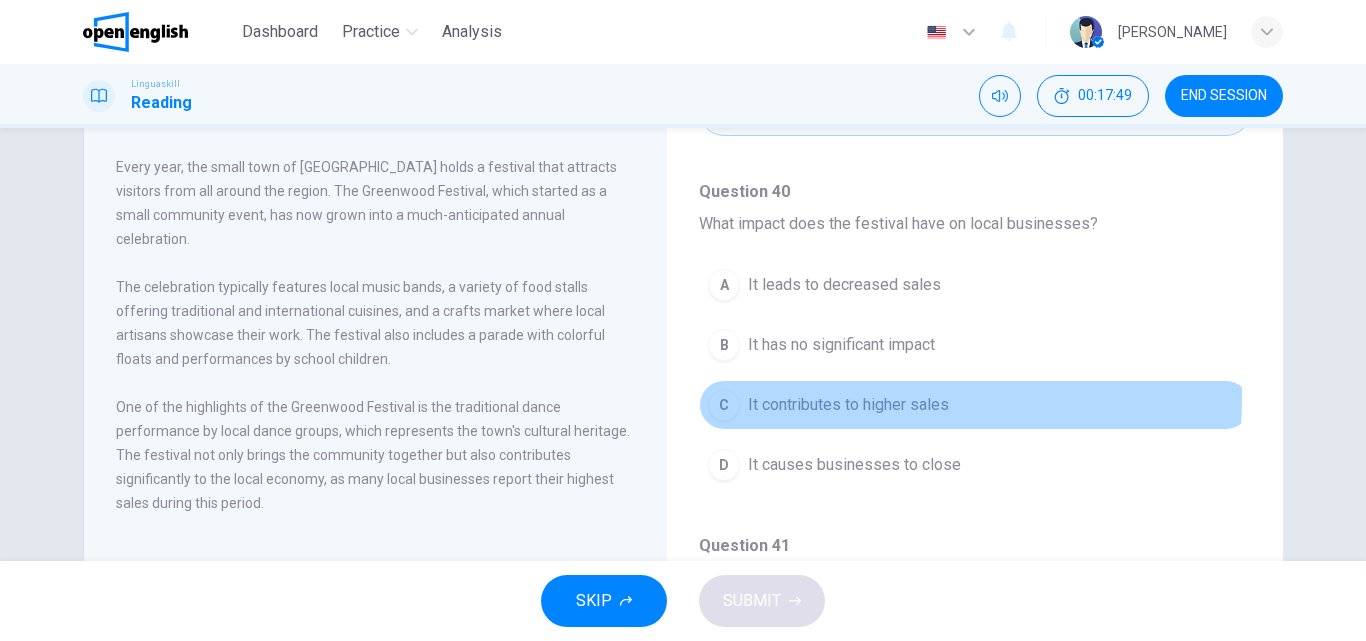 click on "It contributes to higher sales" at bounding box center (848, 405) 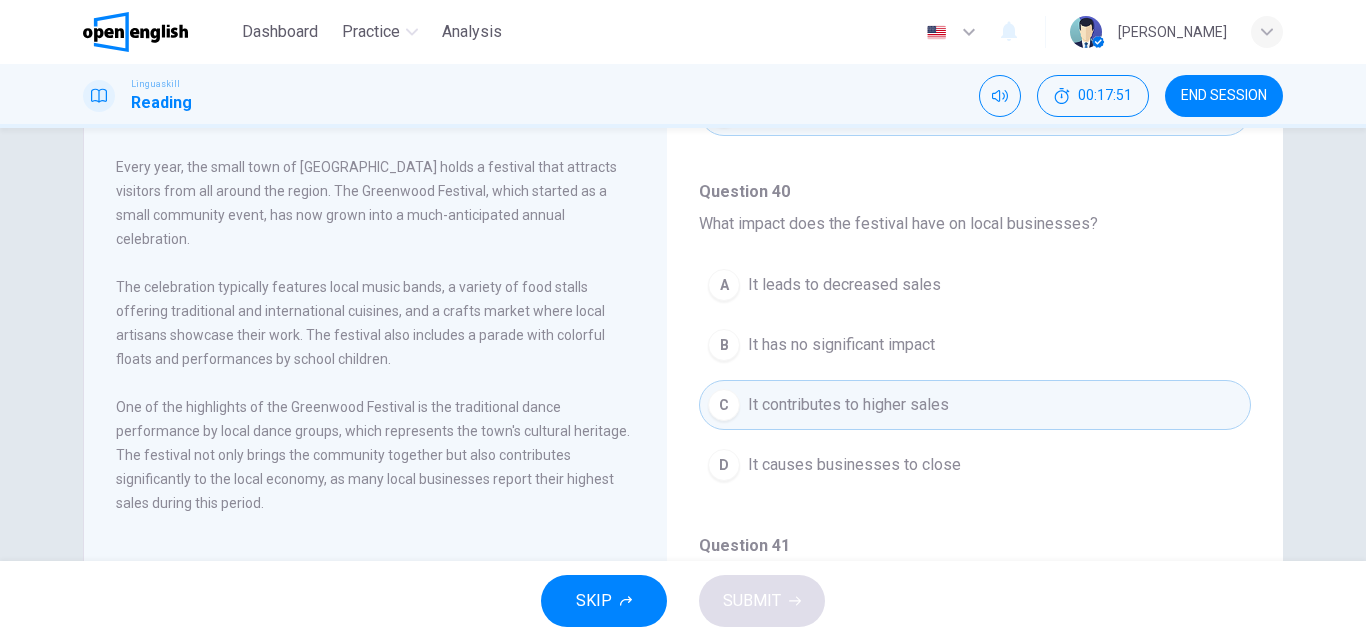 drag, startPoint x: 1249, startPoint y: 533, endPoint x: 1253, endPoint y: 578, distance: 45.17743 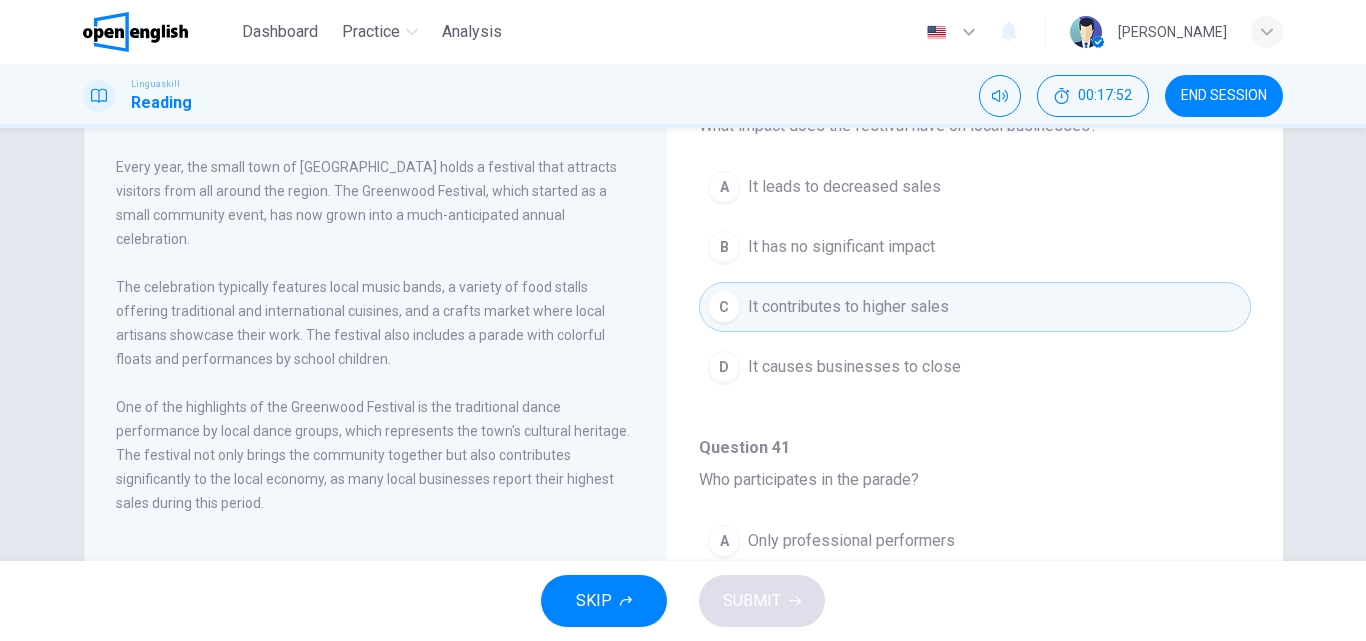 scroll, scrollTop: 1251, scrollLeft: 0, axis: vertical 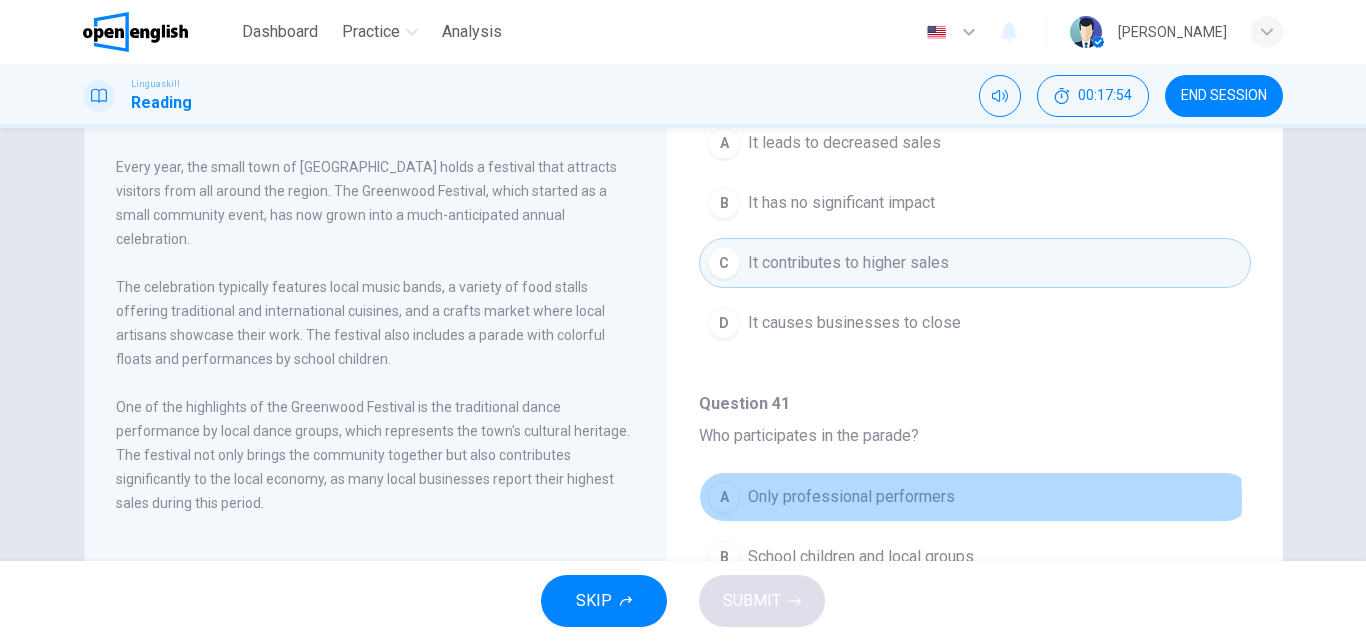 click on "A Only professional performers" at bounding box center [975, 497] 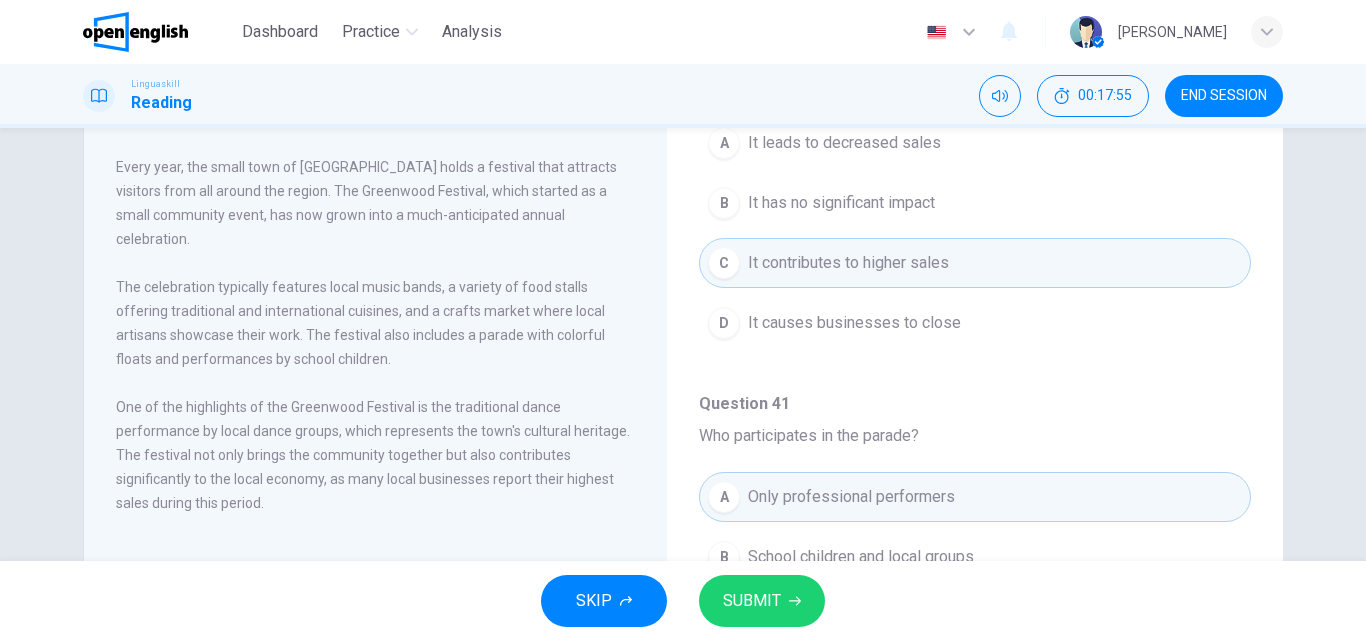 click on "SUBMIT" at bounding box center [762, 601] 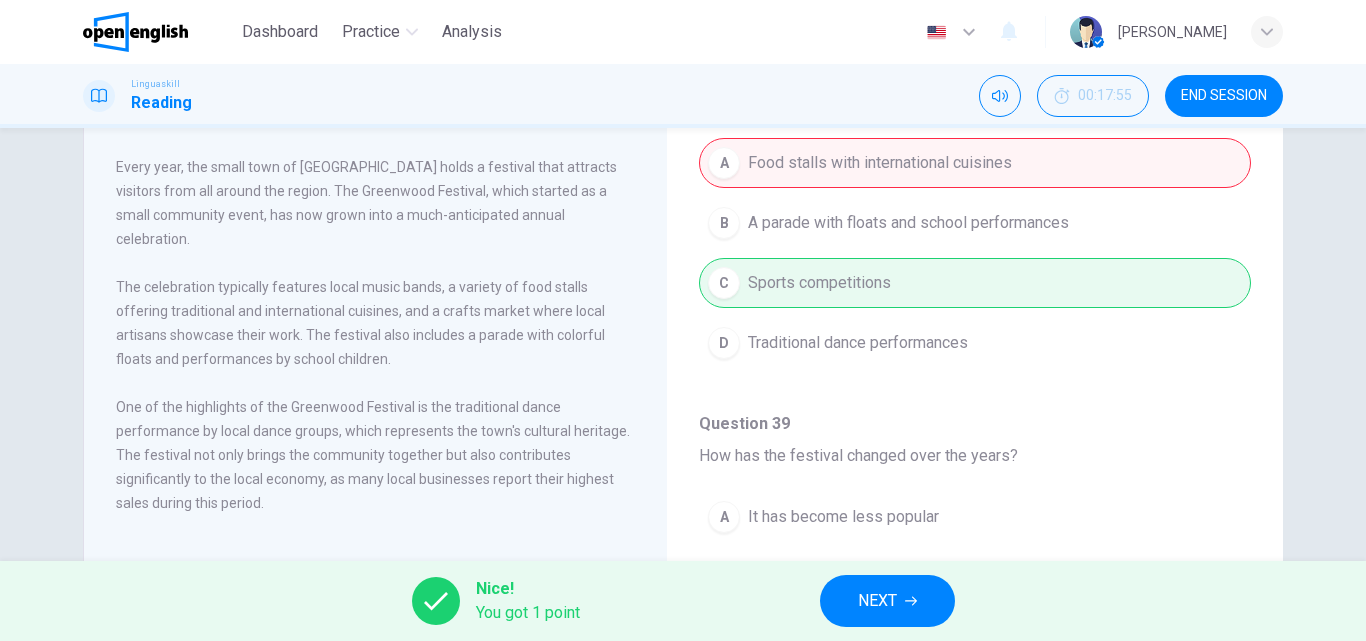 scroll, scrollTop: 1251, scrollLeft: 0, axis: vertical 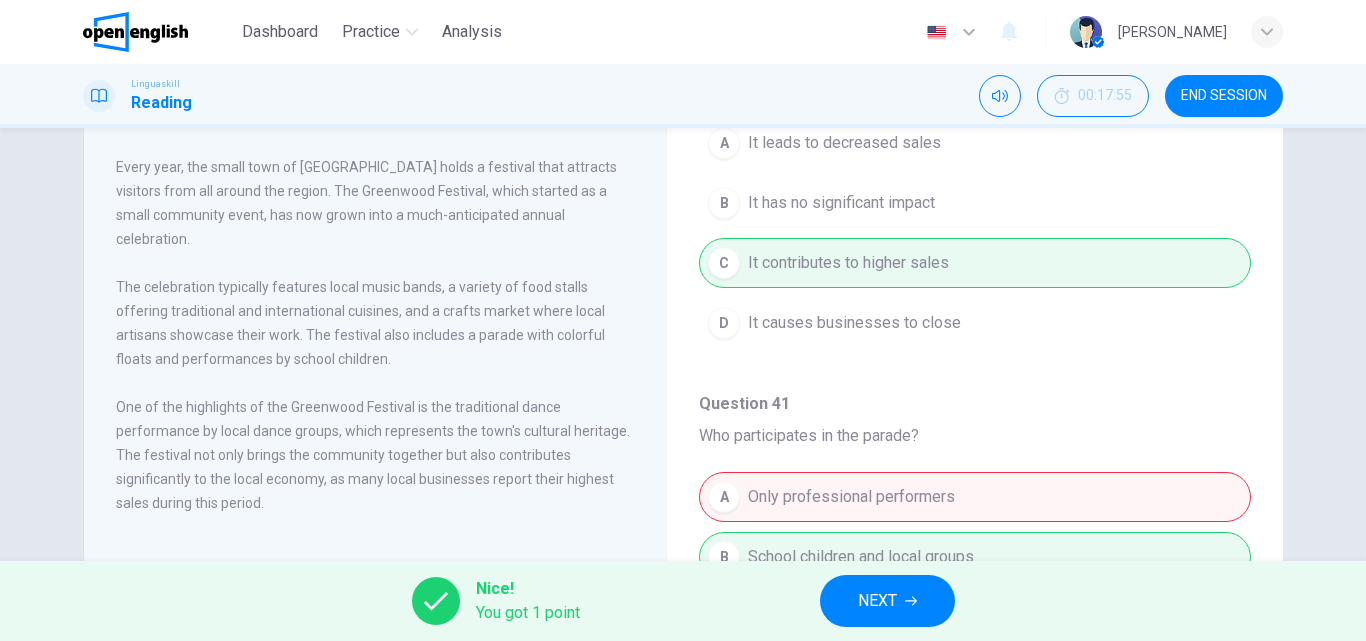 click on "NEXT" at bounding box center [877, 601] 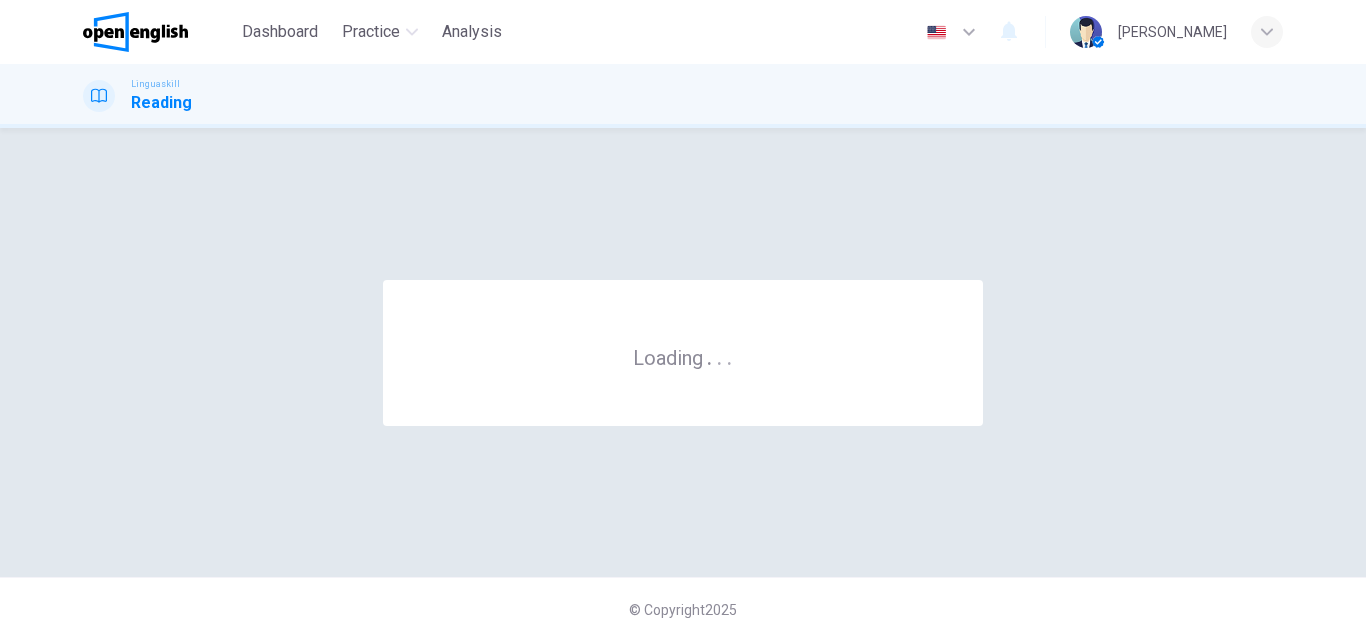 scroll, scrollTop: 0, scrollLeft: 0, axis: both 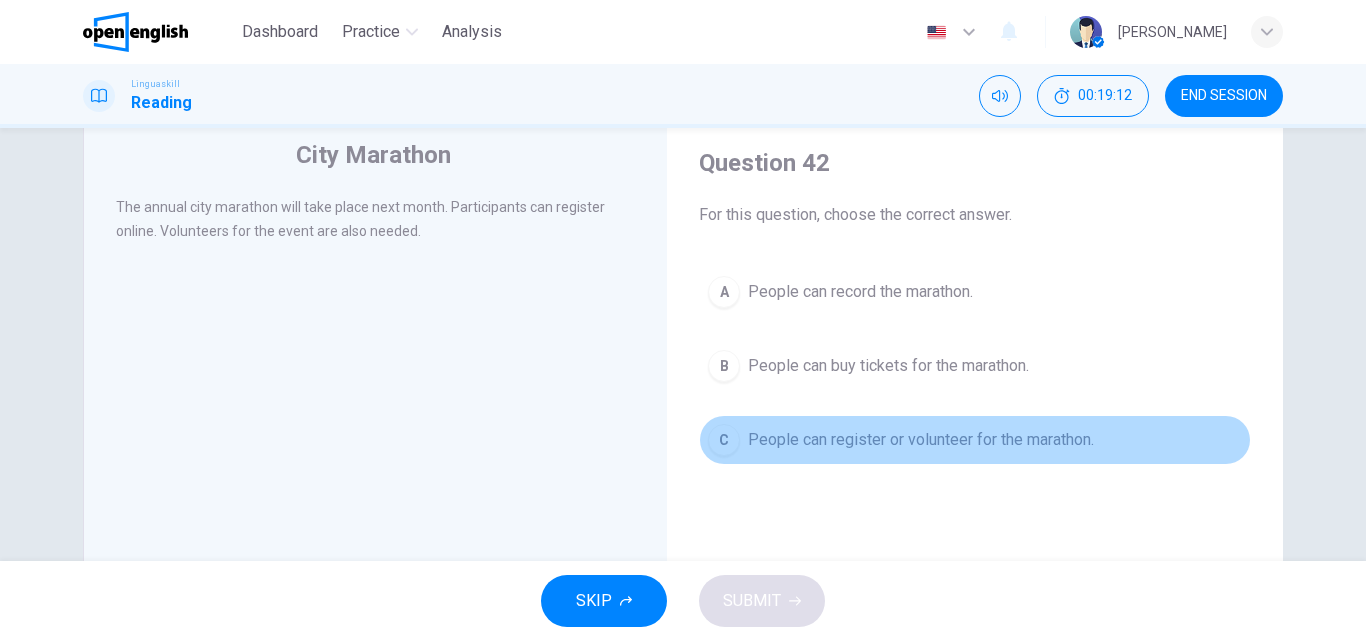 click on "People can register or volunteer for the marathon." at bounding box center [921, 440] 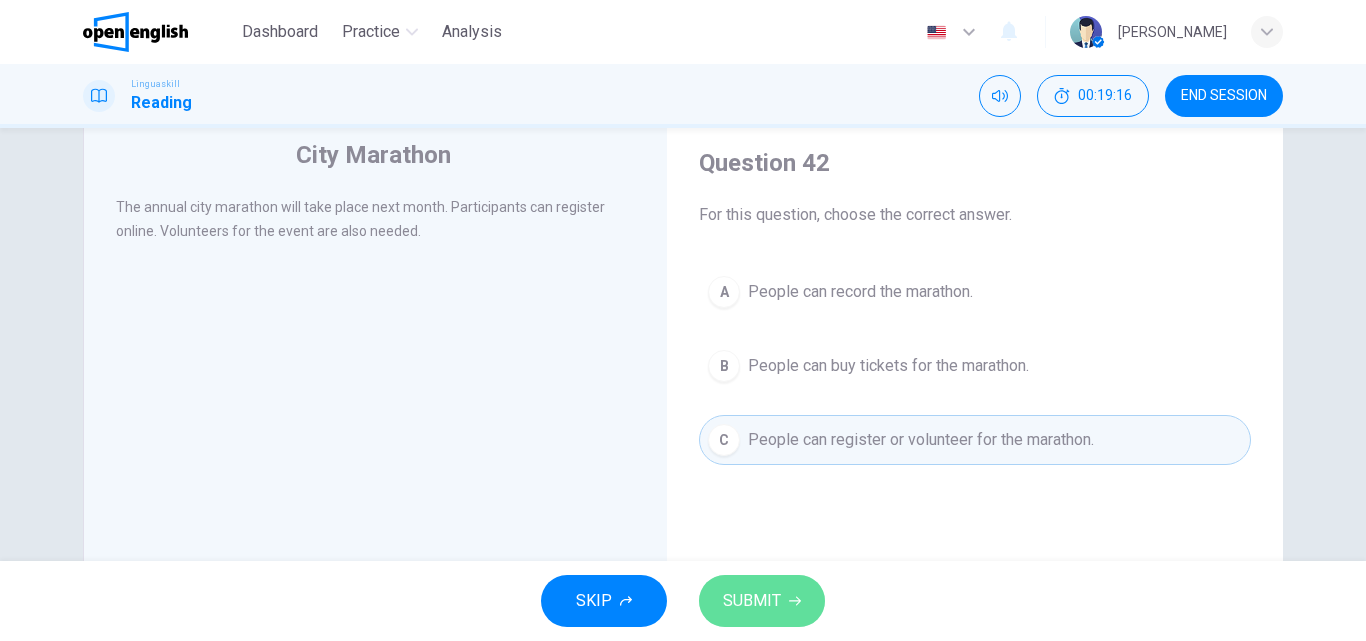 click on "SUBMIT" at bounding box center (762, 601) 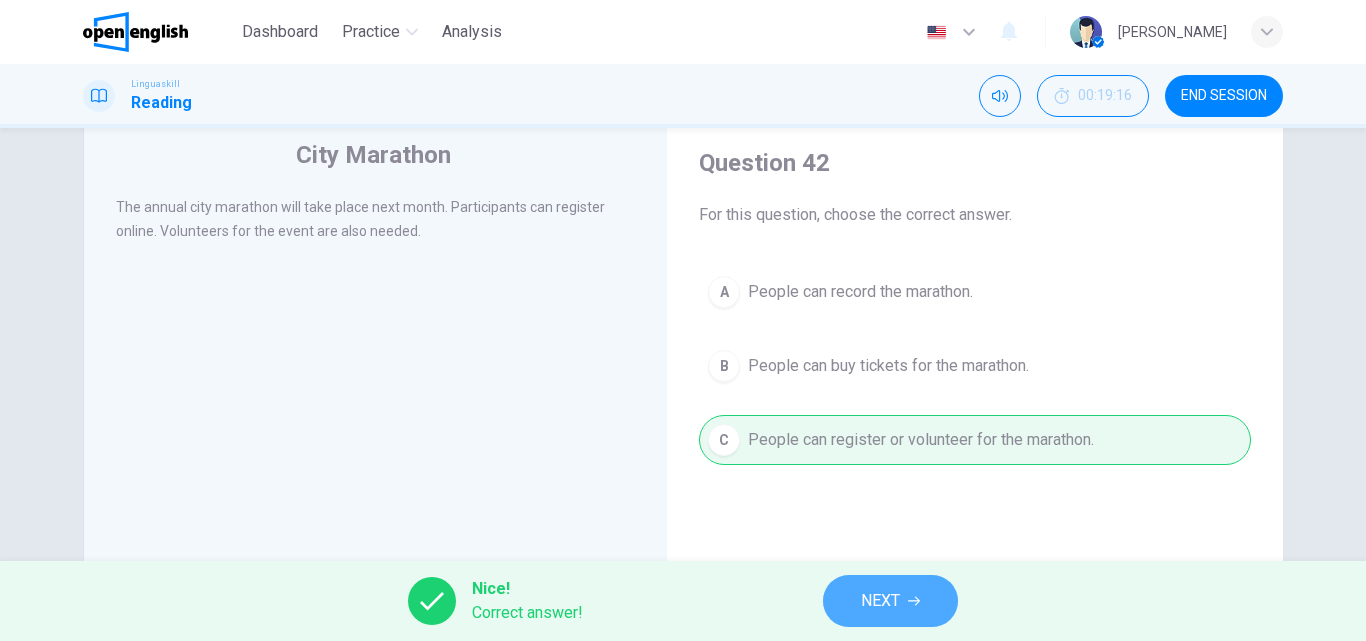 click on "NEXT" at bounding box center (880, 601) 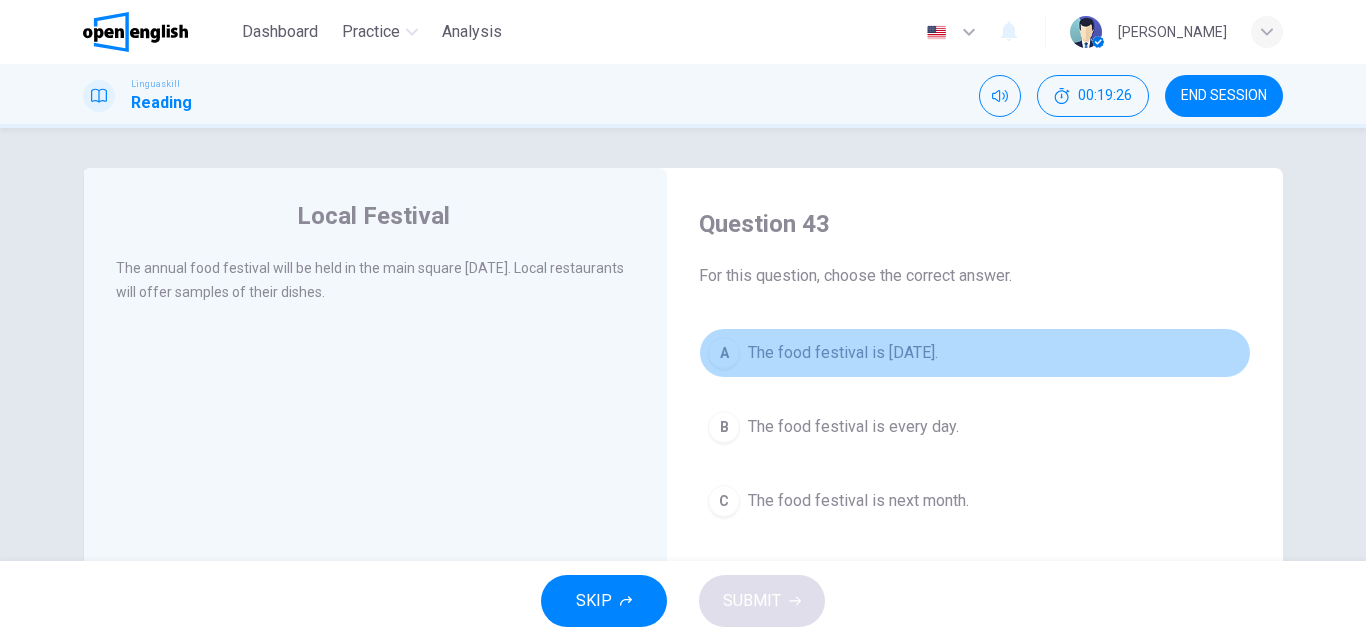 click on "A The food festival is [DATE]." at bounding box center (975, 353) 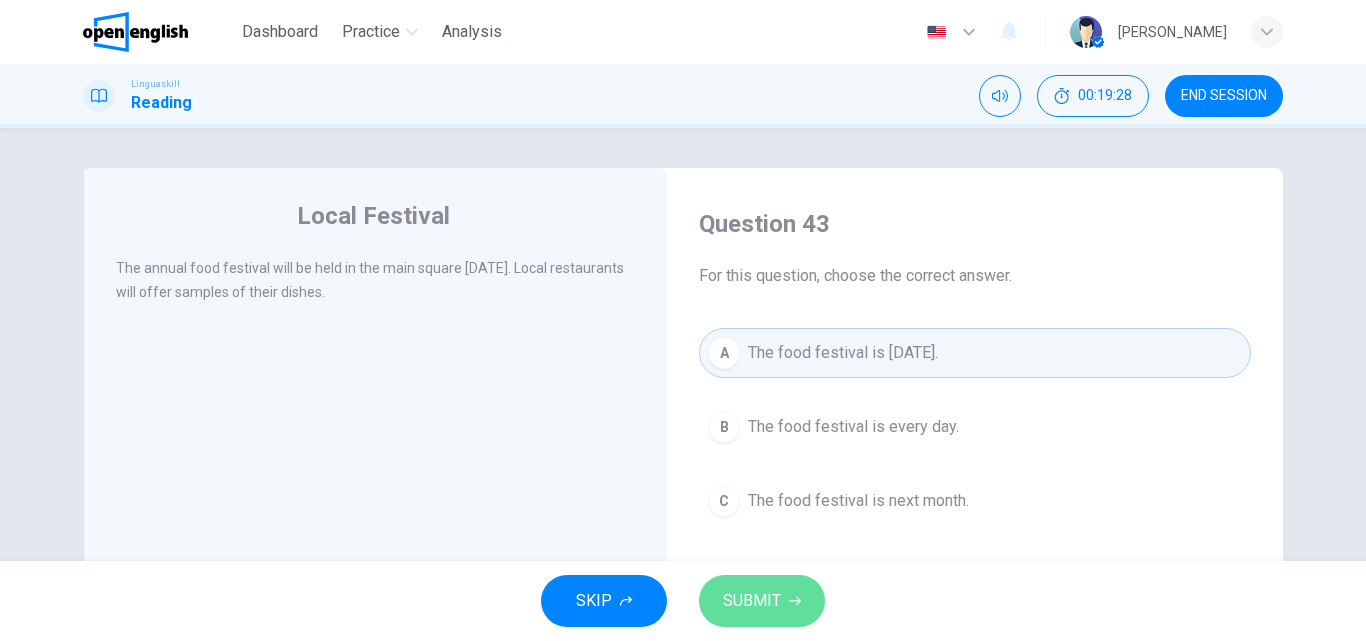 click on "SUBMIT" at bounding box center [752, 601] 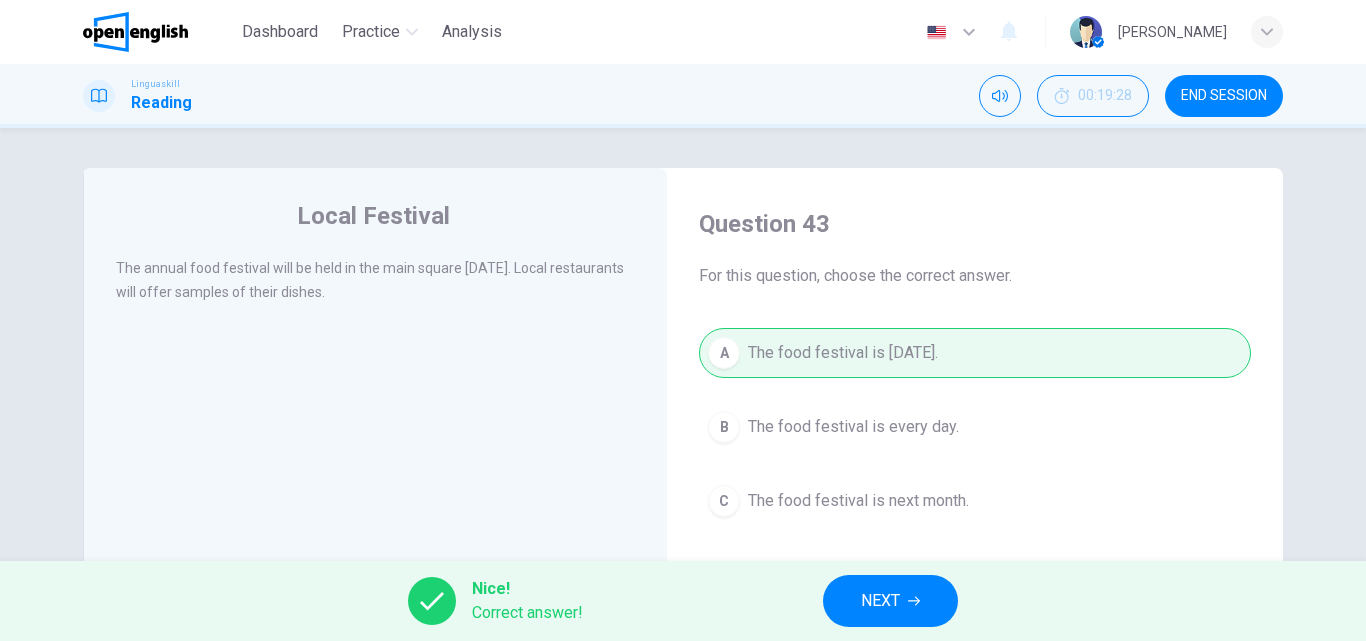 click on "NEXT" at bounding box center (890, 601) 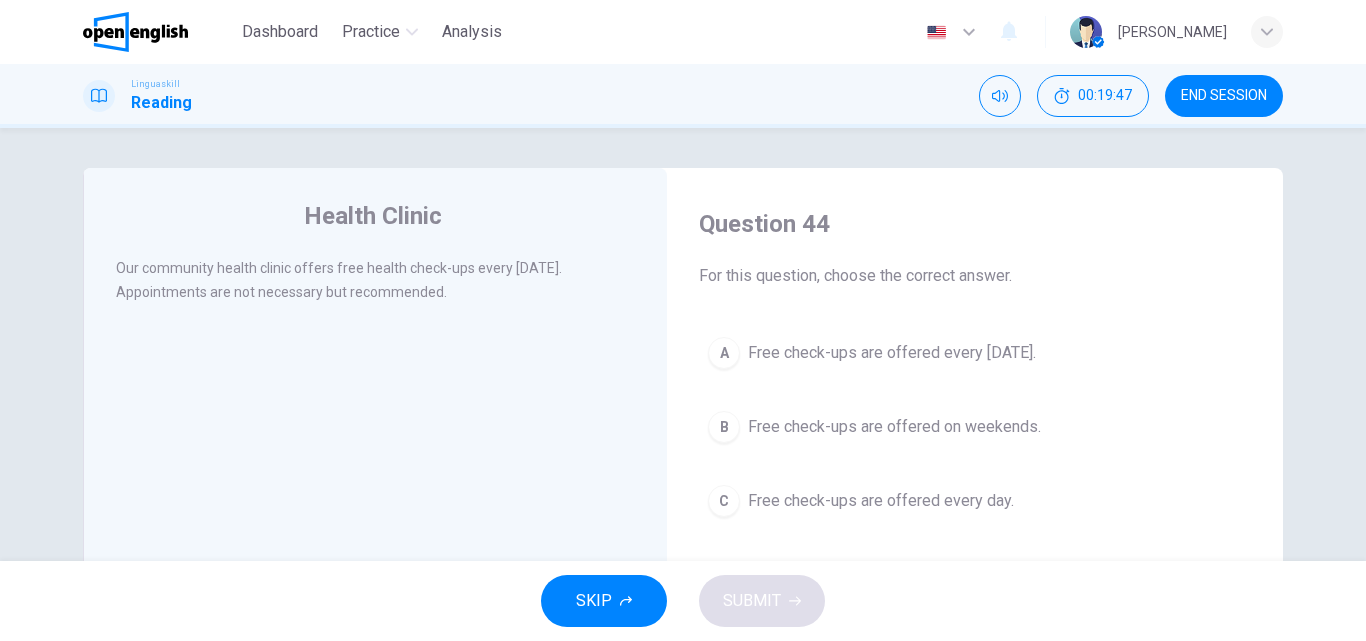 click on "Free check-ups are offered every [DATE]." at bounding box center [892, 353] 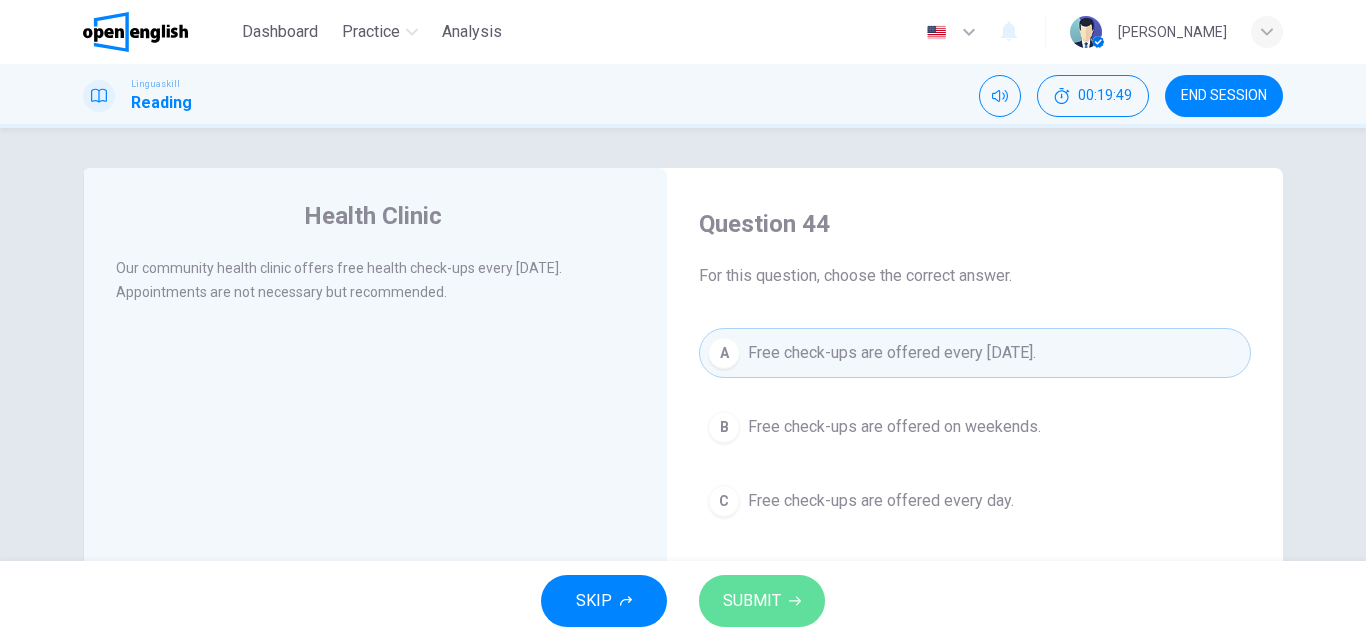 click on "SUBMIT" at bounding box center (752, 601) 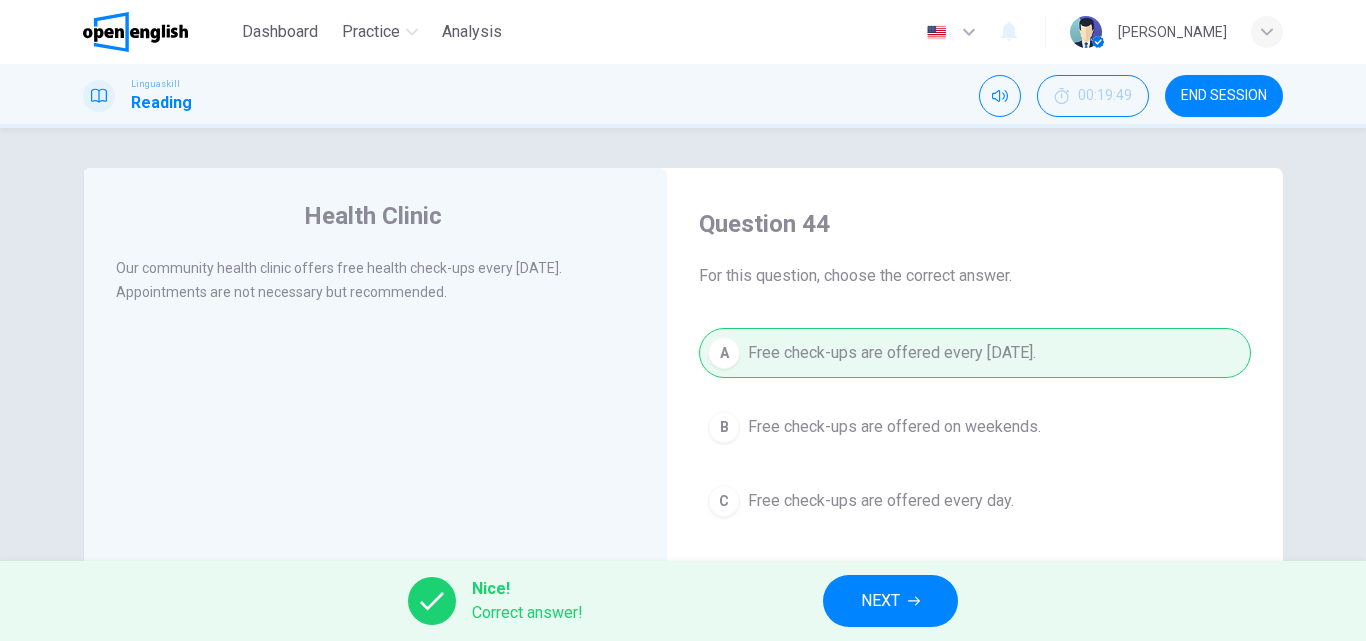 click on "NEXT" at bounding box center [890, 601] 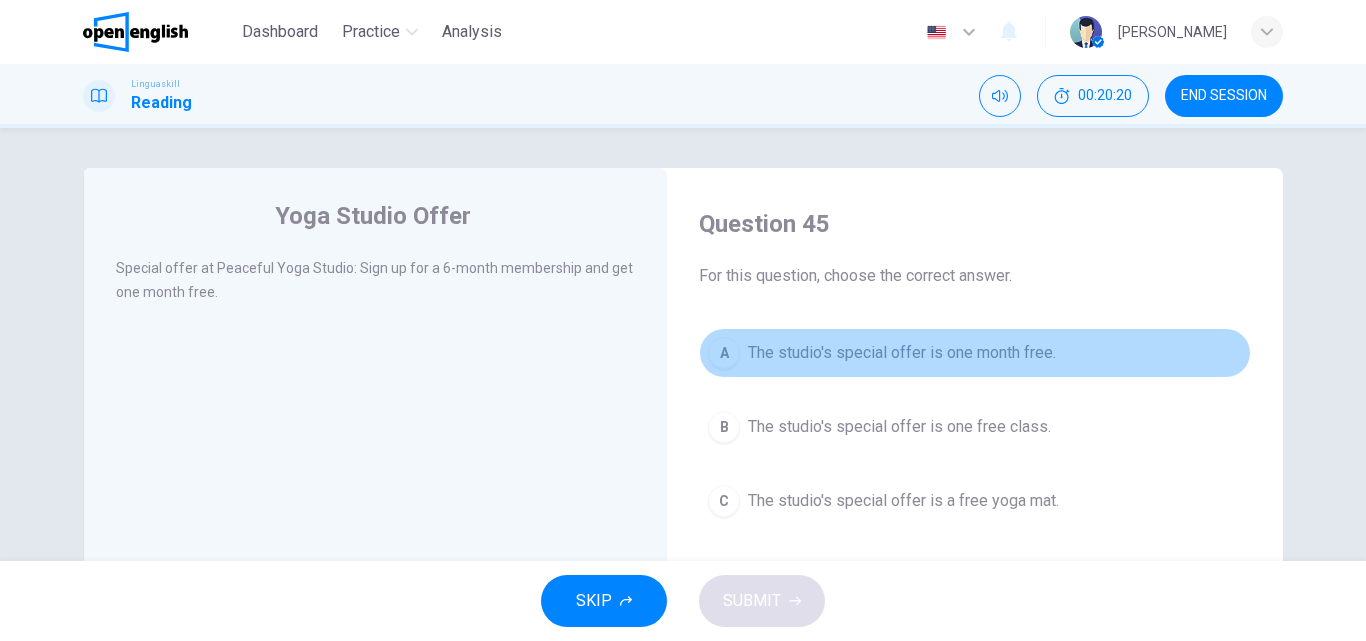 click on "The studio's special offer is one month free." at bounding box center (902, 353) 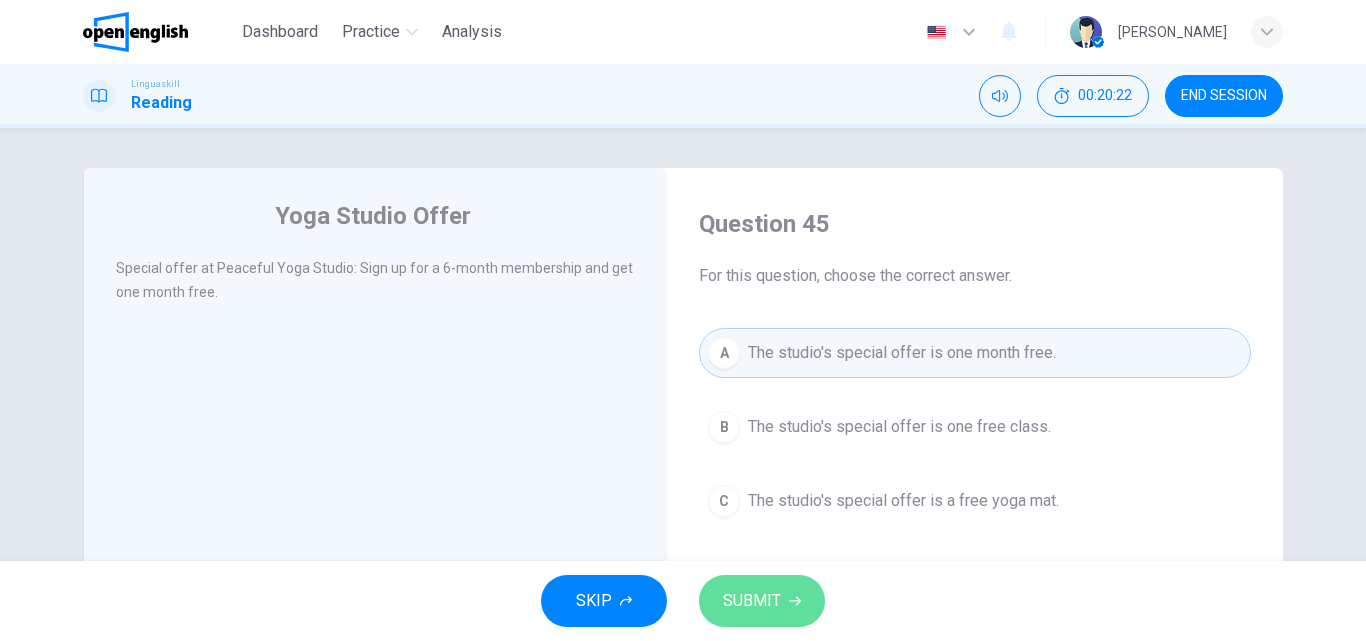 click on "SUBMIT" at bounding box center (762, 601) 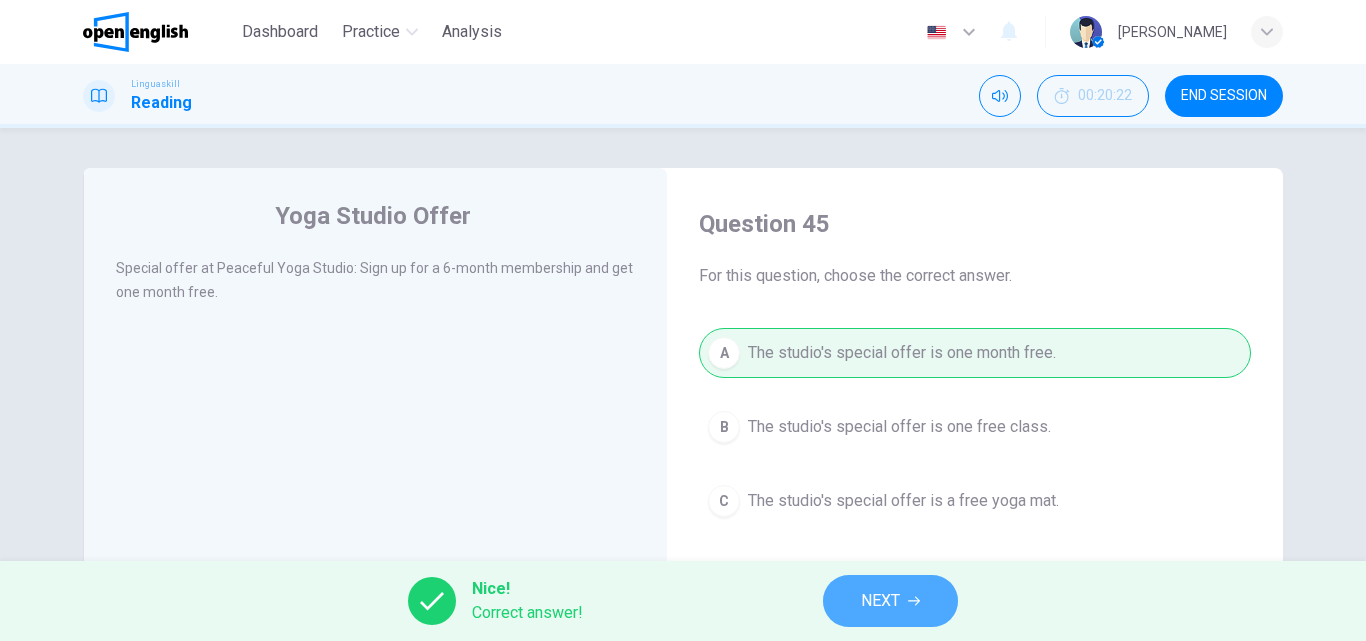 click on "NEXT" at bounding box center (890, 601) 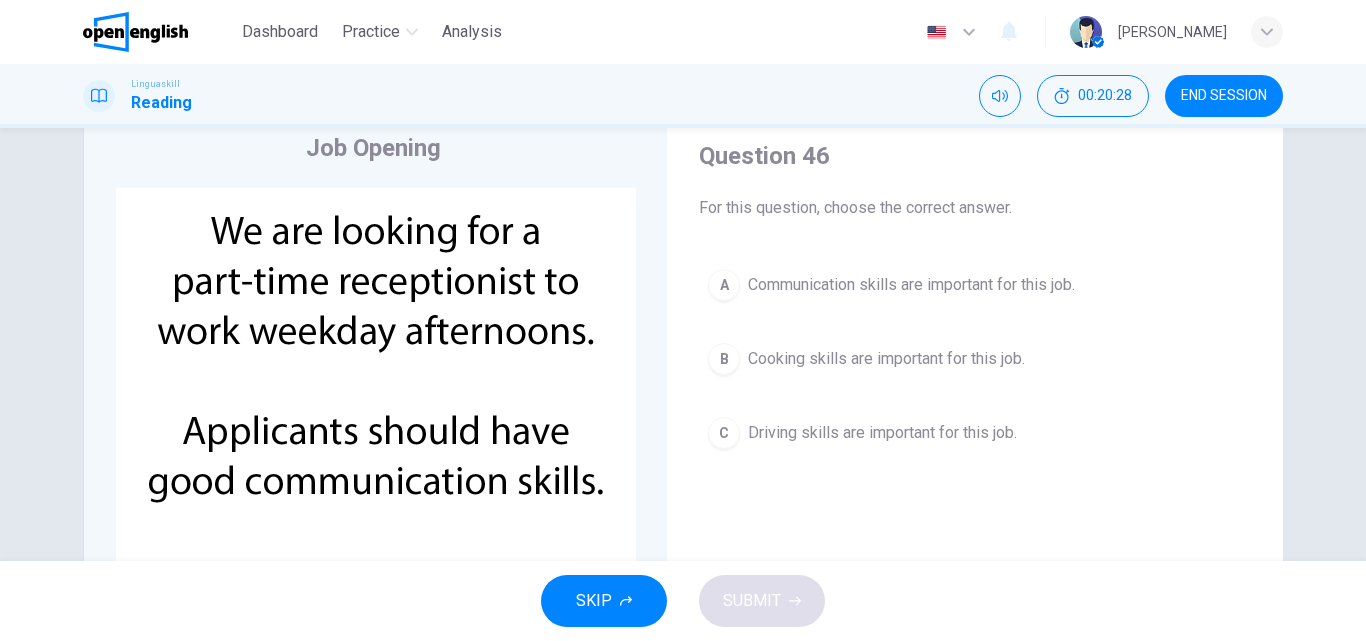 scroll, scrollTop: 70, scrollLeft: 0, axis: vertical 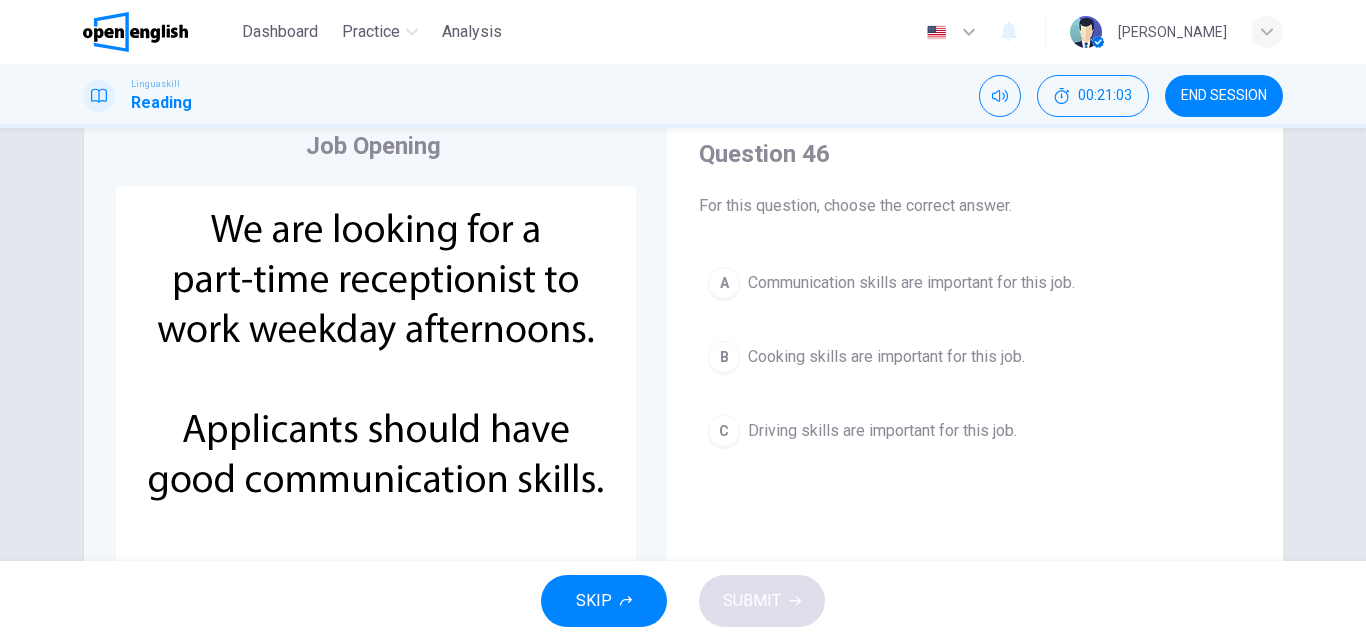 click on "A Communication skills are important for this job." at bounding box center [975, 283] 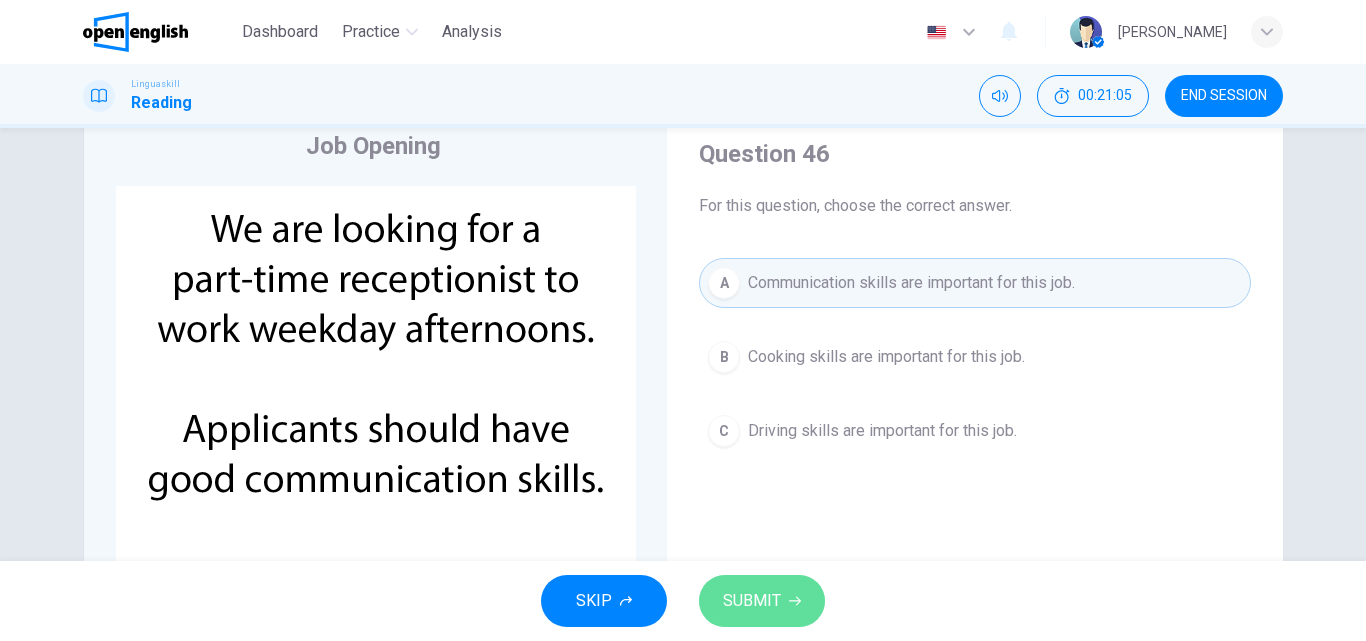 click on "SUBMIT" at bounding box center (762, 601) 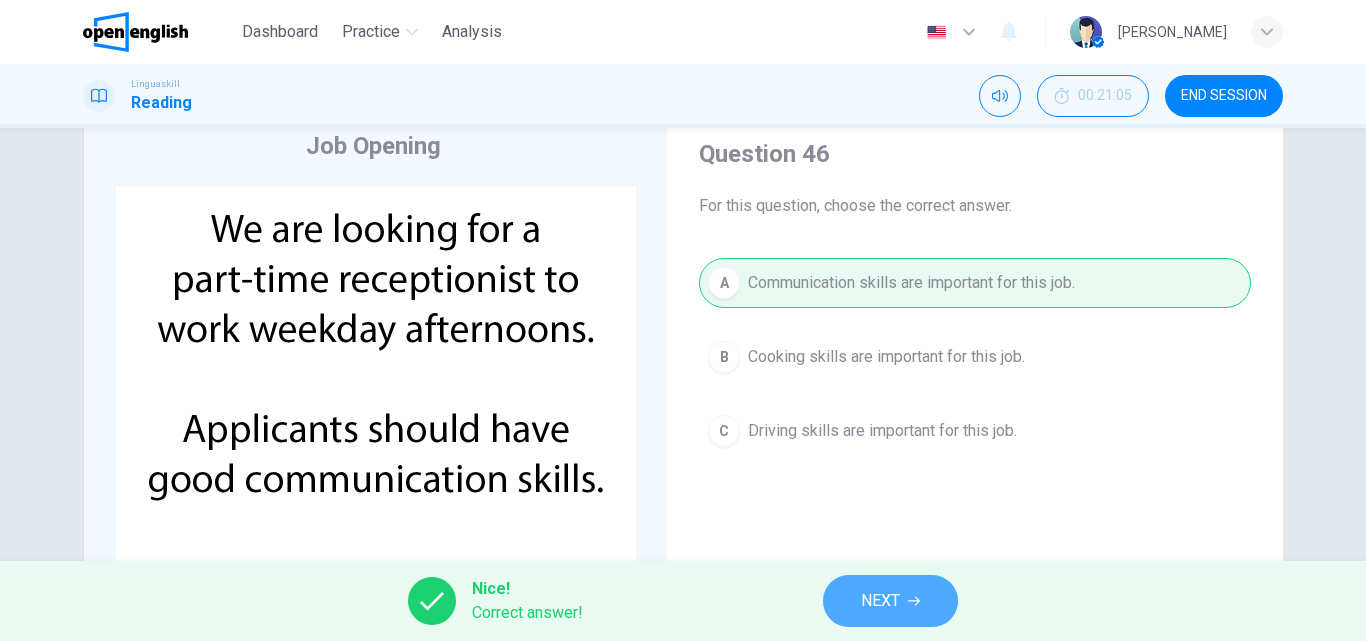 click on "NEXT" at bounding box center [880, 601] 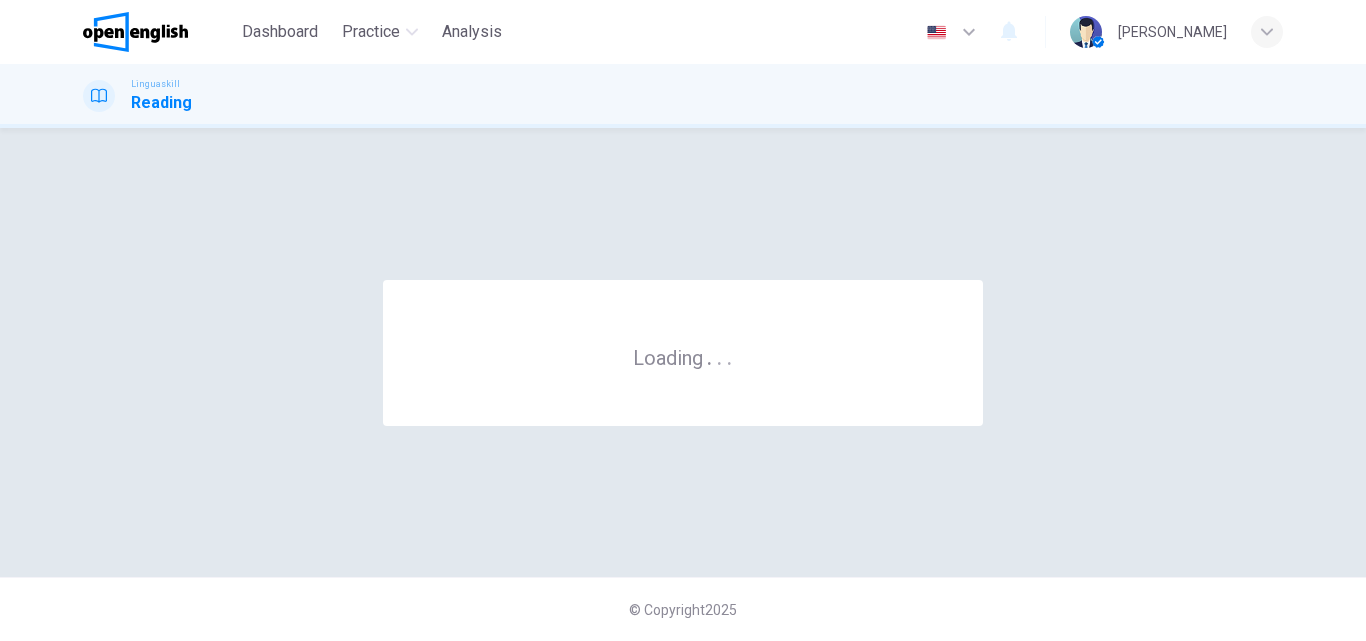 scroll, scrollTop: 0, scrollLeft: 0, axis: both 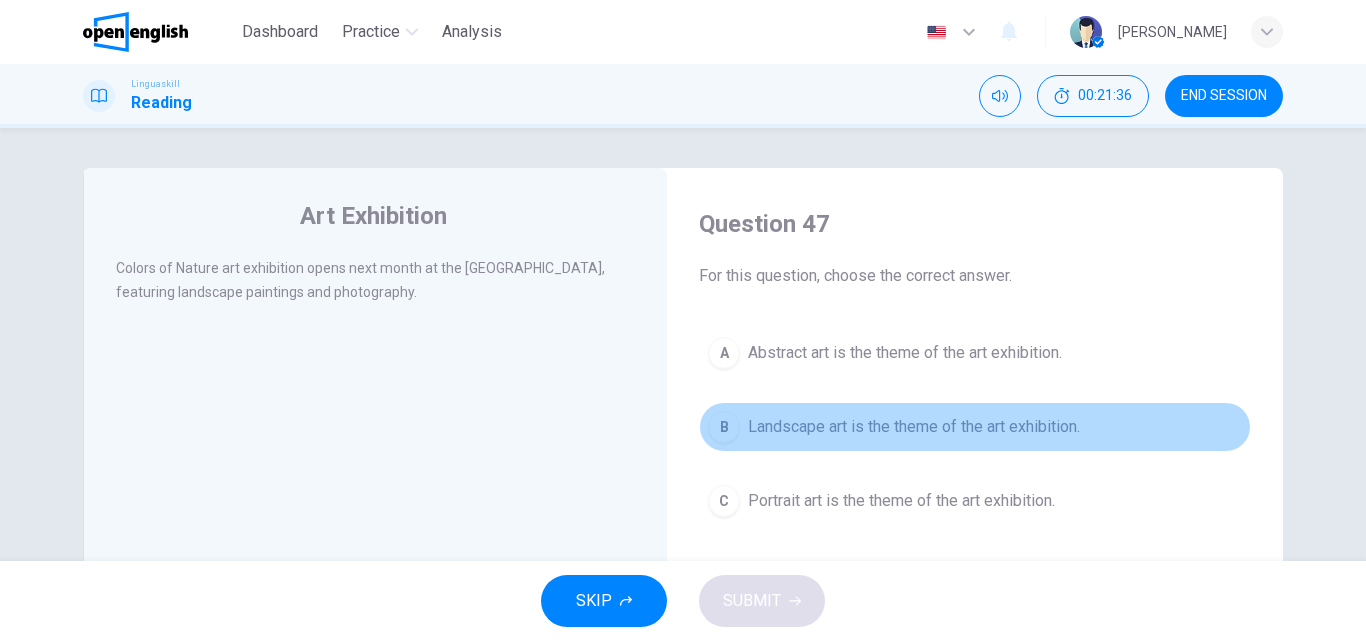 click on "B Landscape art is the theme of the art exhibition." at bounding box center [975, 427] 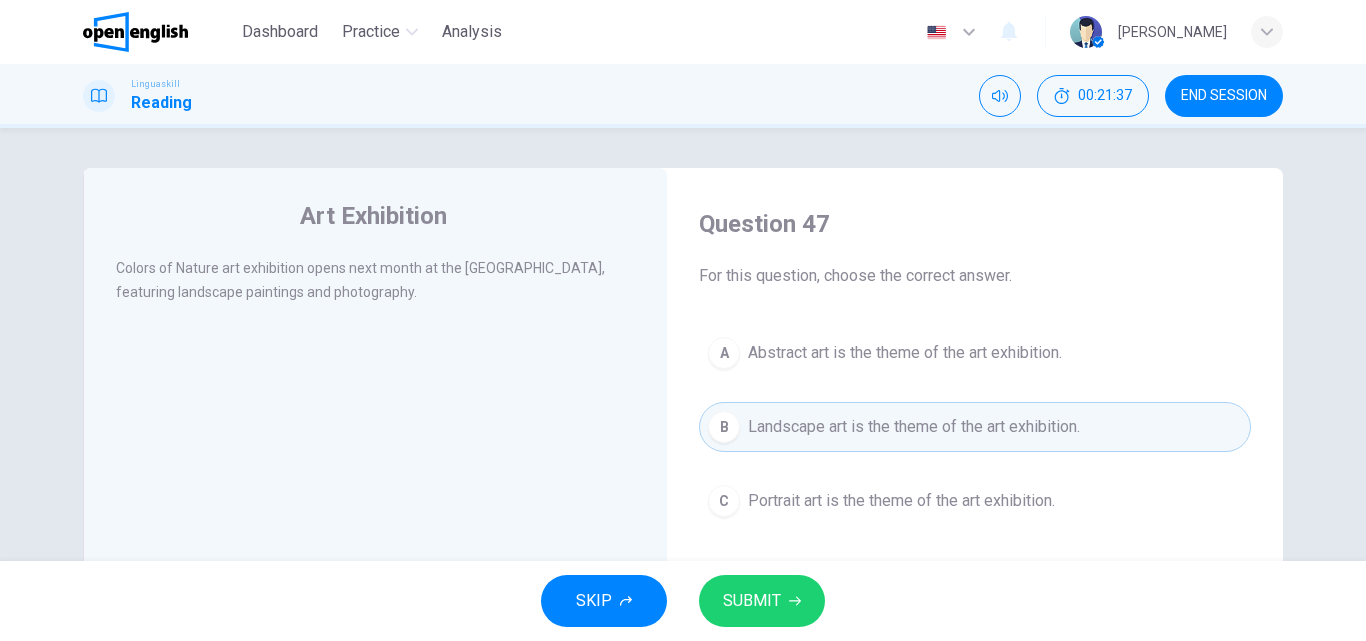 click on "SUBMIT" at bounding box center [762, 601] 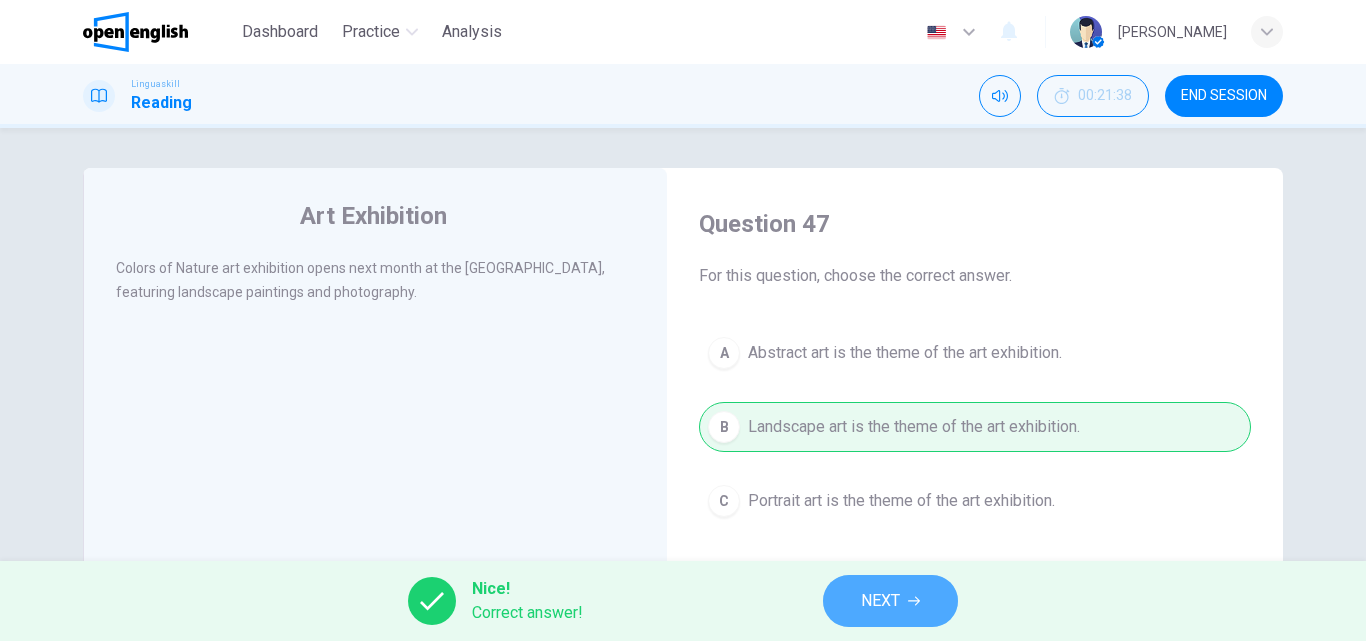 click on "NEXT" at bounding box center [890, 601] 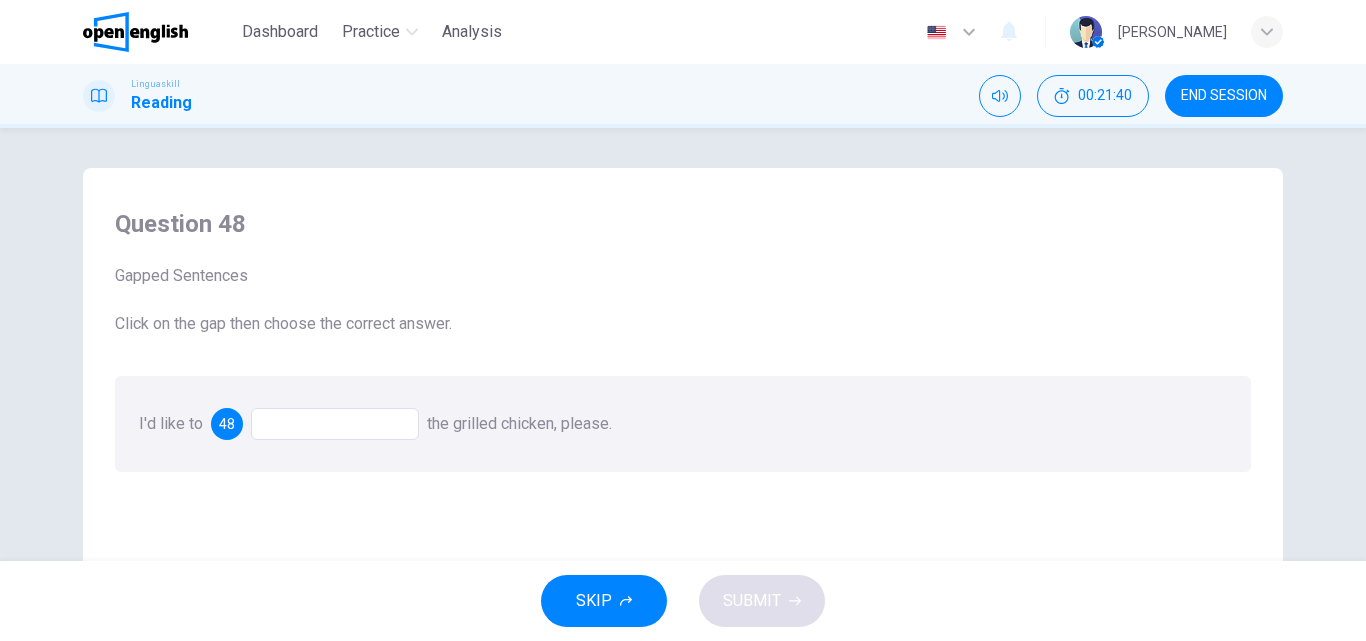 click at bounding box center [335, 424] 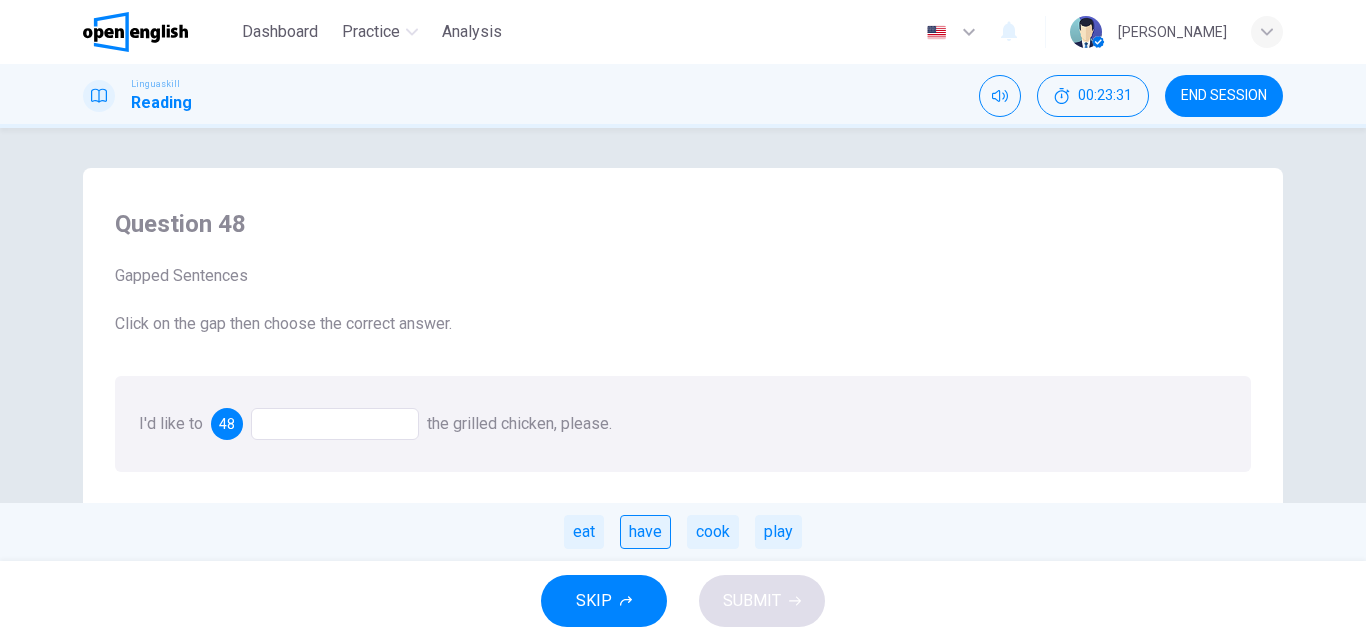 click on "have" at bounding box center (645, 532) 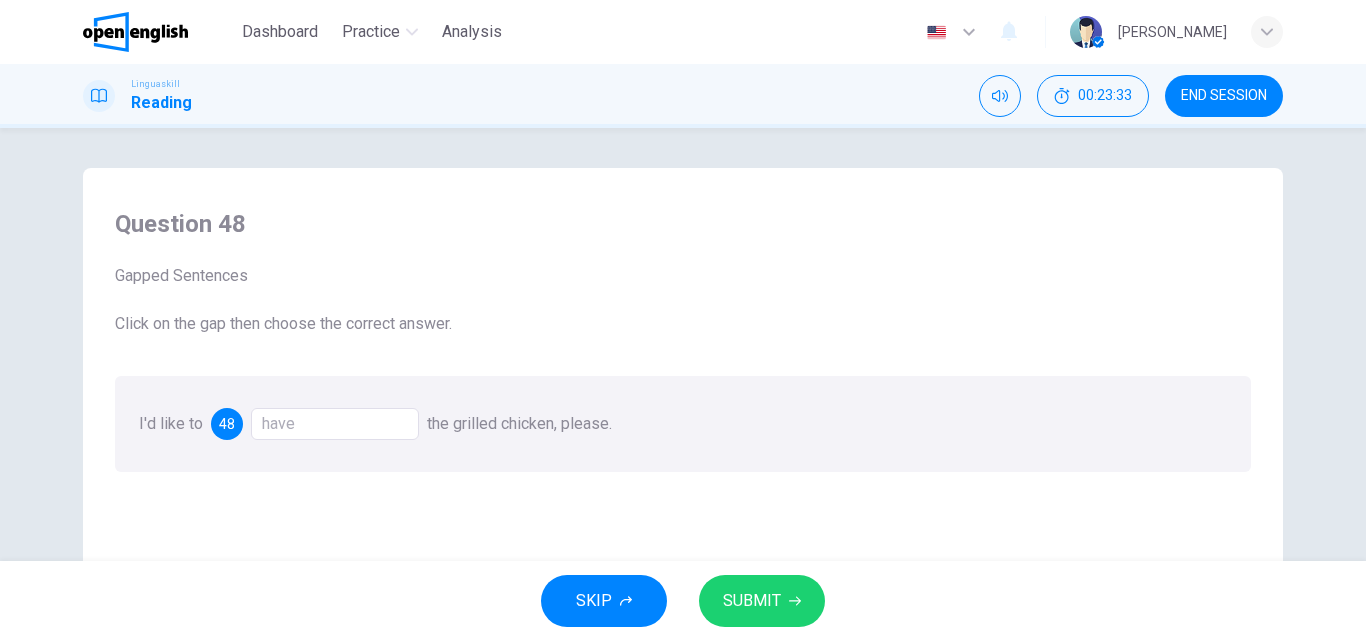 click on "SUBMIT" at bounding box center [752, 601] 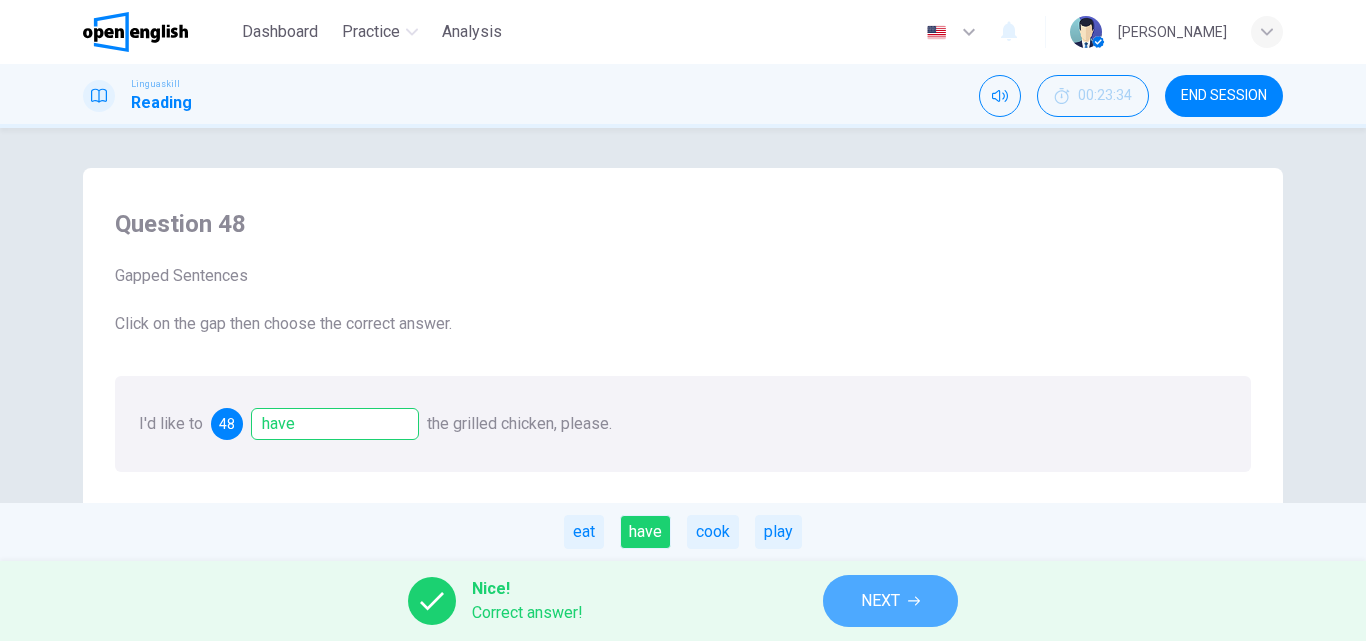 click on "NEXT" at bounding box center [890, 601] 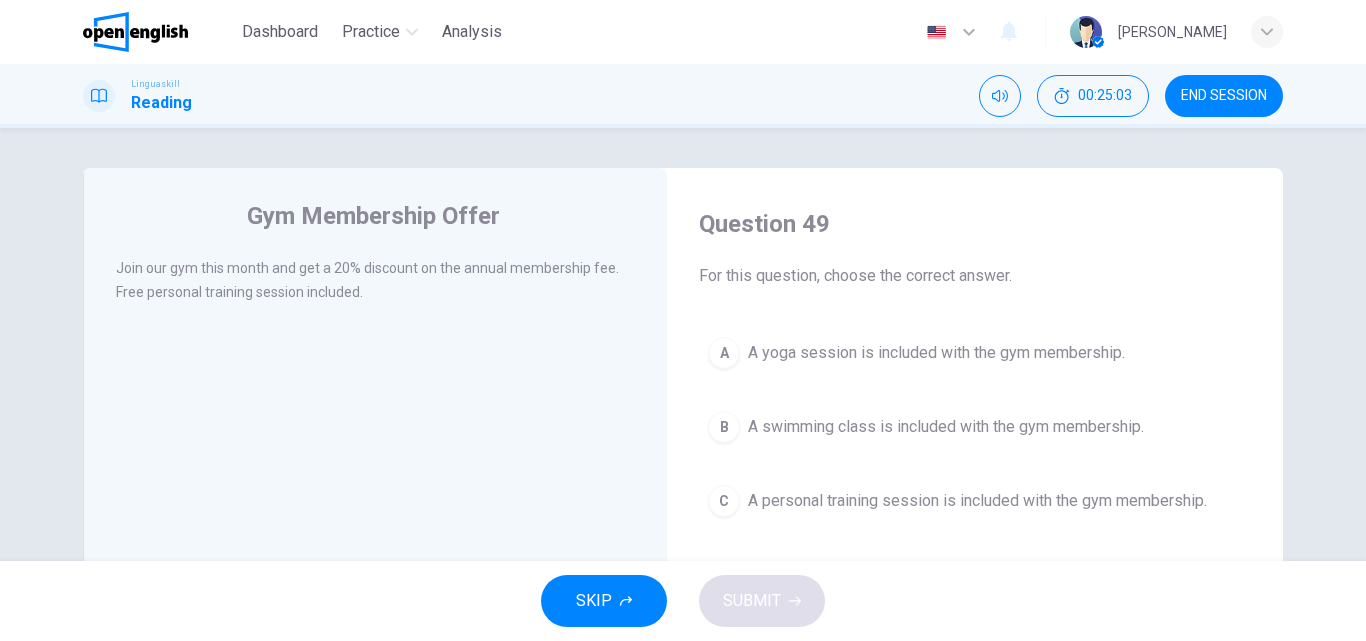 click on "A yoga session is included with the gym membership." at bounding box center (936, 353) 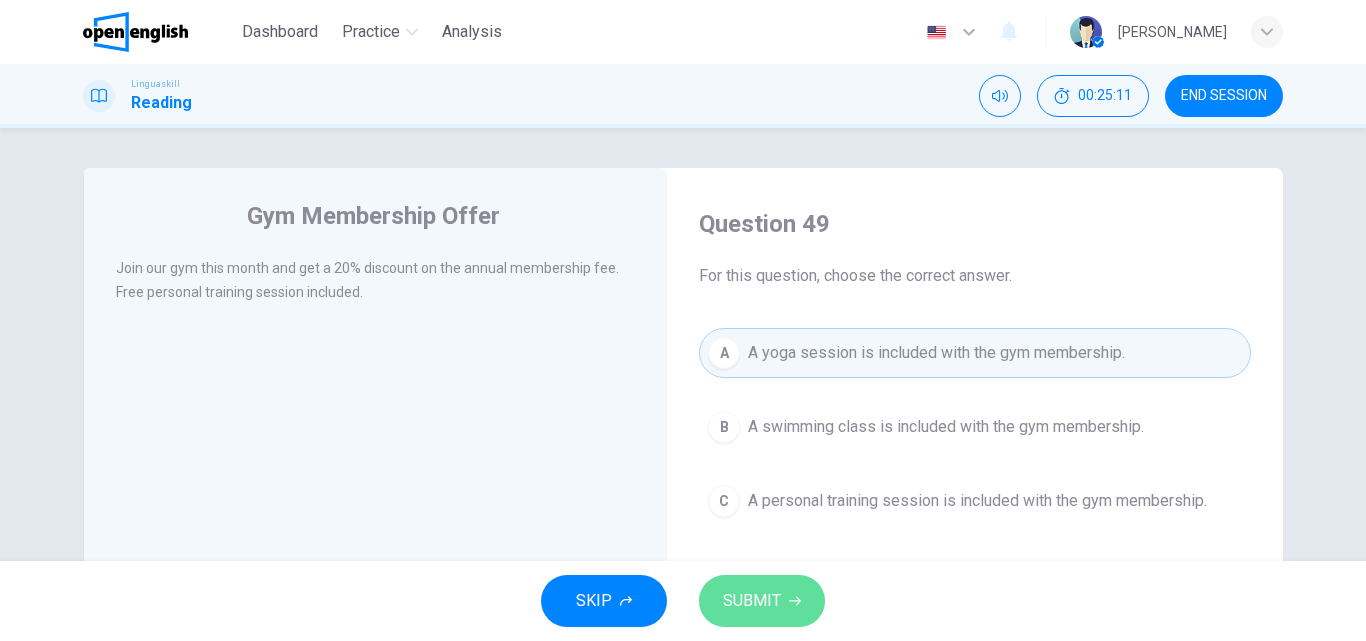 click on "SUBMIT" at bounding box center [762, 601] 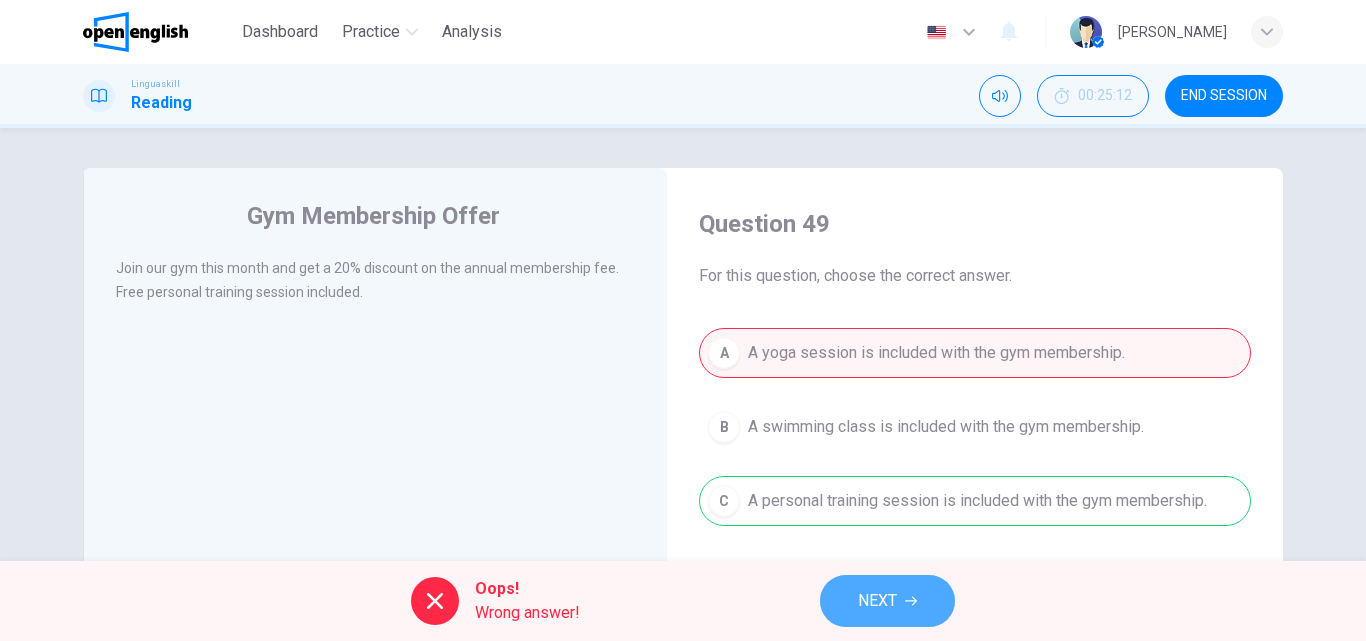 click on "NEXT" at bounding box center (877, 601) 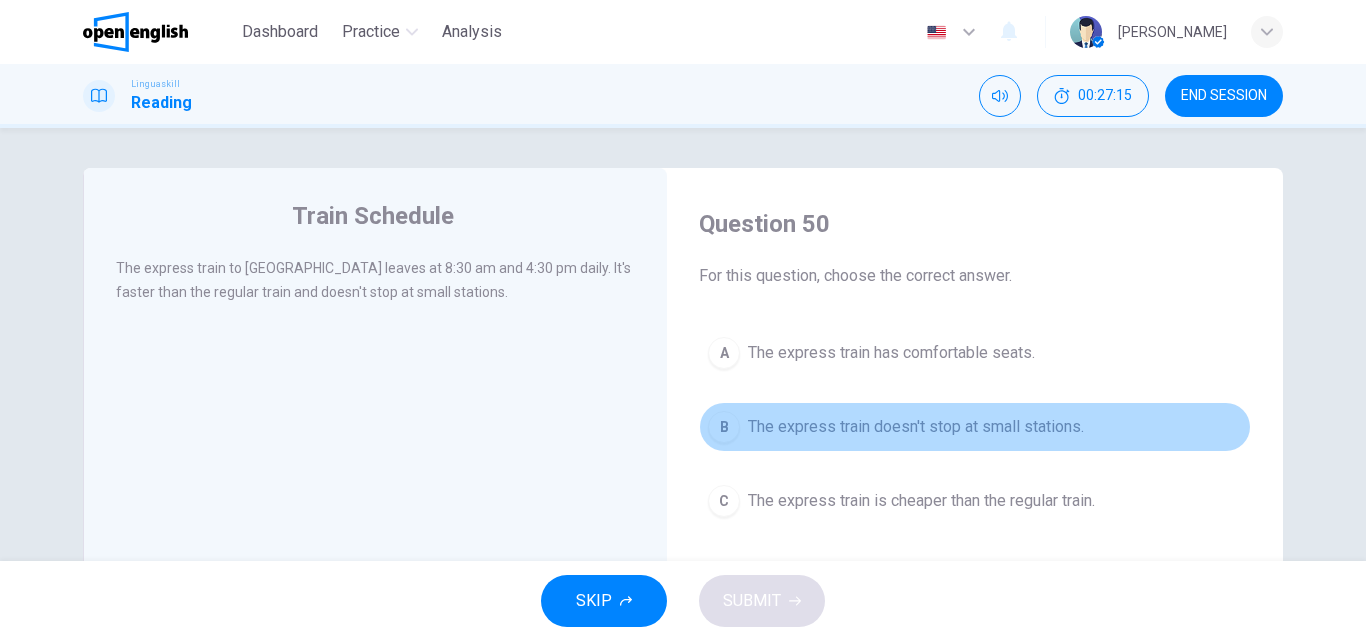click on "The express train doesn't stop at small stations." at bounding box center (916, 427) 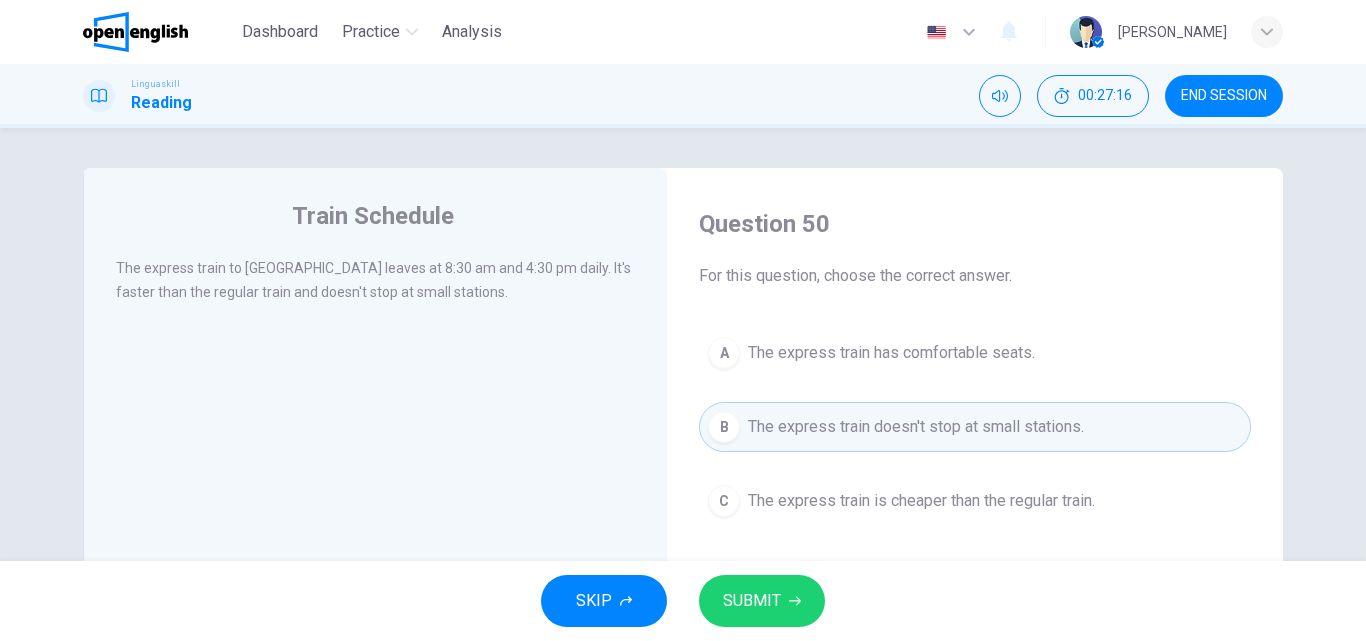 click on "SUBMIT" at bounding box center (752, 601) 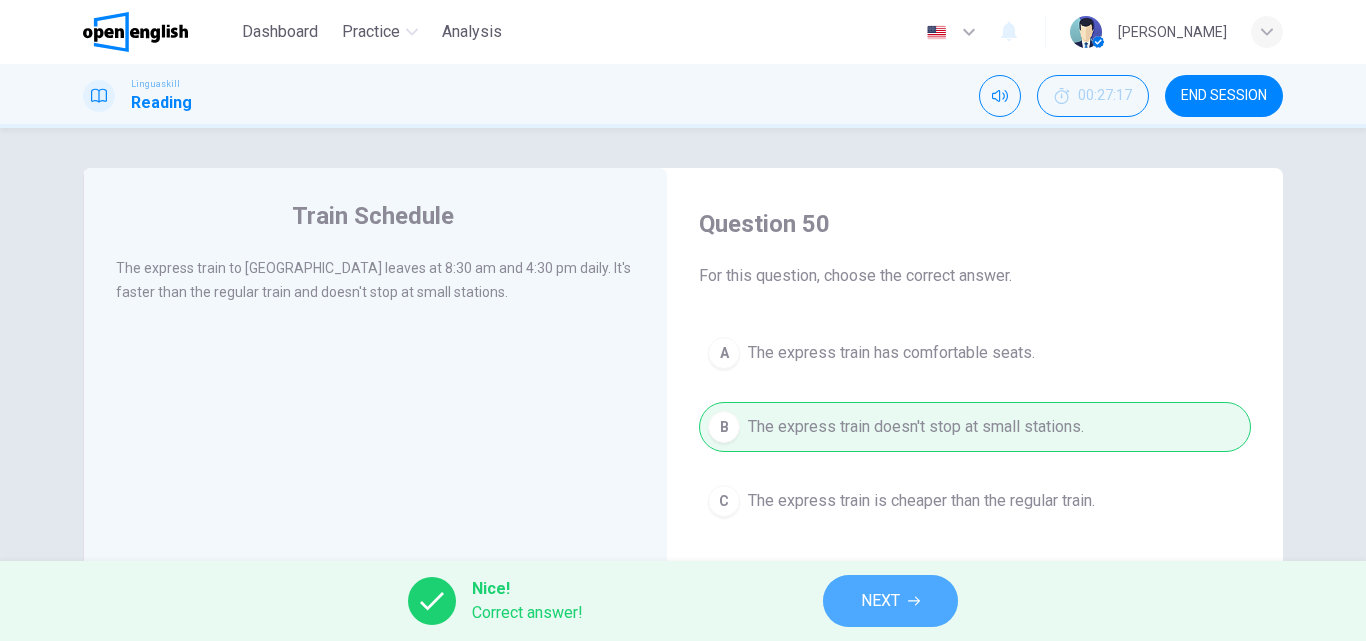 click on "NEXT" at bounding box center [890, 601] 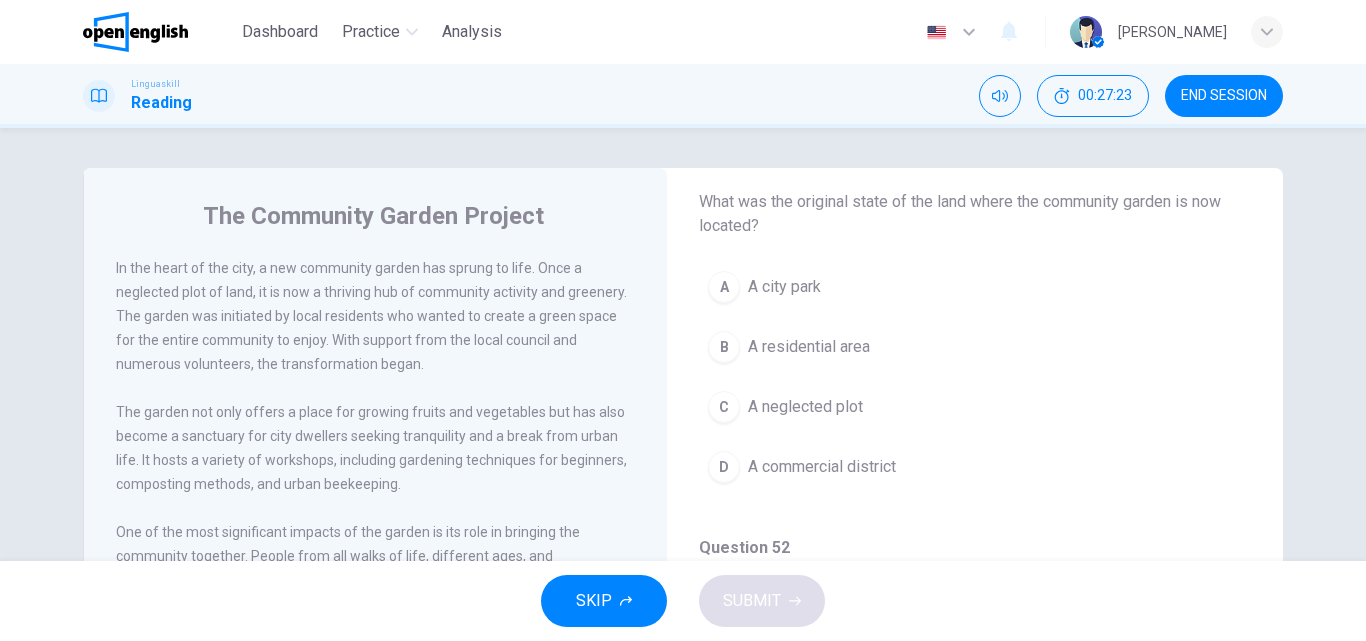 scroll, scrollTop: 167, scrollLeft: 0, axis: vertical 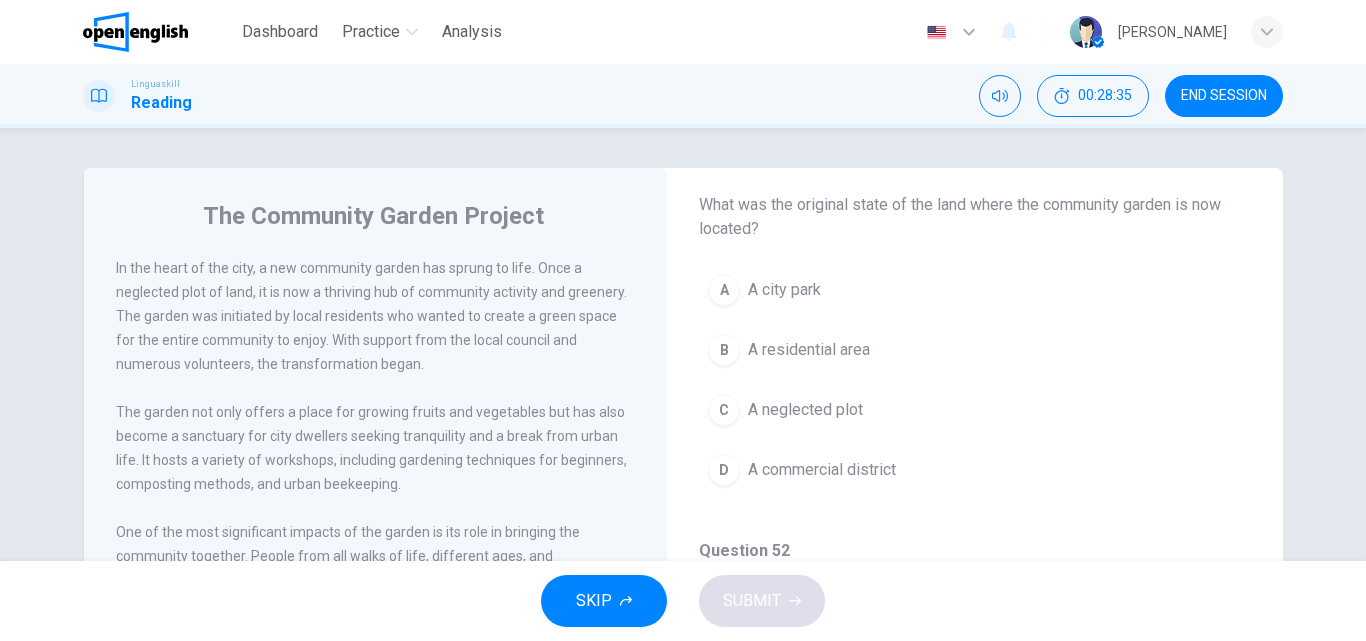 click on "A neglected plot" at bounding box center (805, 410) 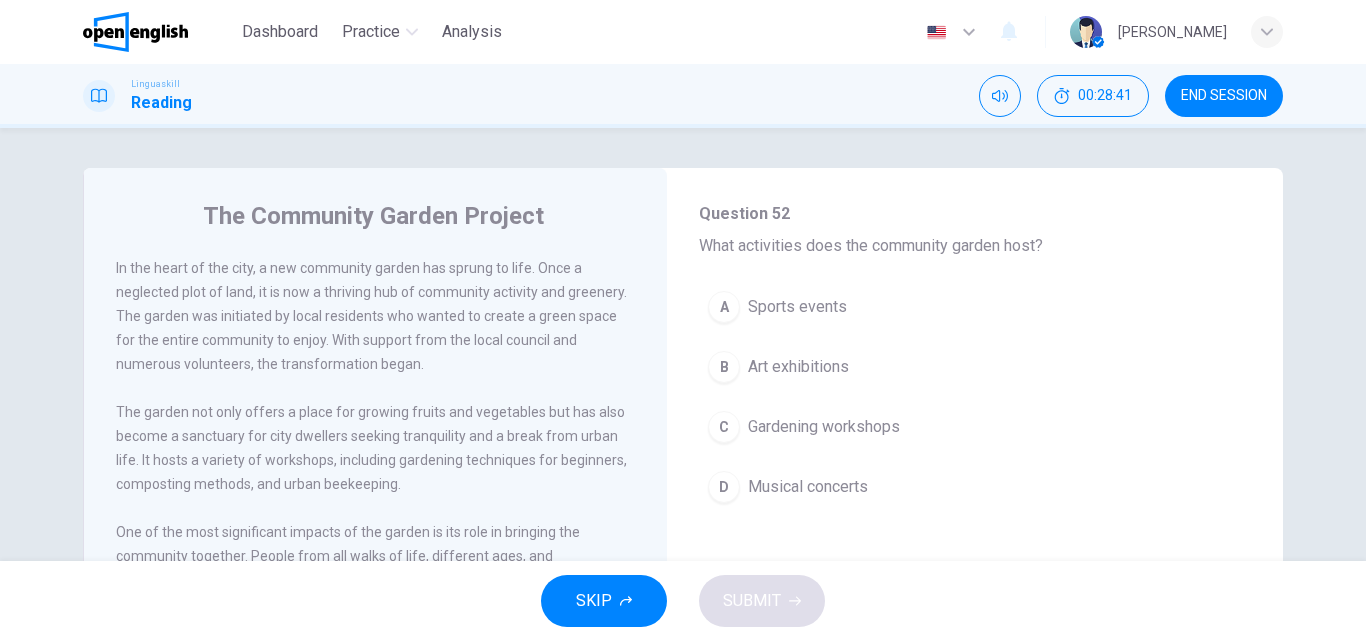 scroll, scrollTop: 492, scrollLeft: 0, axis: vertical 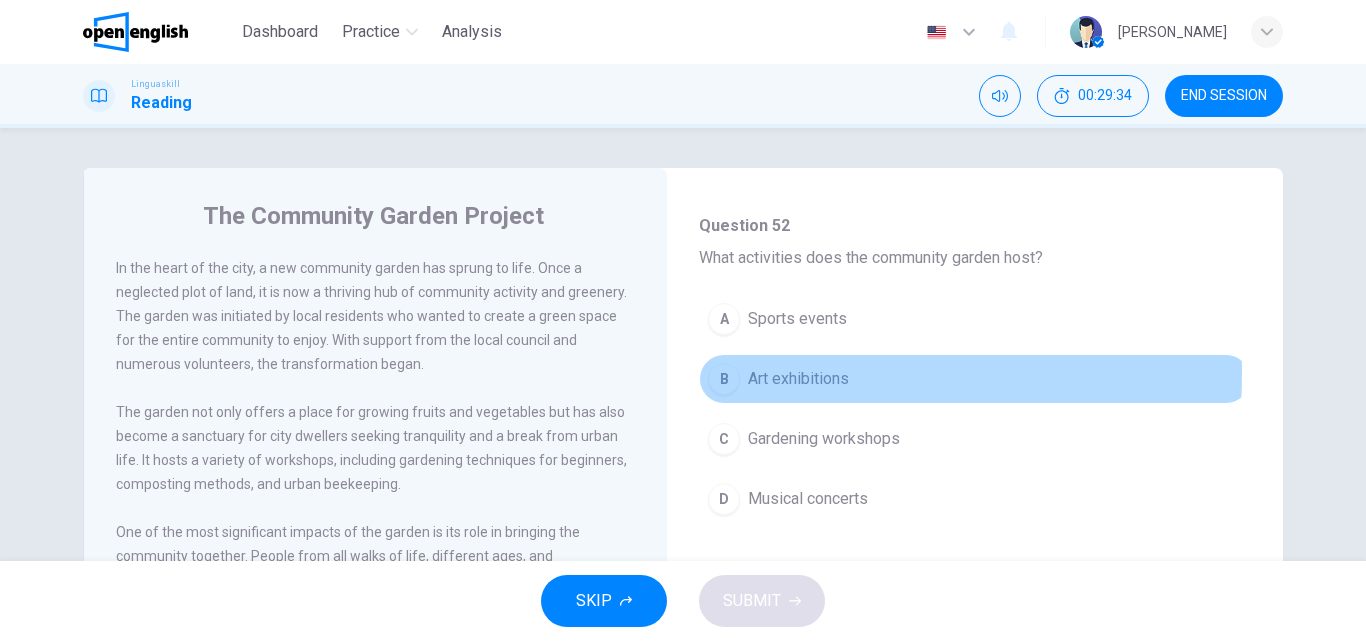 click on "Art exhibitions" at bounding box center [798, 379] 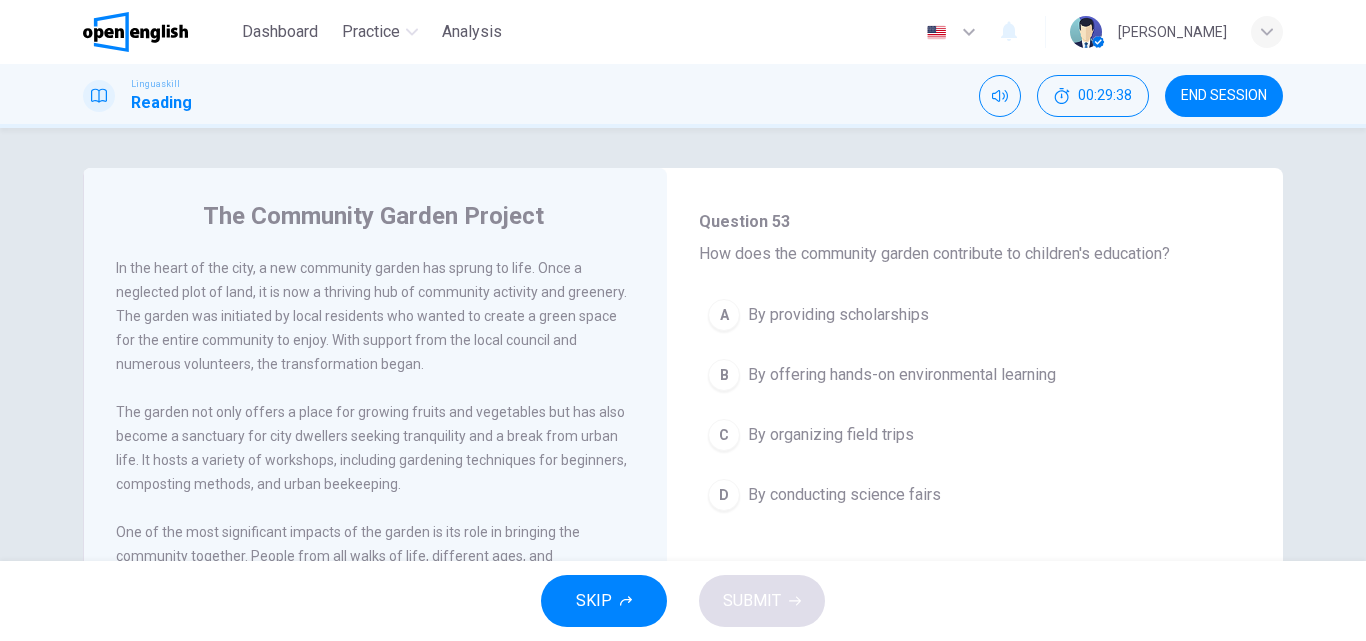 scroll, scrollTop: 856, scrollLeft: 0, axis: vertical 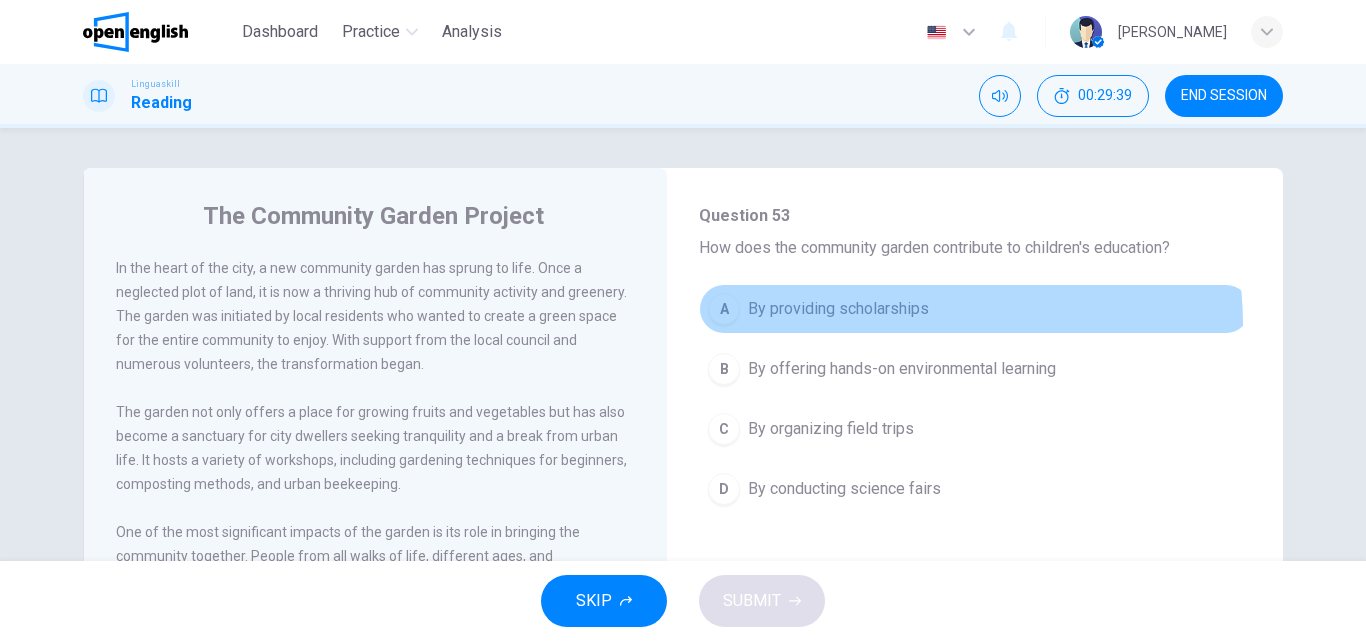 click on "A By providing scholarships" at bounding box center (975, 309) 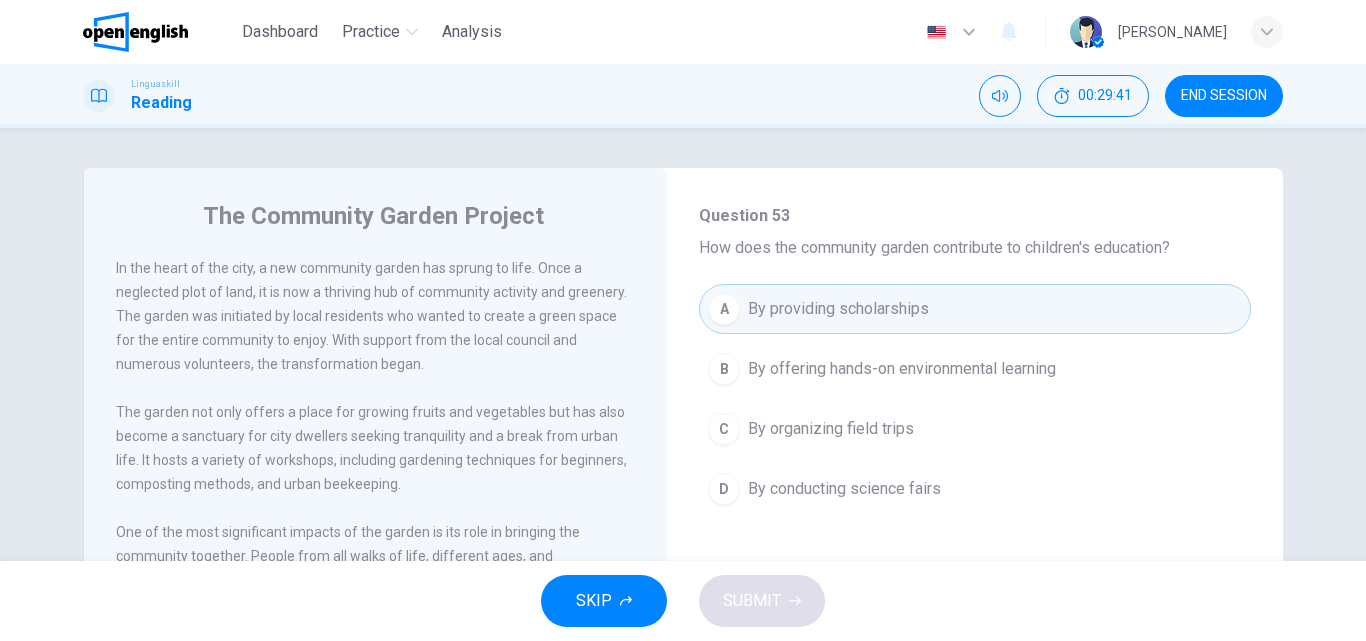 drag, startPoint x: 1241, startPoint y: 503, endPoint x: 1272, endPoint y: 600, distance: 101.8332 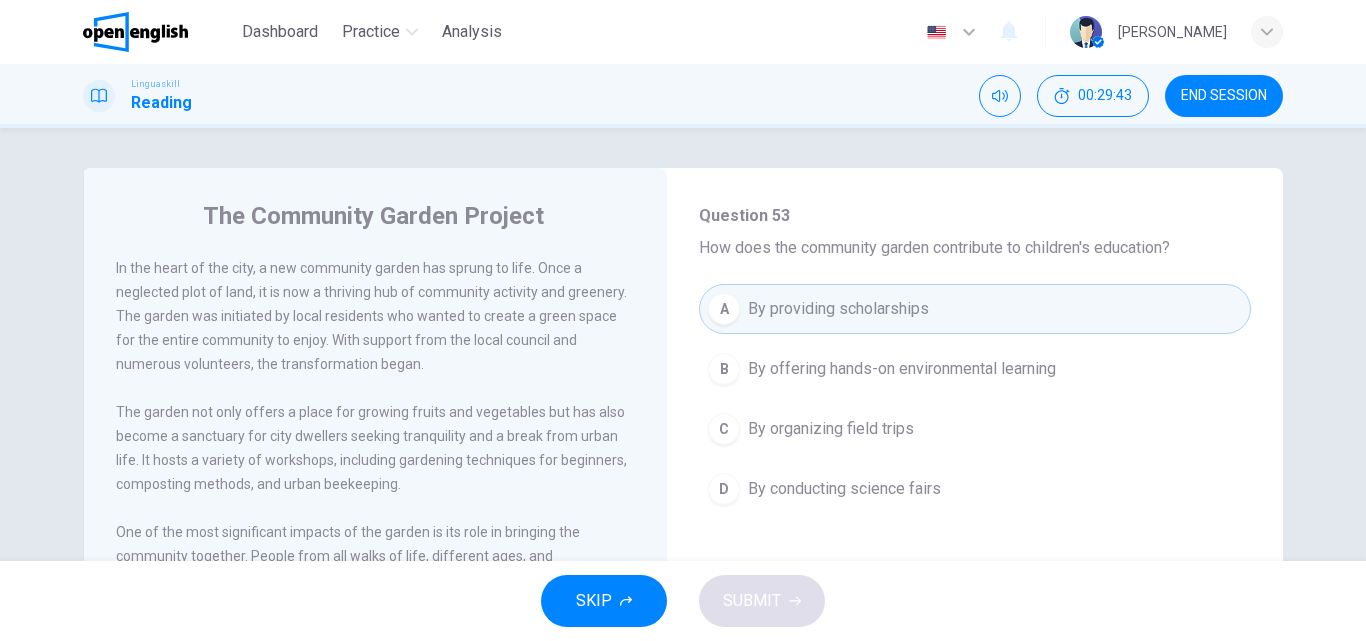 drag, startPoint x: 1251, startPoint y: 525, endPoint x: 1259, endPoint y: 567, distance: 42.755116 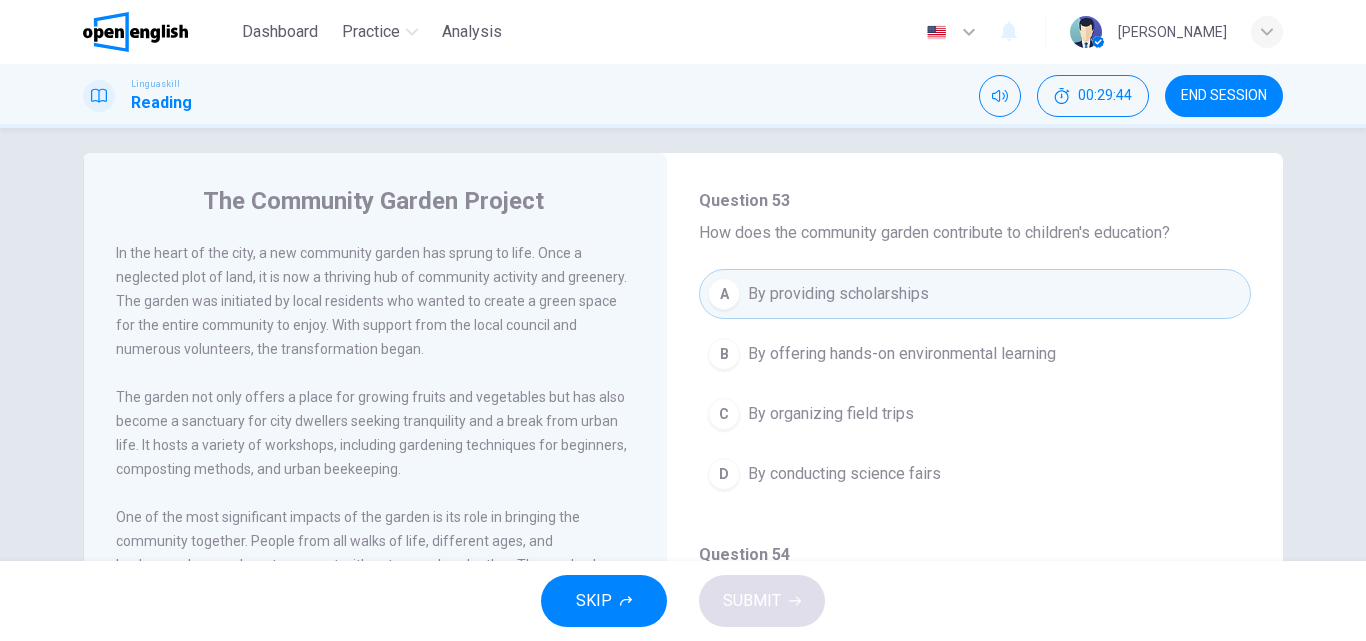 scroll, scrollTop: 186, scrollLeft: 0, axis: vertical 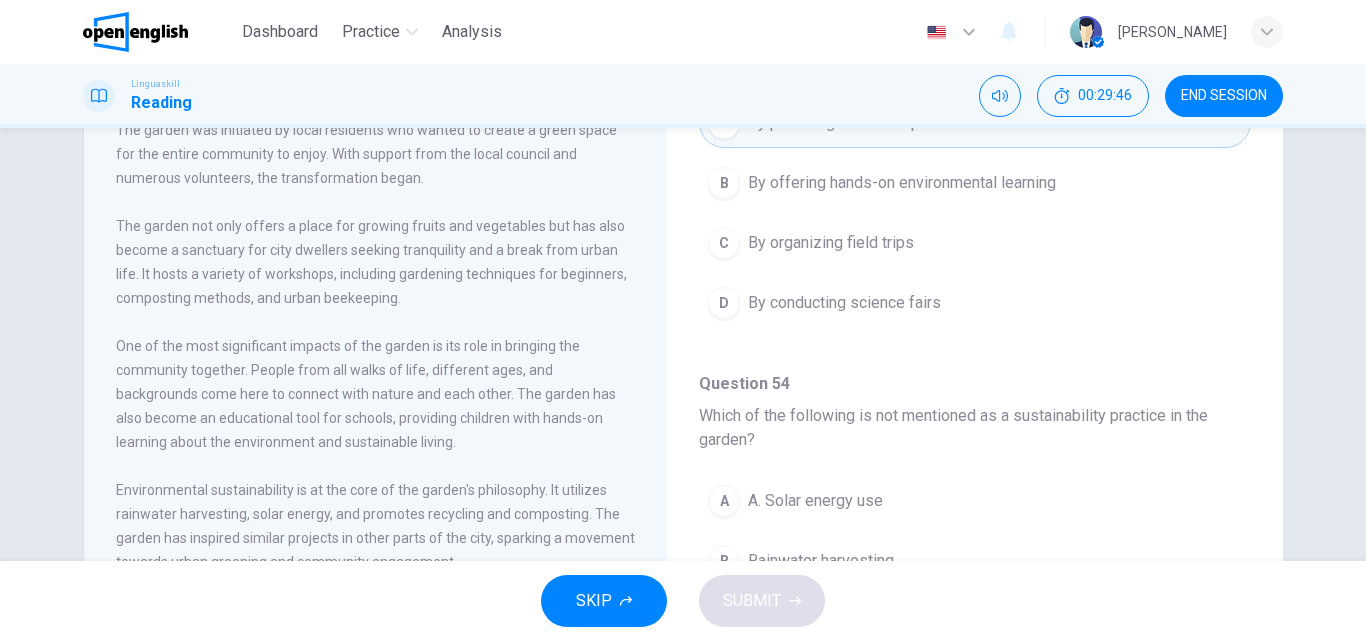 click on "A A. Solar energy use" at bounding box center [975, 501] 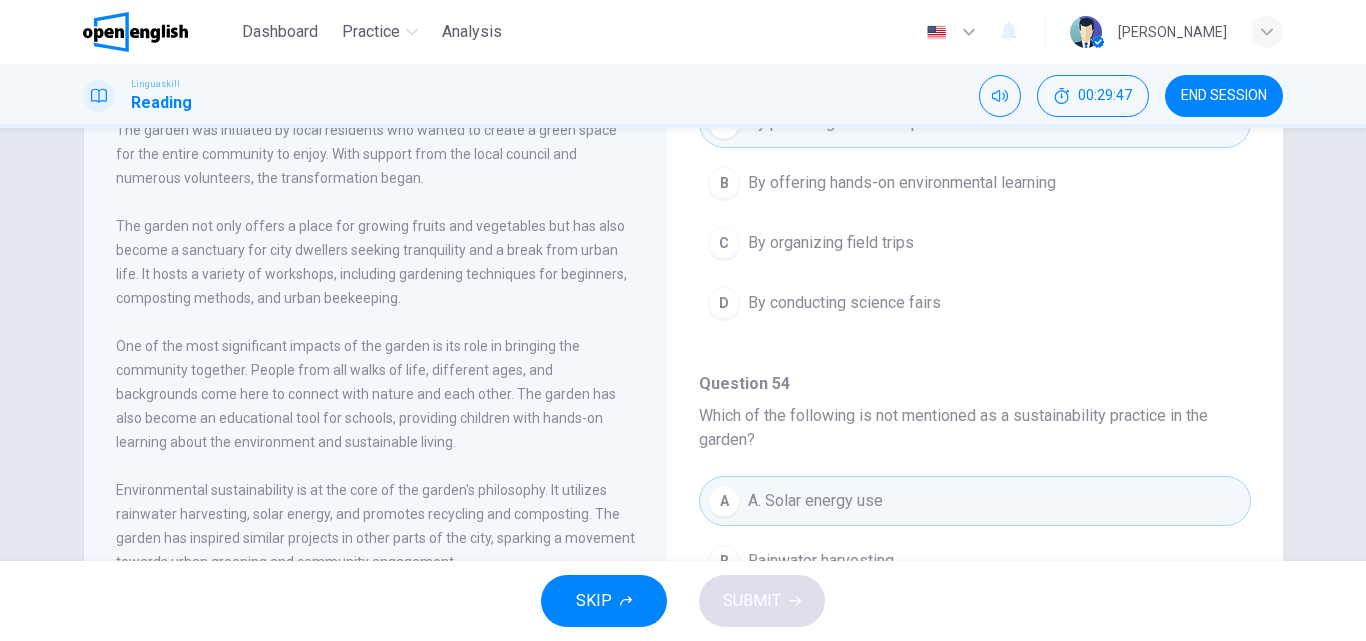 drag, startPoint x: 1355, startPoint y: 391, endPoint x: 1363, endPoint y: 484, distance: 93.34345 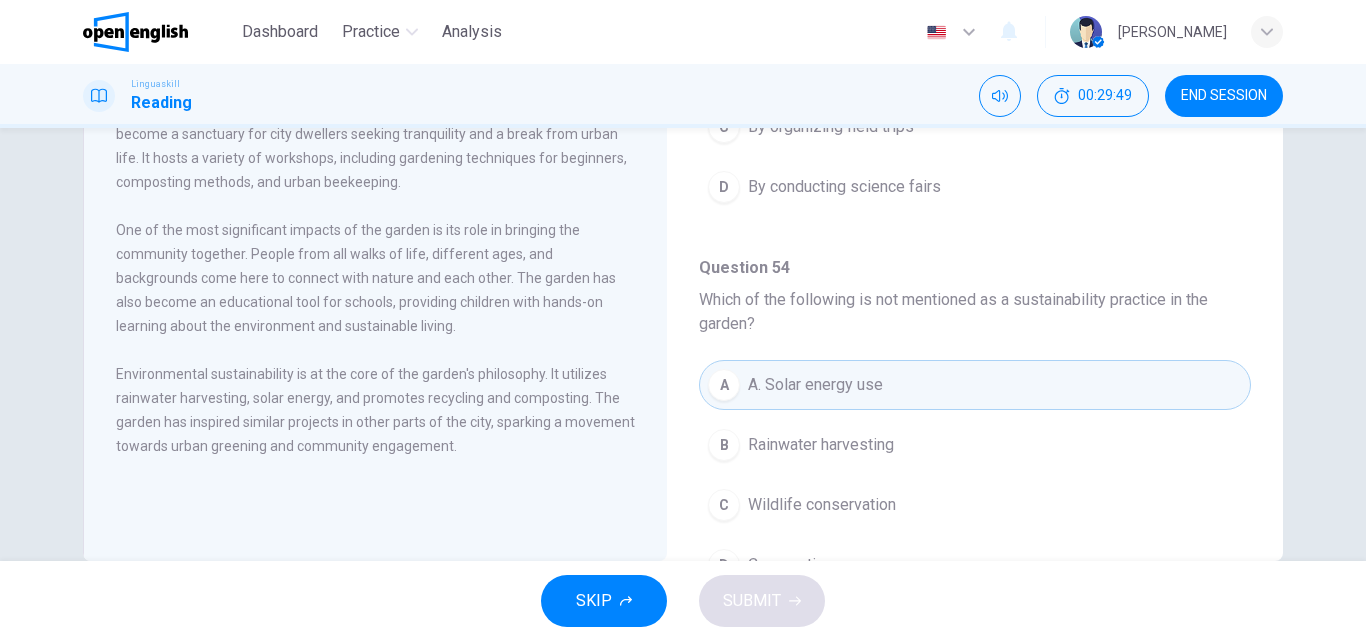 scroll, scrollTop: 342, scrollLeft: 0, axis: vertical 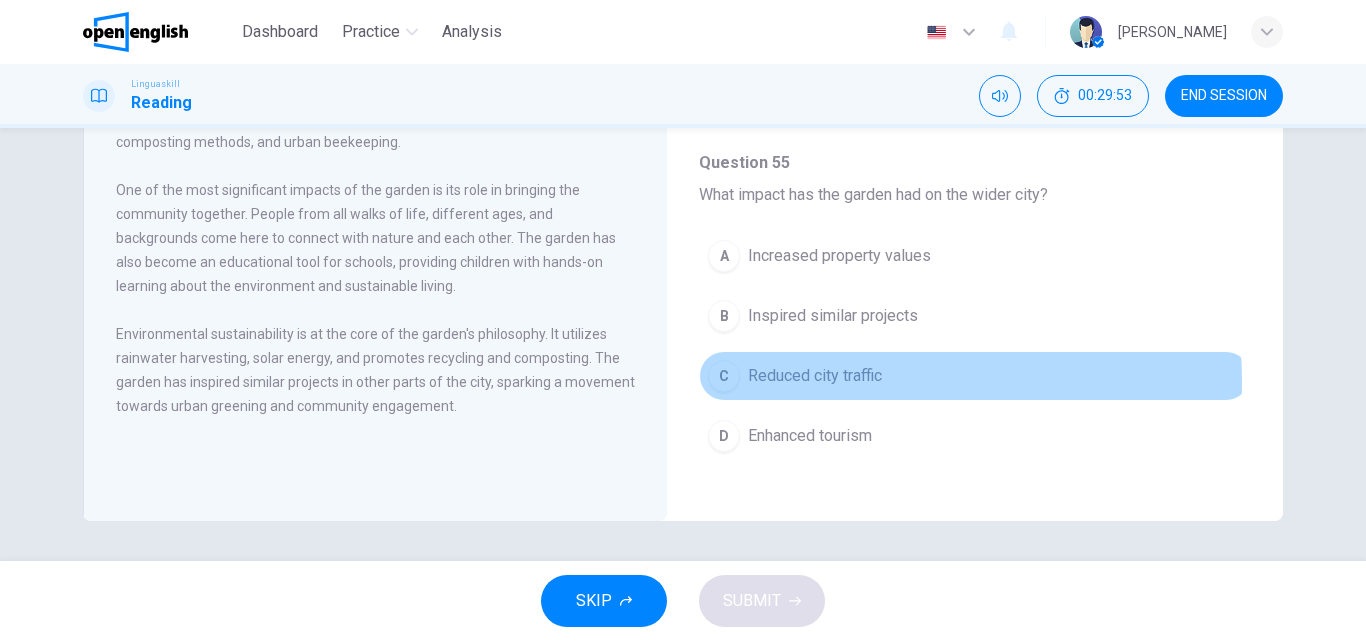 drag, startPoint x: 829, startPoint y: 381, endPoint x: 811, endPoint y: 527, distance: 147.10541 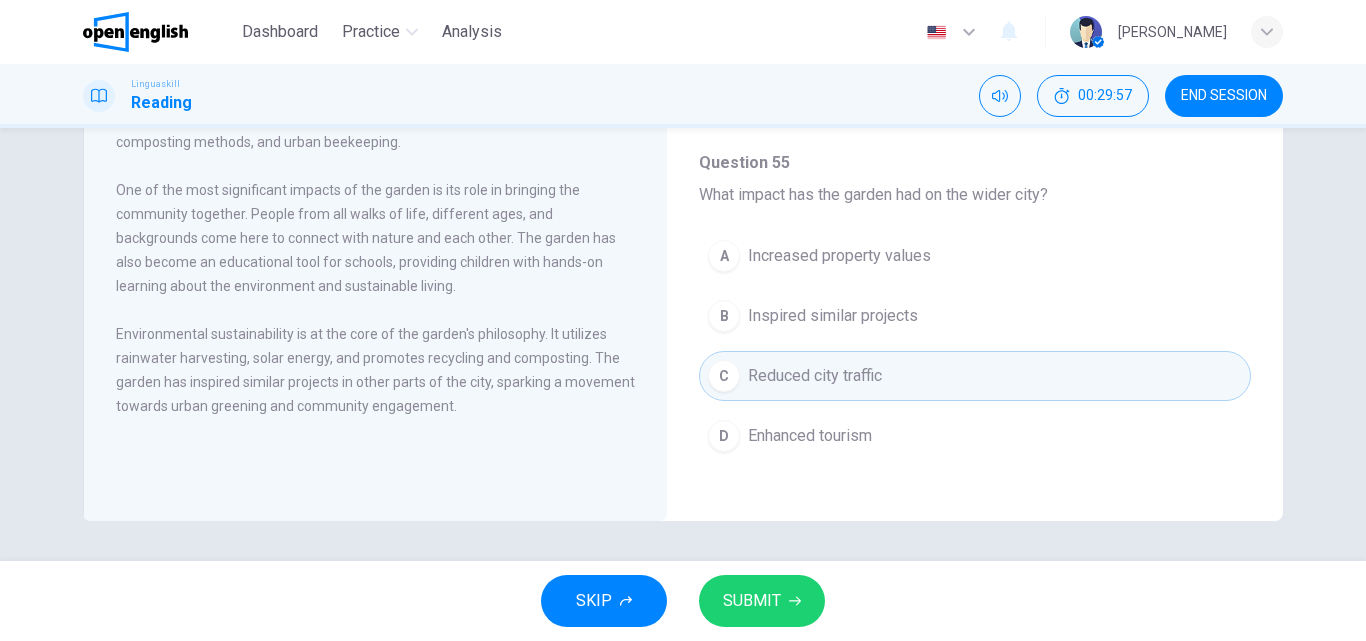 click on "SUBMIT" at bounding box center [752, 601] 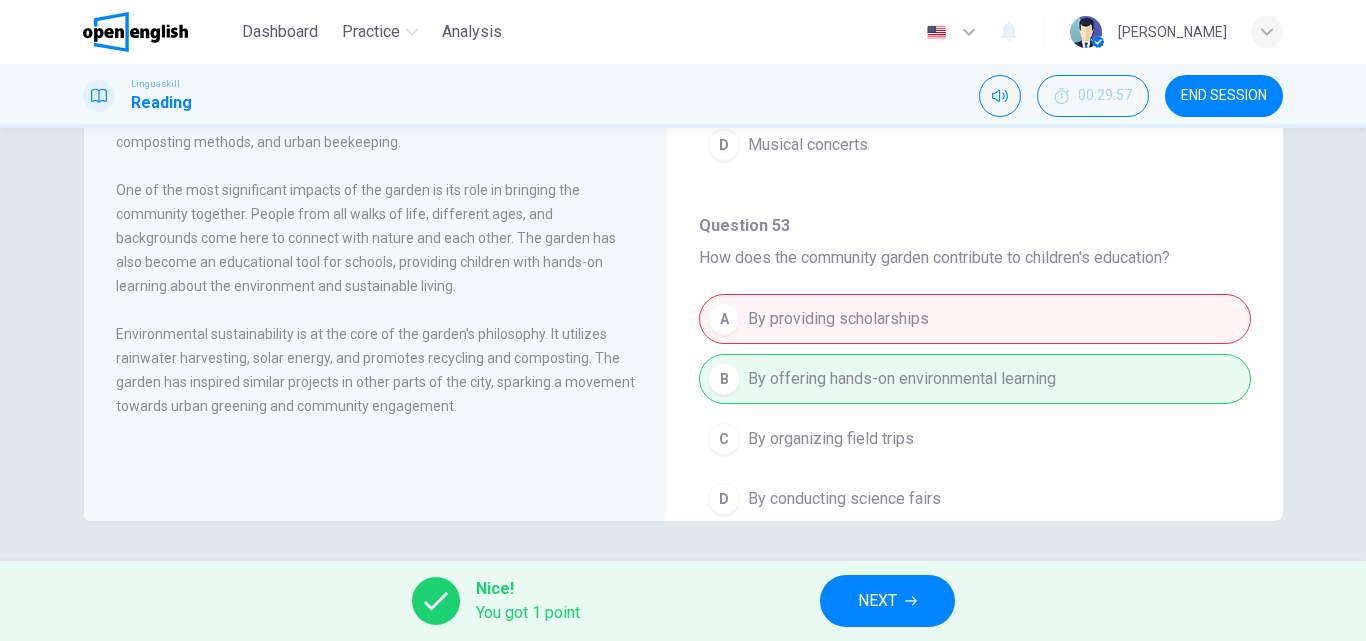 scroll, scrollTop: 452, scrollLeft: 0, axis: vertical 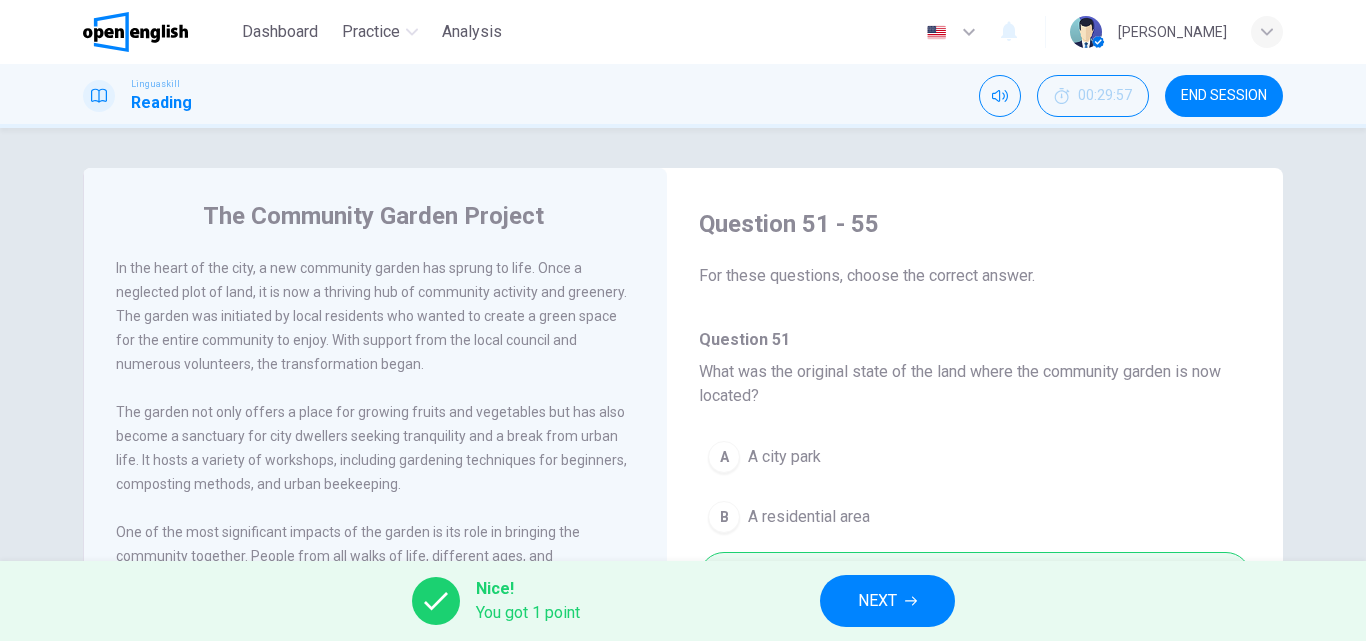 click on "Nice! You got 1
point NEXT" at bounding box center [683, 601] 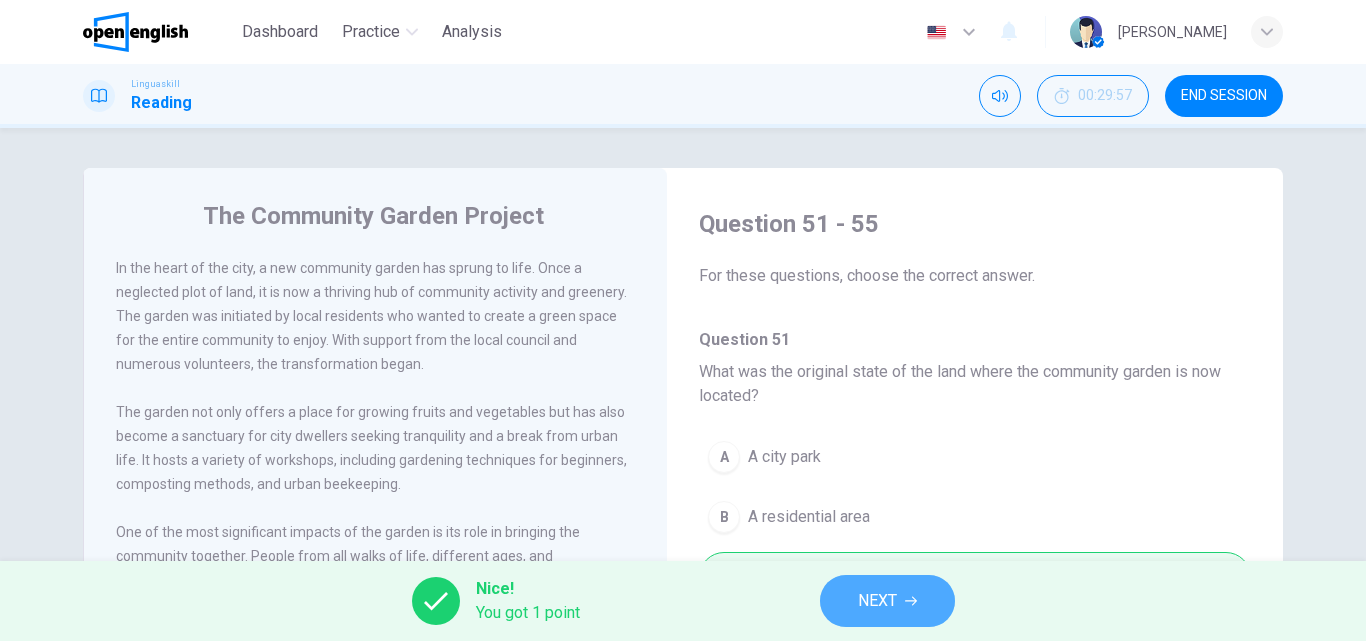 click on "NEXT" at bounding box center [887, 601] 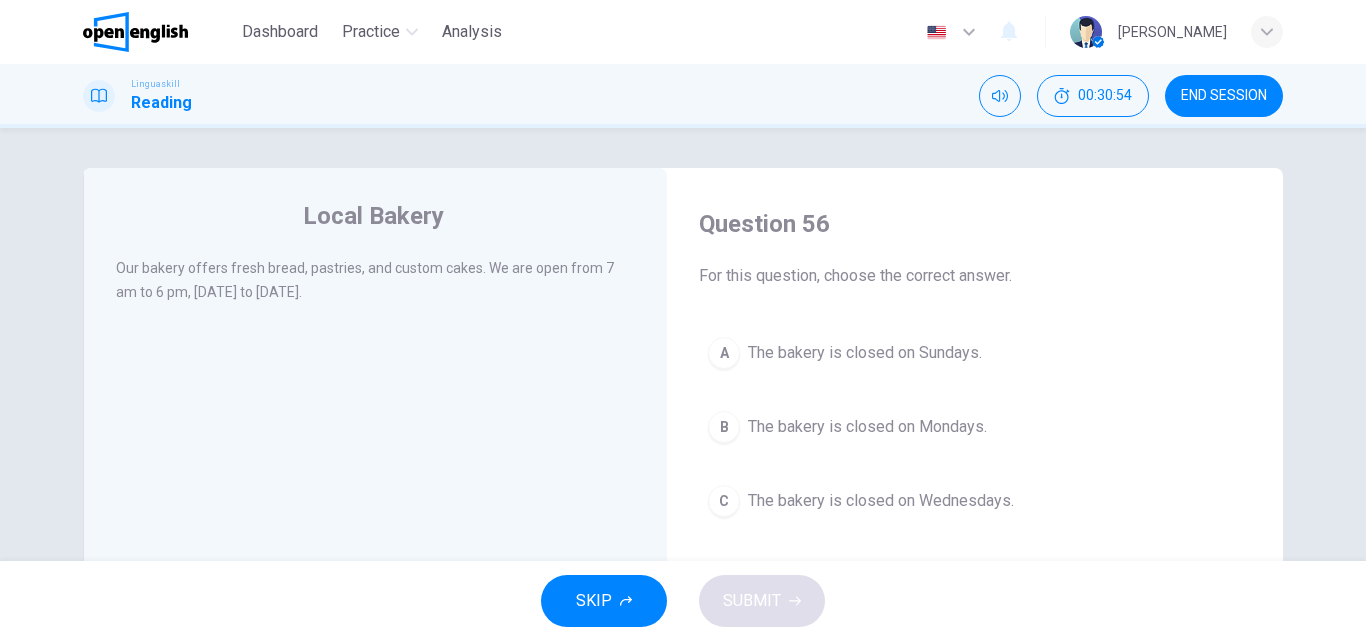 click on "The bakery is closed on Sundays." at bounding box center [865, 353] 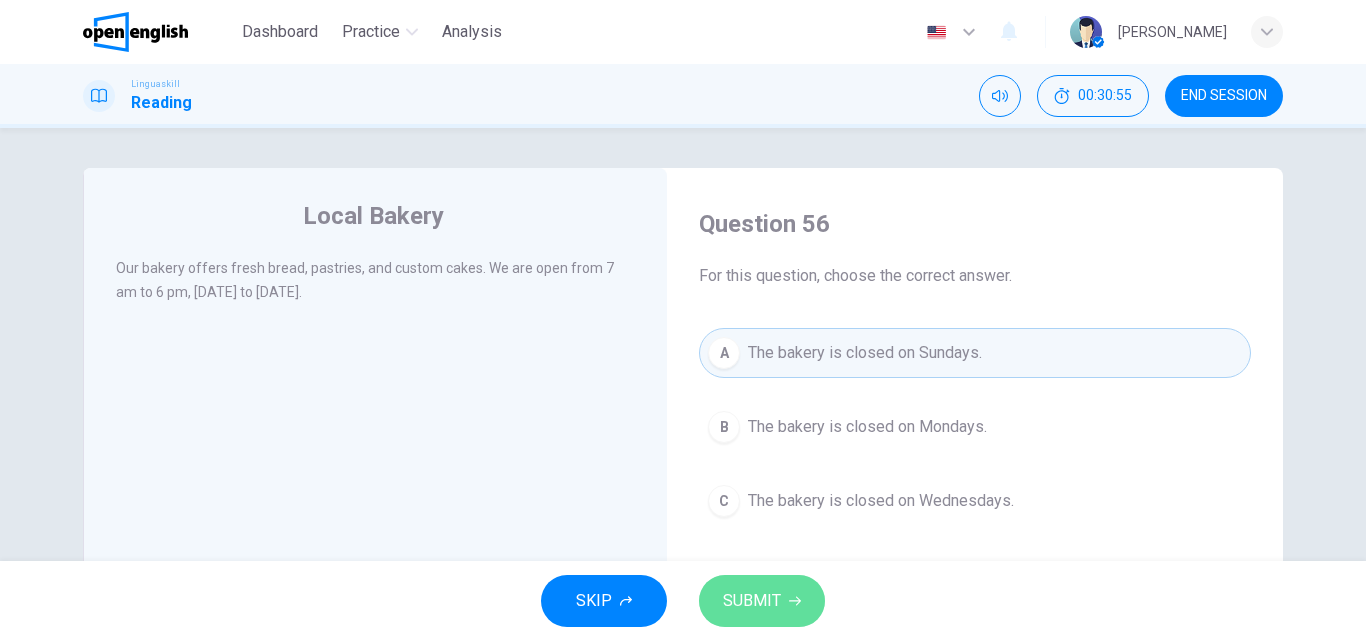 click on "SUBMIT" at bounding box center [762, 601] 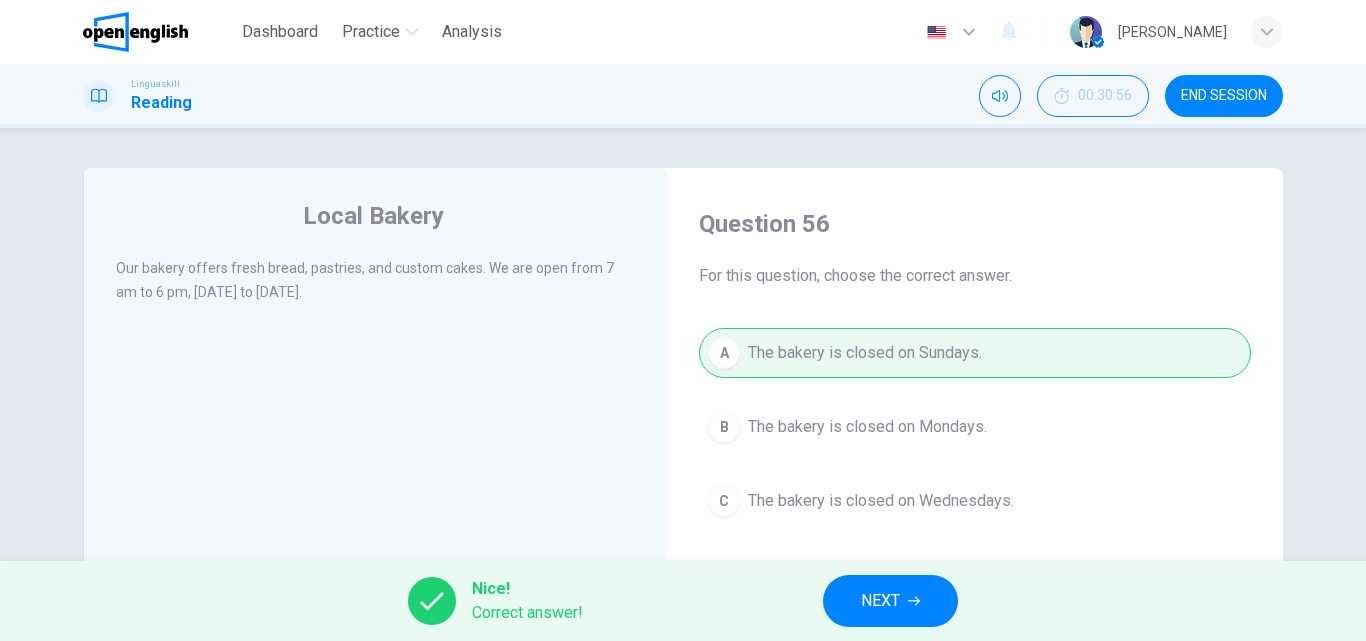 click on "NEXT" at bounding box center (880, 601) 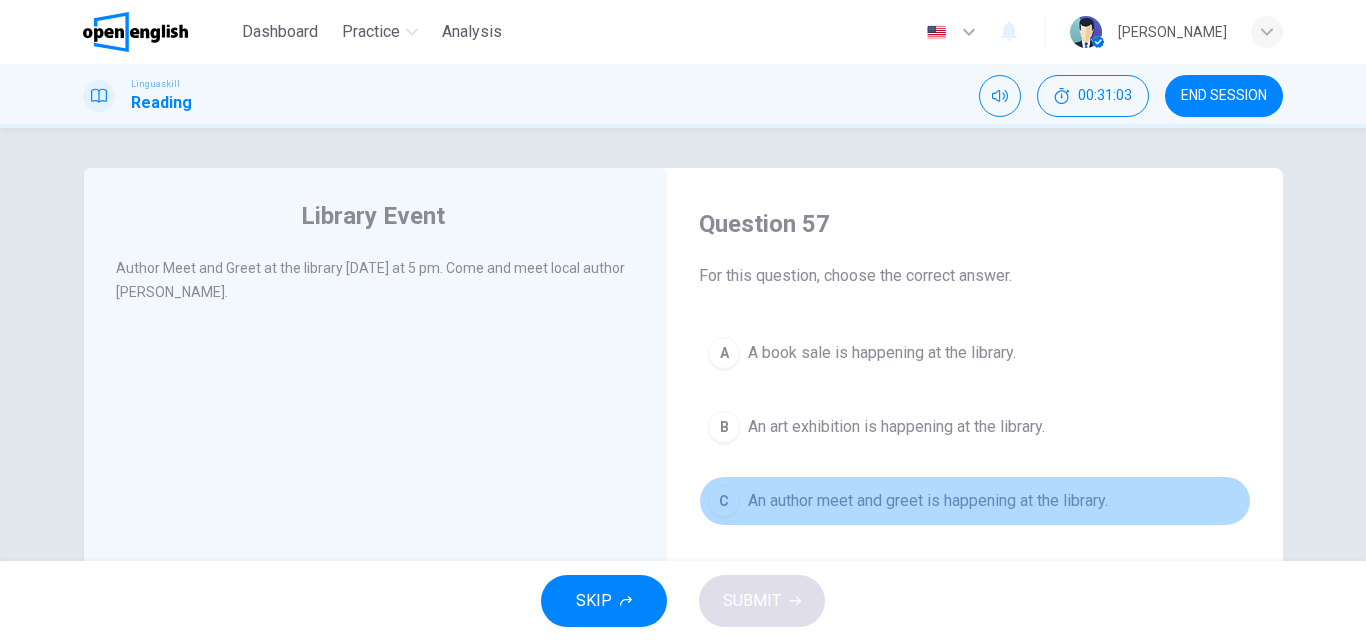 click on "An author meet and greet is happening at the library." at bounding box center [928, 501] 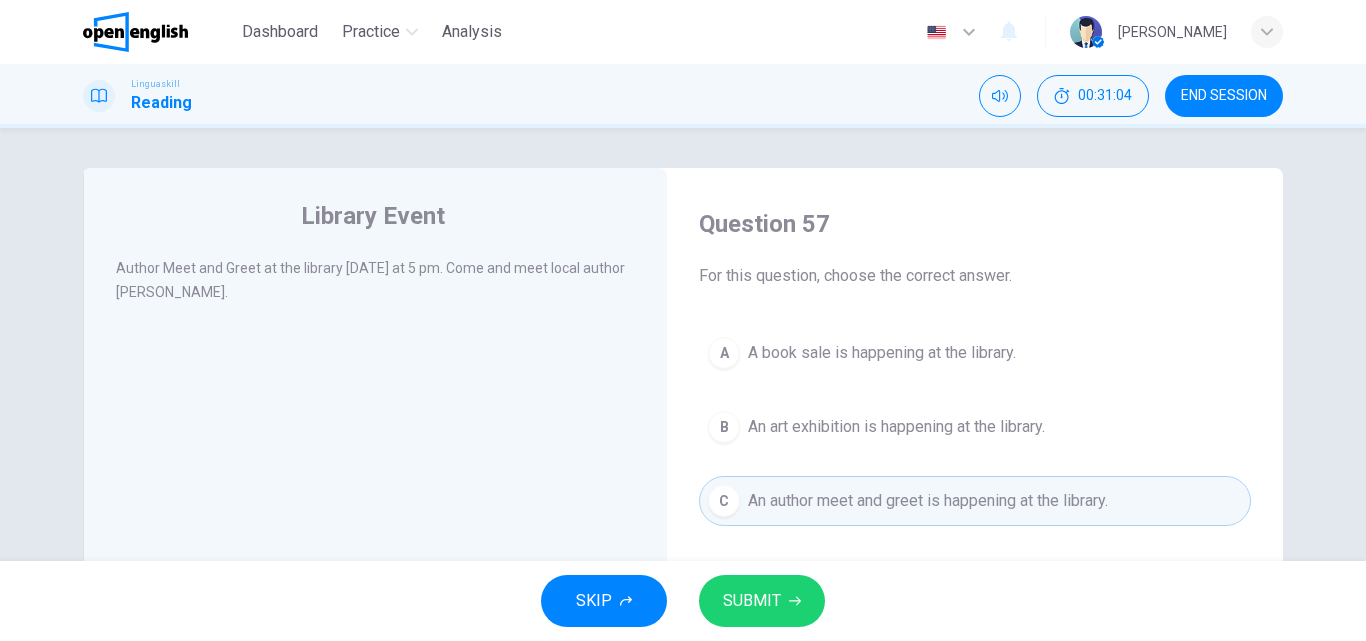 click on "SUBMIT" at bounding box center [752, 601] 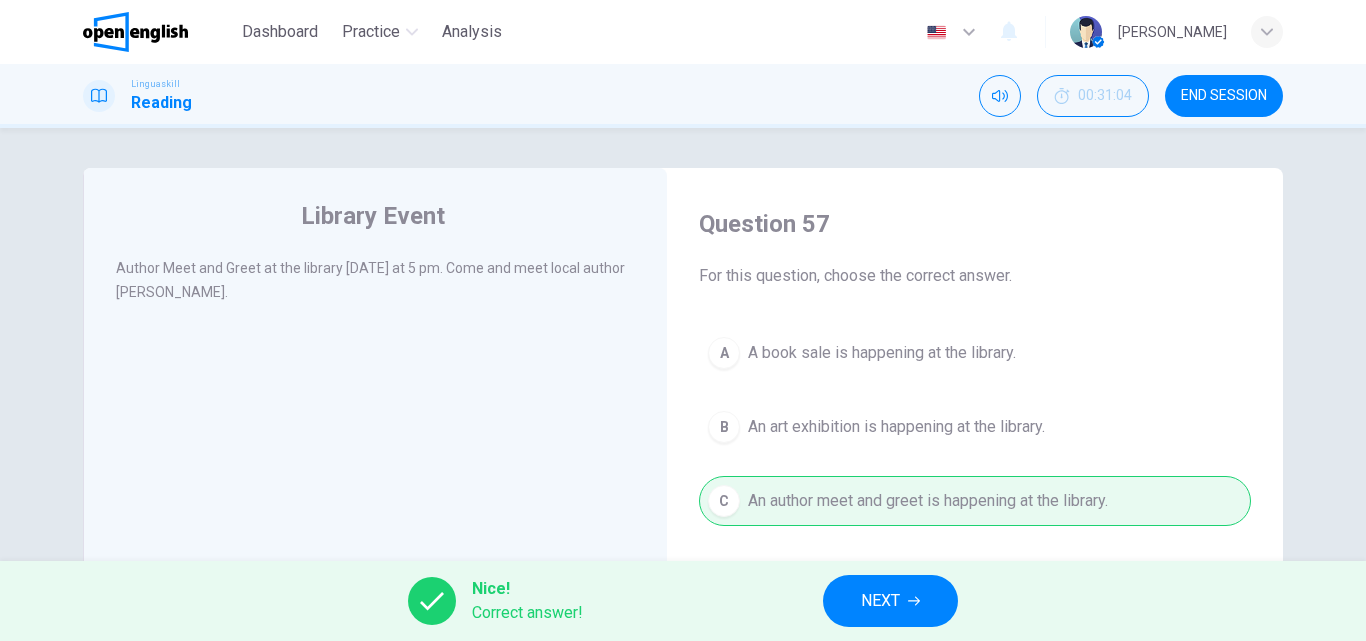 click on "NEXT" at bounding box center (890, 601) 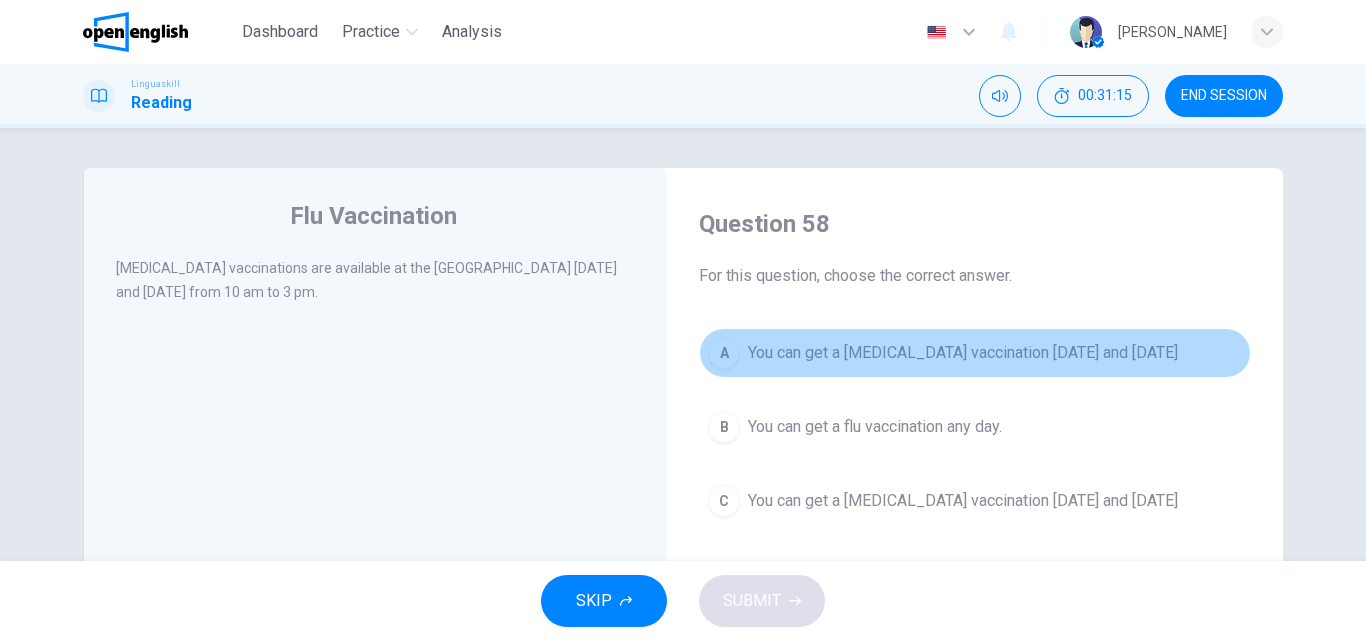 click on "You can get a [MEDICAL_DATA] vaccination [DATE] and [DATE]" at bounding box center [963, 353] 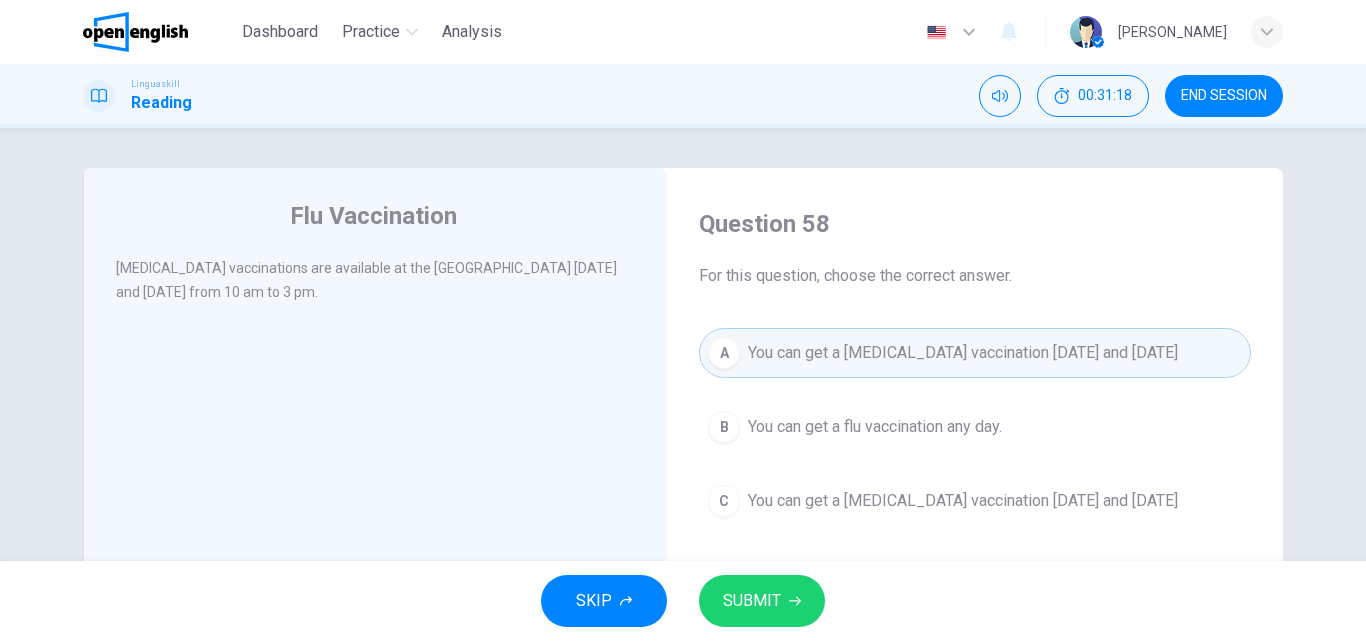 click on "SUBMIT" at bounding box center [752, 601] 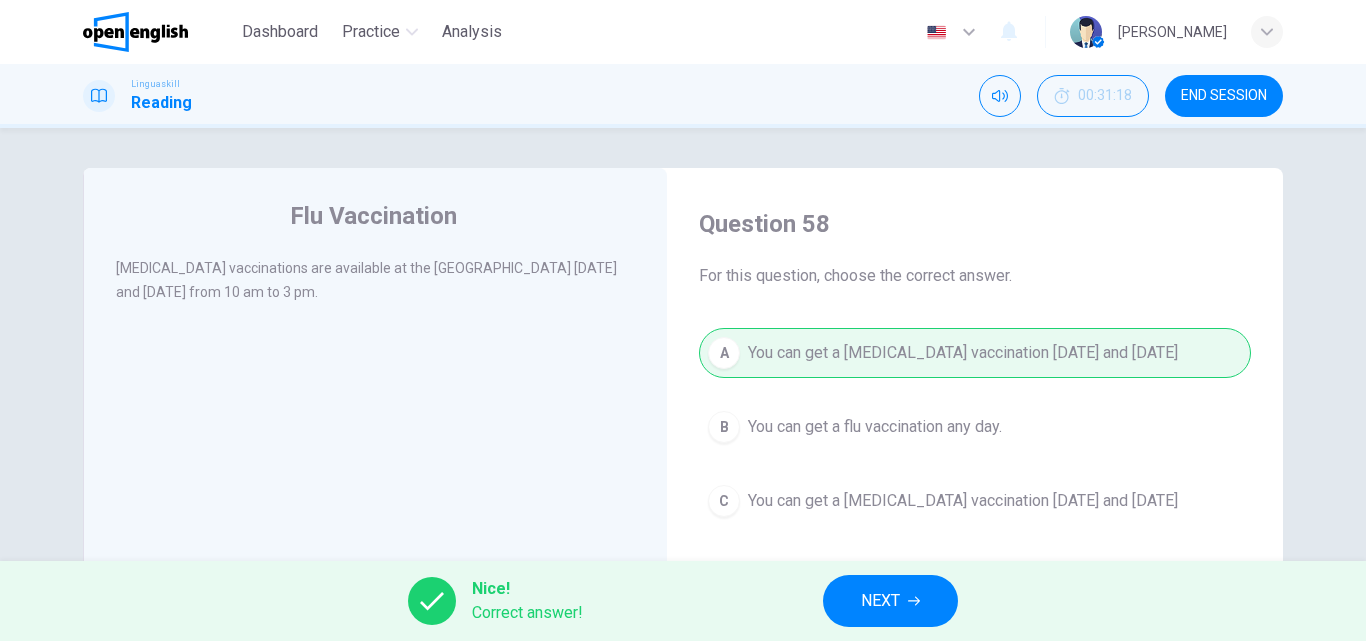 click on "NEXT" at bounding box center [890, 601] 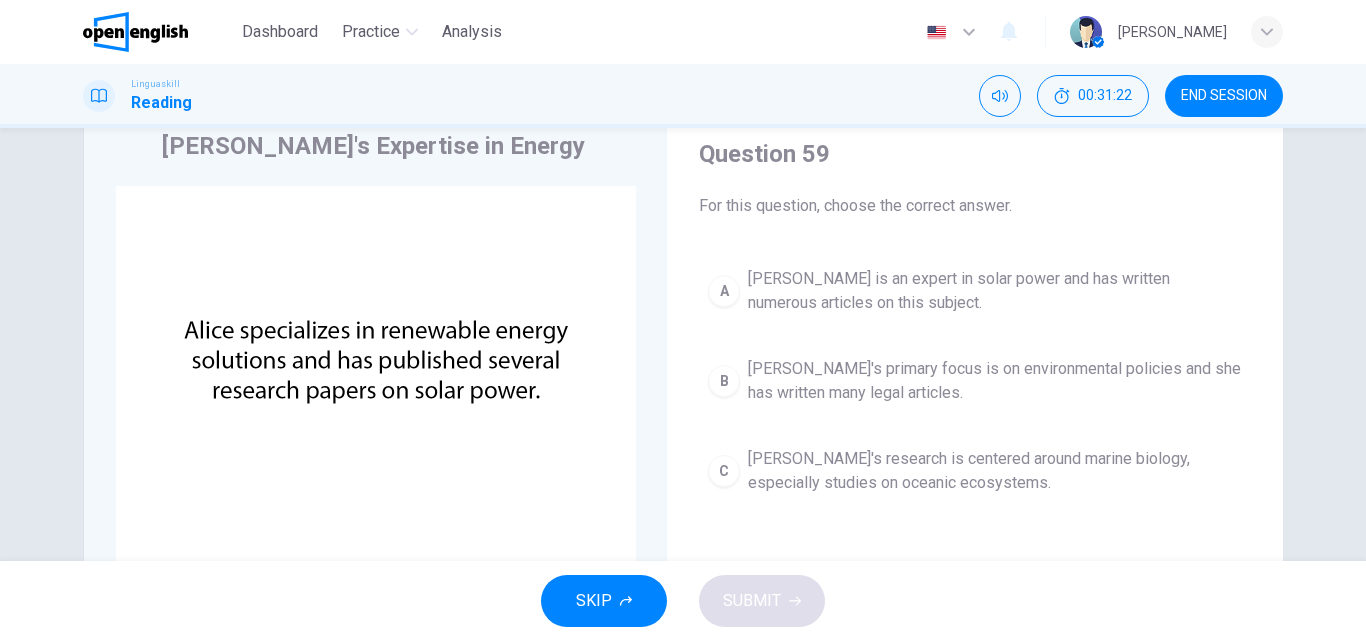 scroll, scrollTop: 67, scrollLeft: 0, axis: vertical 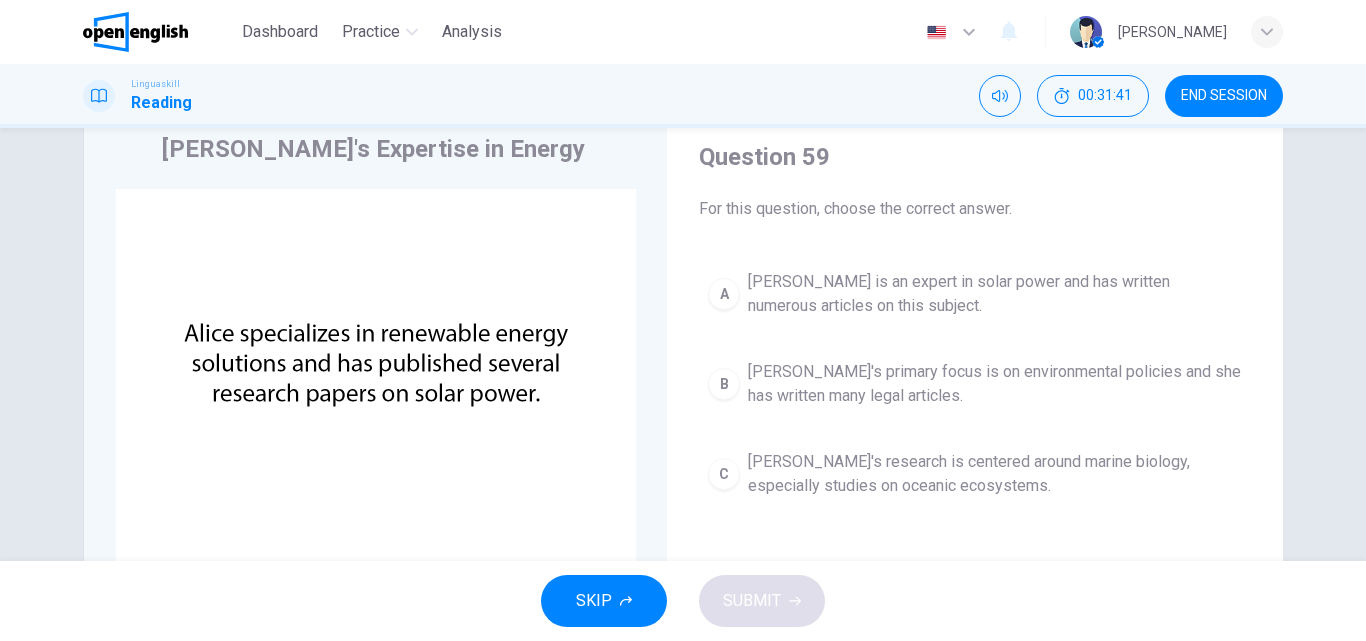 click on "[PERSON_NAME] is an expert in solar power and has written numerous articles on this subject." at bounding box center (995, 294) 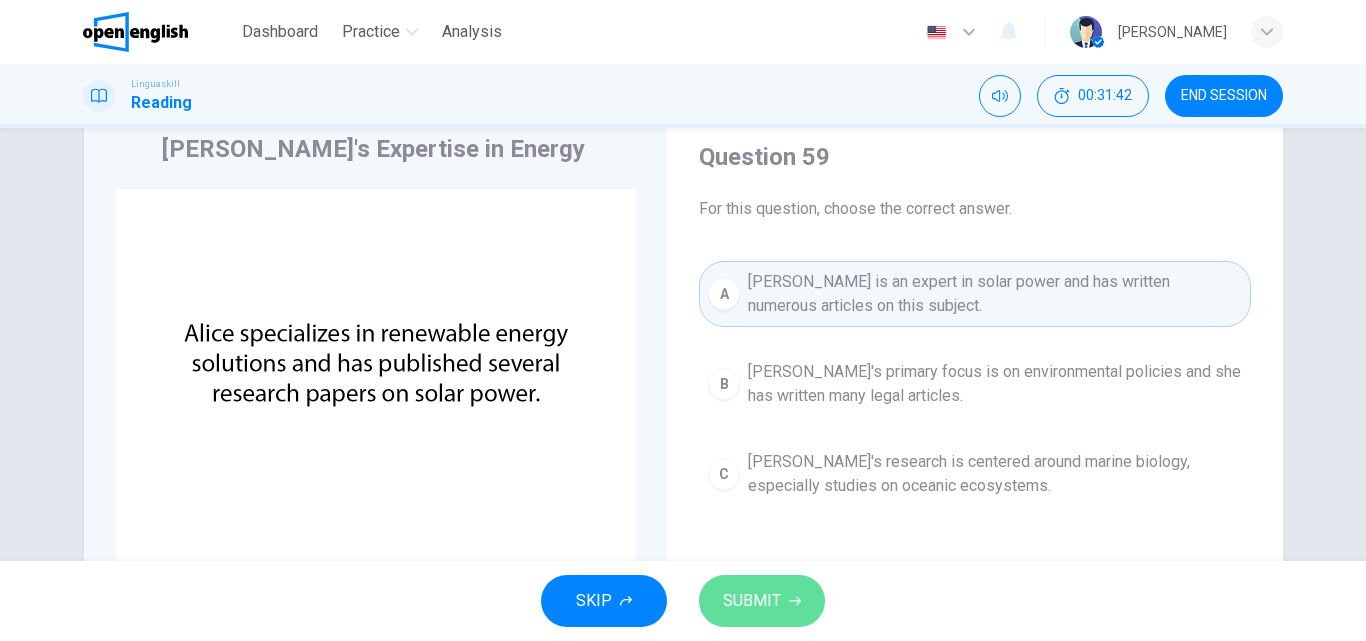 click on "SUBMIT" at bounding box center (762, 601) 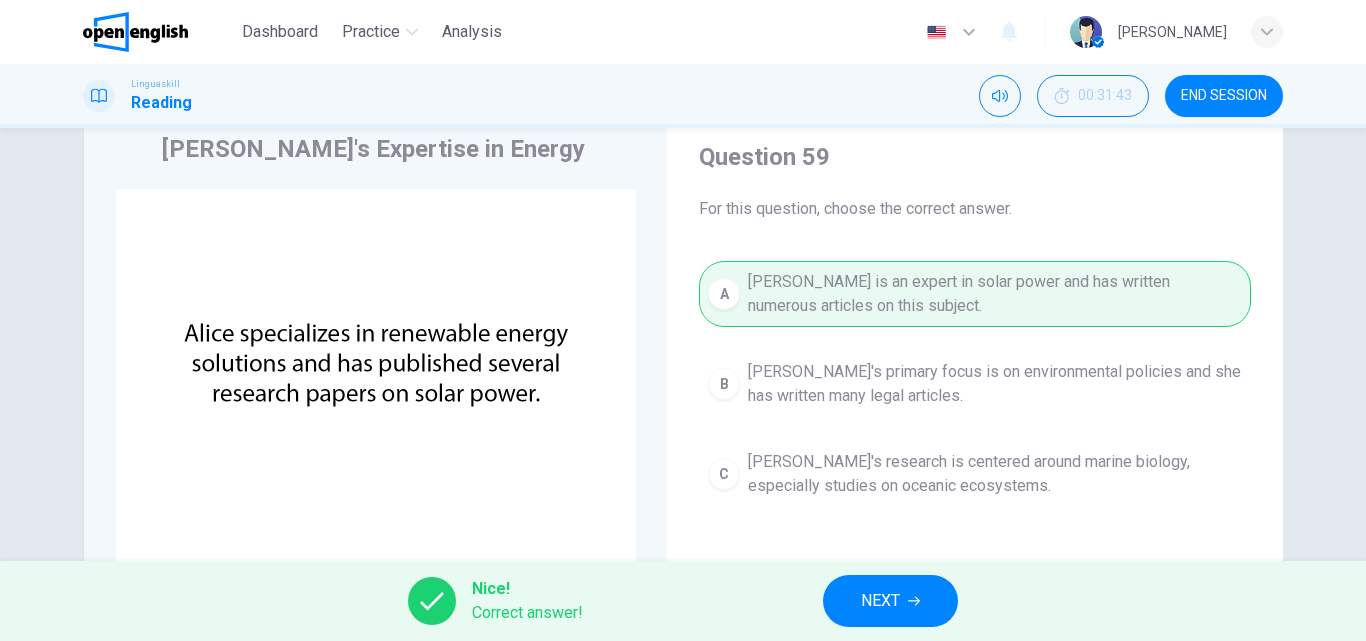 click on "NEXT" at bounding box center (890, 601) 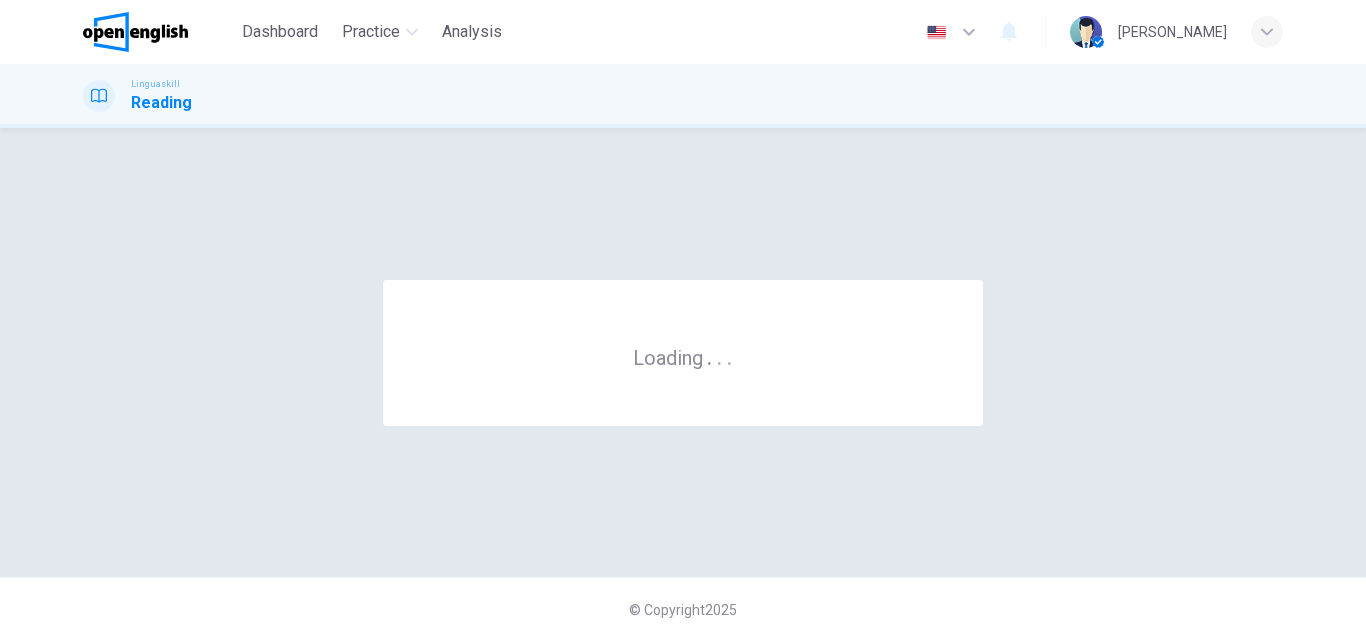 scroll, scrollTop: 0, scrollLeft: 0, axis: both 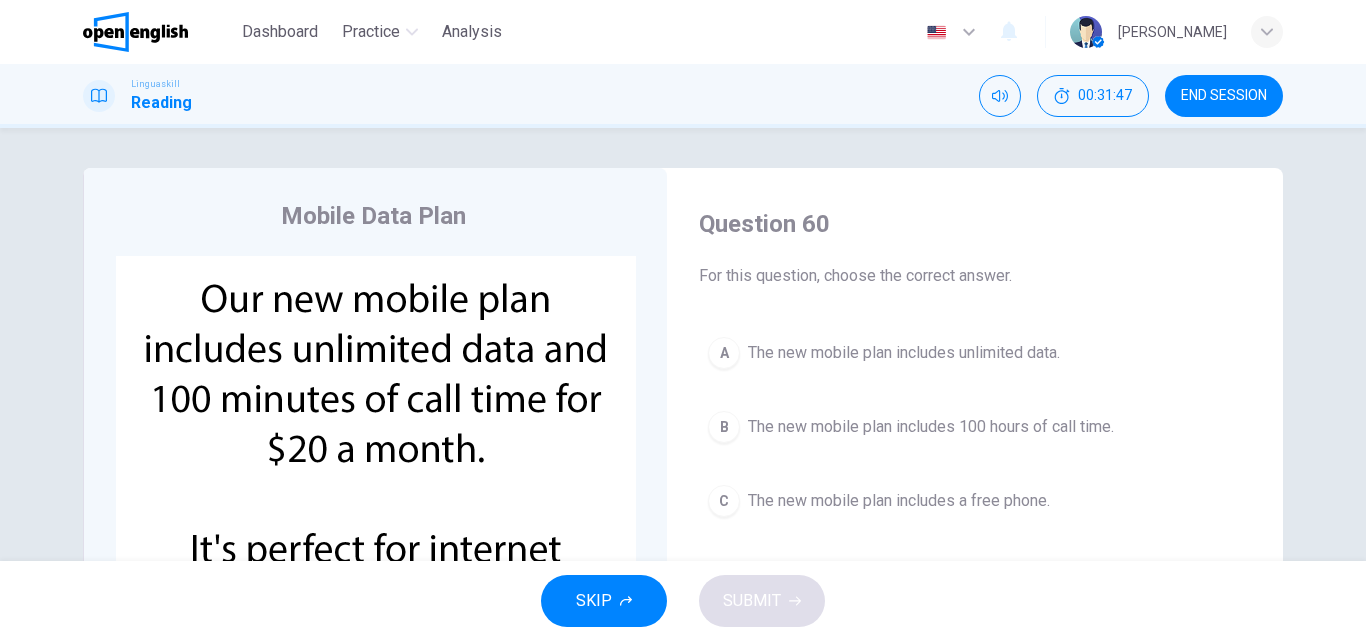 drag, startPoint x: 1355, startPoint y: 288, endPoint x: 1360, endPoint y: 318, distance: 30.413813 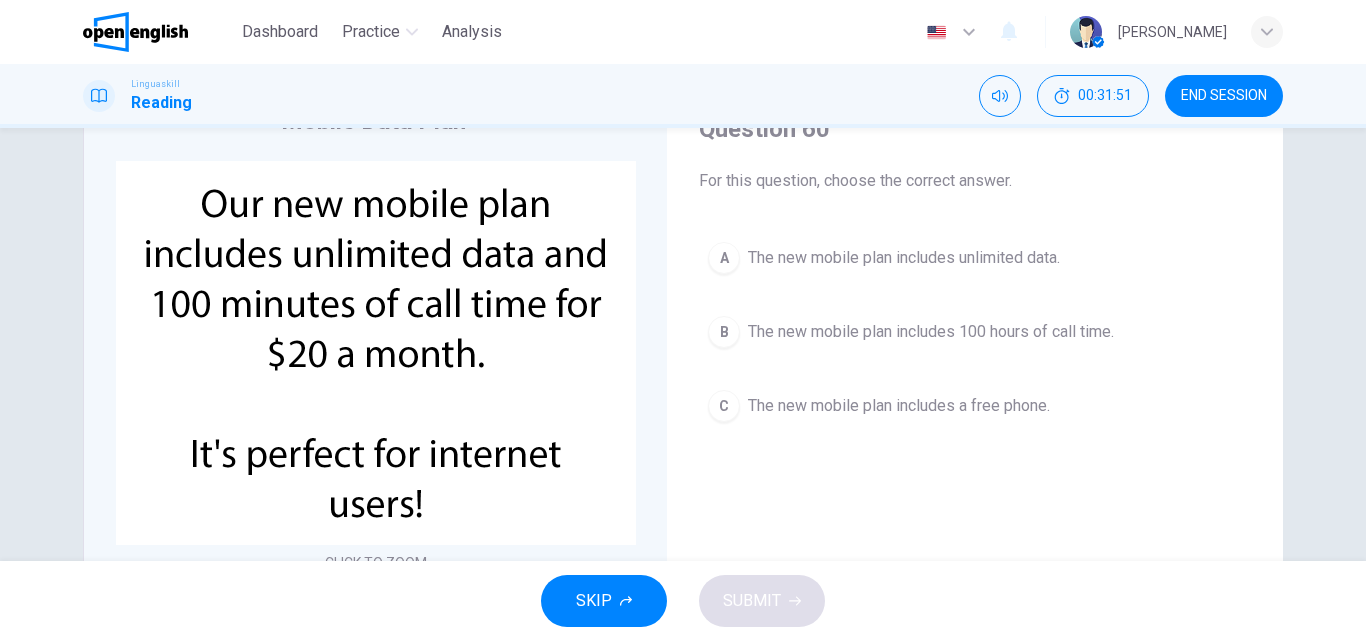 scroll, scrollTop: 93, scrollLeft: 0, axis: vertical 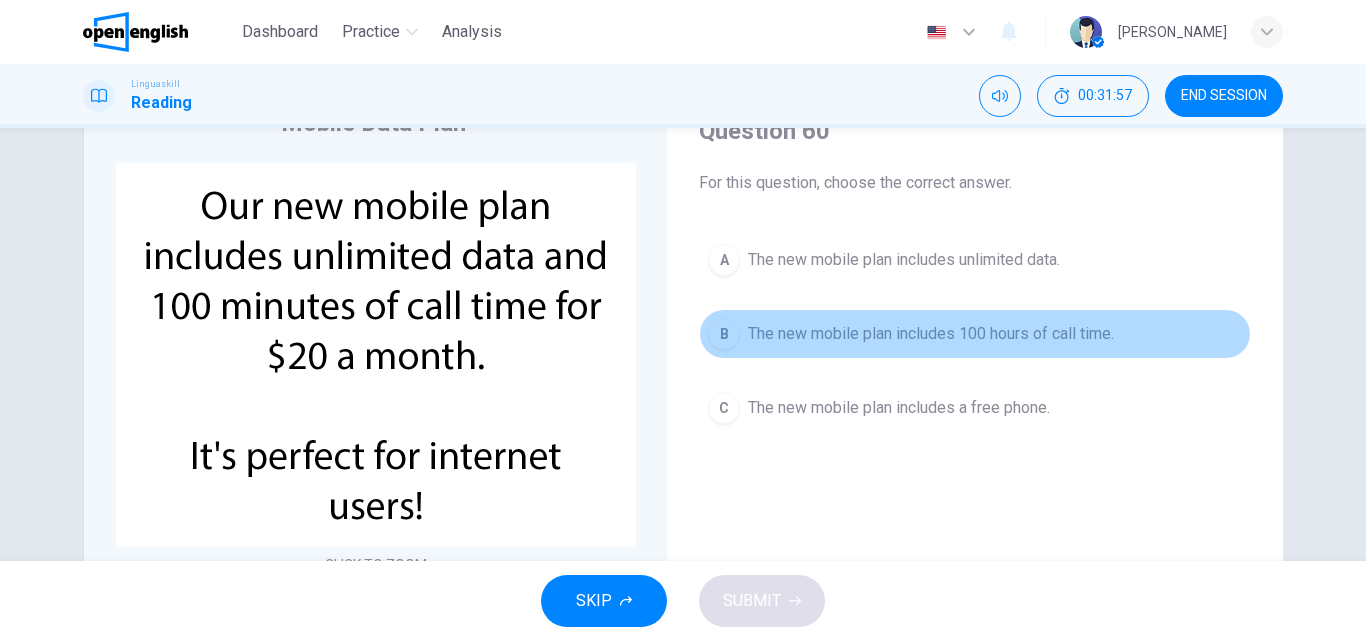click on "The new mobile plan includes 100 hours of call time." at bounding box center [931, 334] 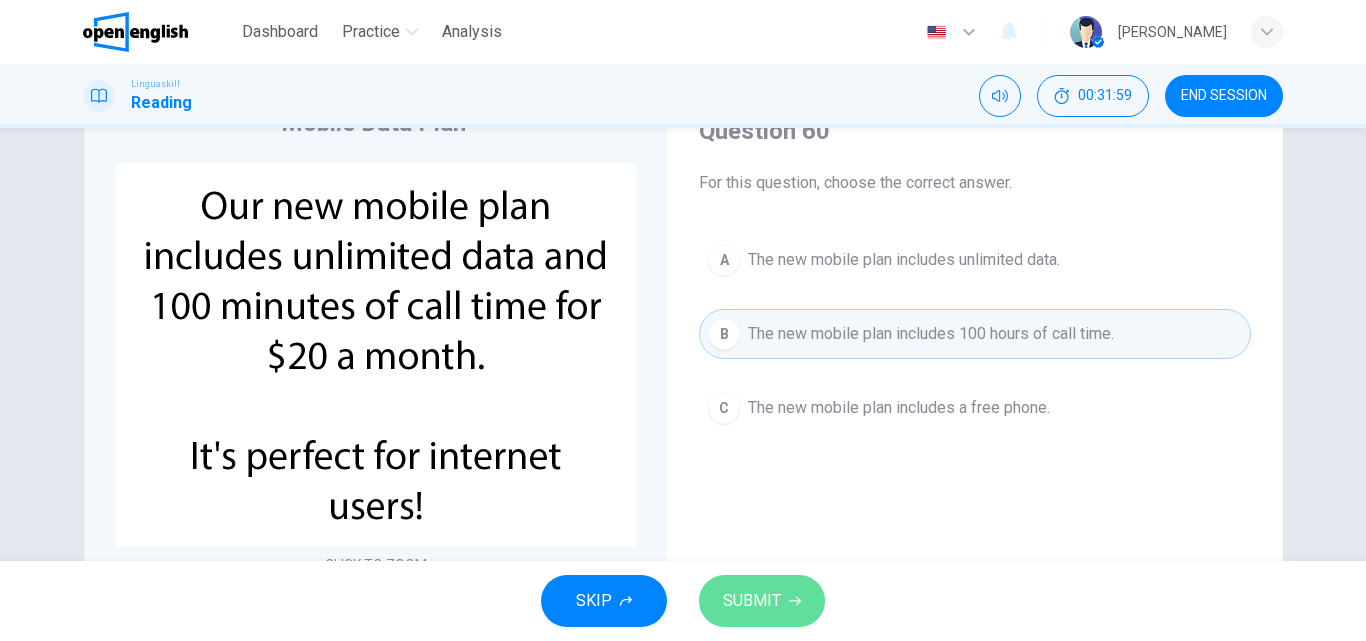 click on "SUBMIT" at bounding box center [752, 601] 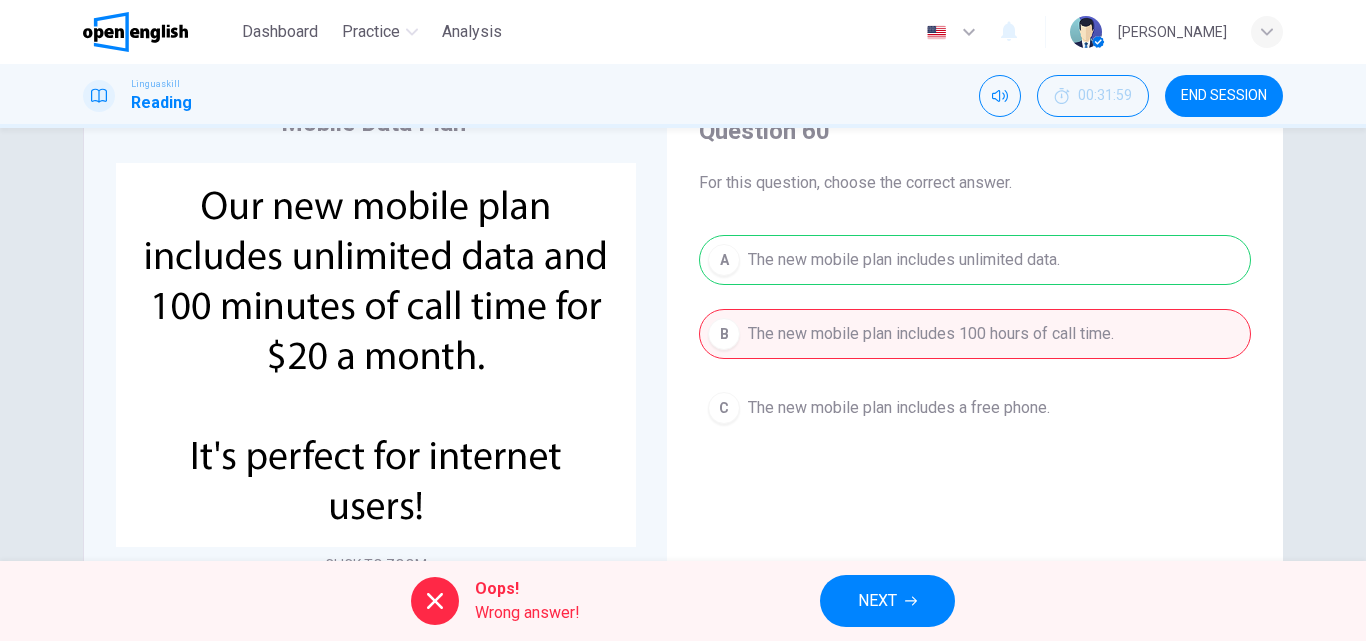 click on "NEXT" at bounding box center [877, 601] 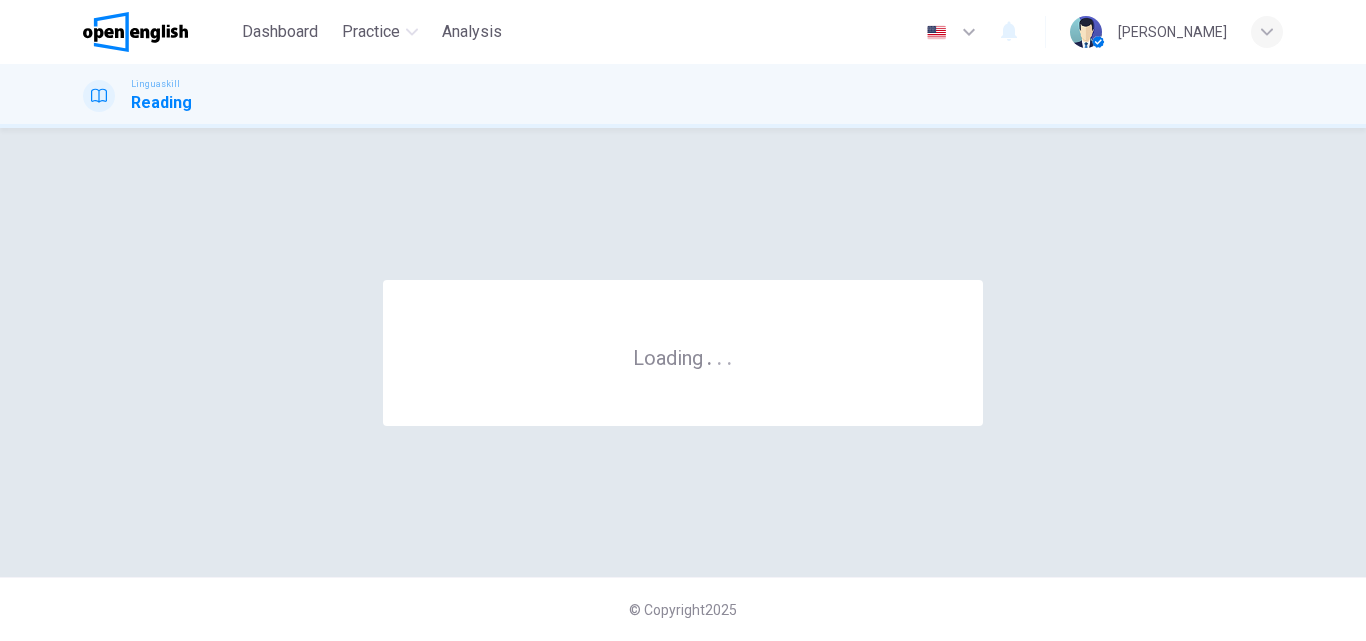 scroll, scrollTop: 0, scrollLeft: 0, axis: both 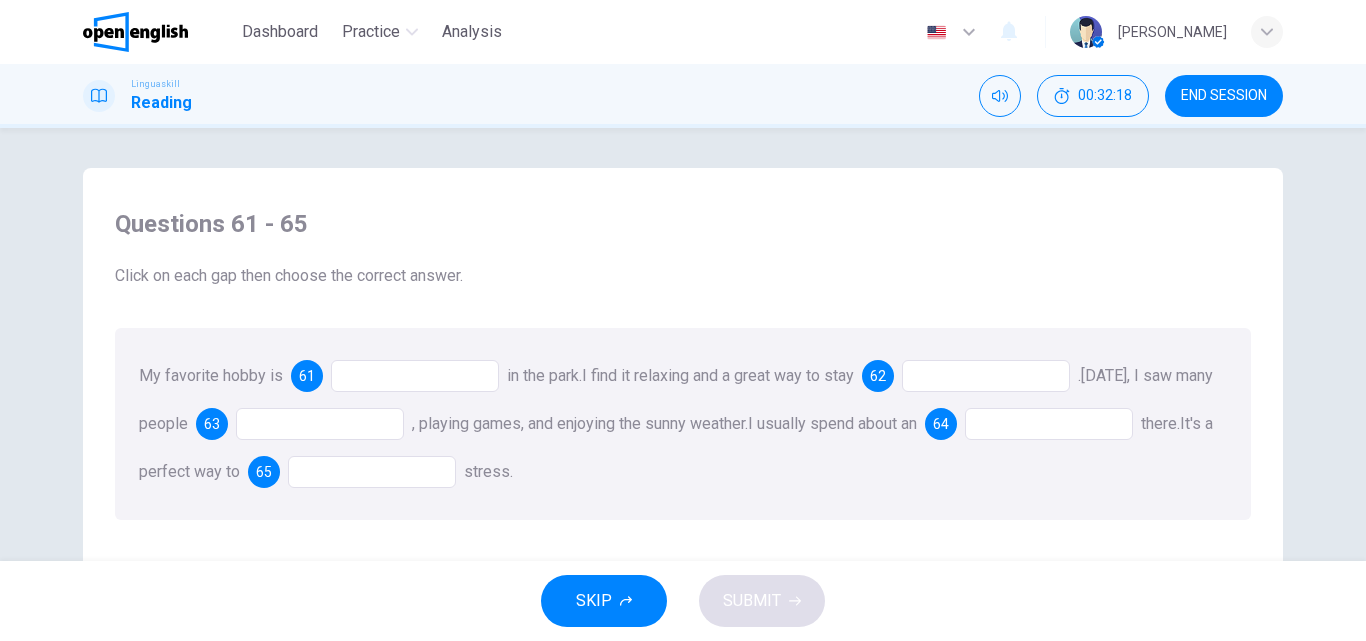 click at bounding box center (415, 376) 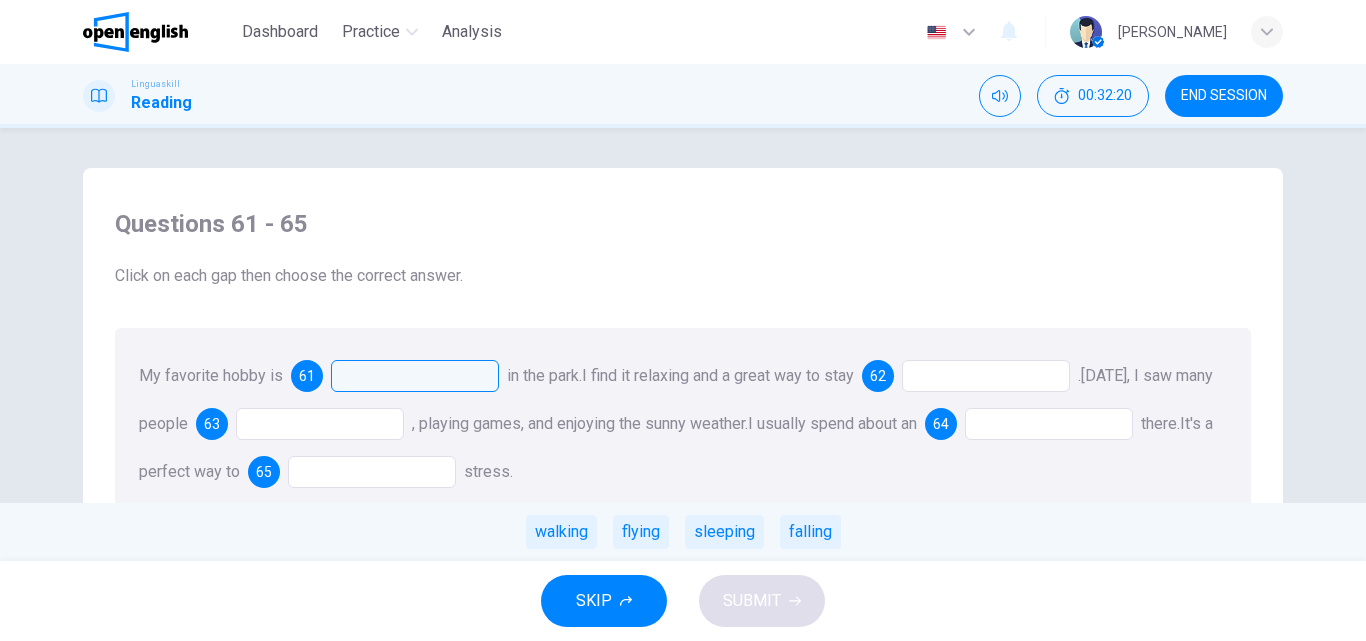 click on "walking" at bounding box center [561, 532] 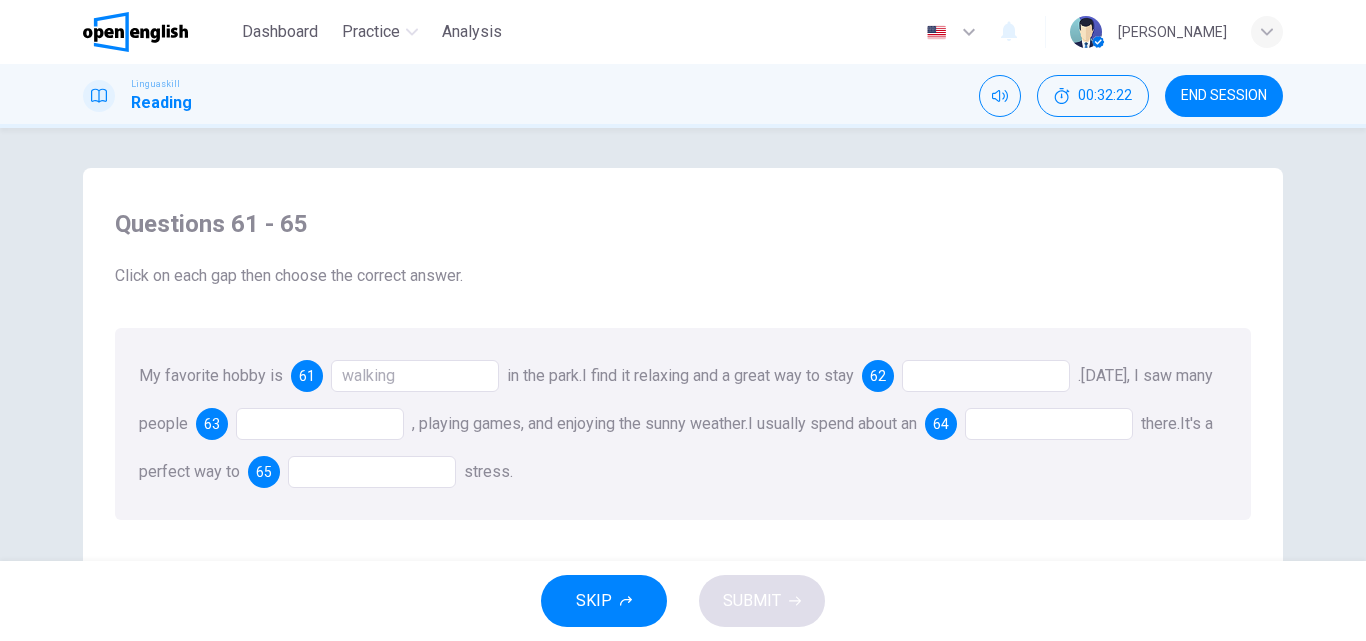 click at bounding box center [986, 376] 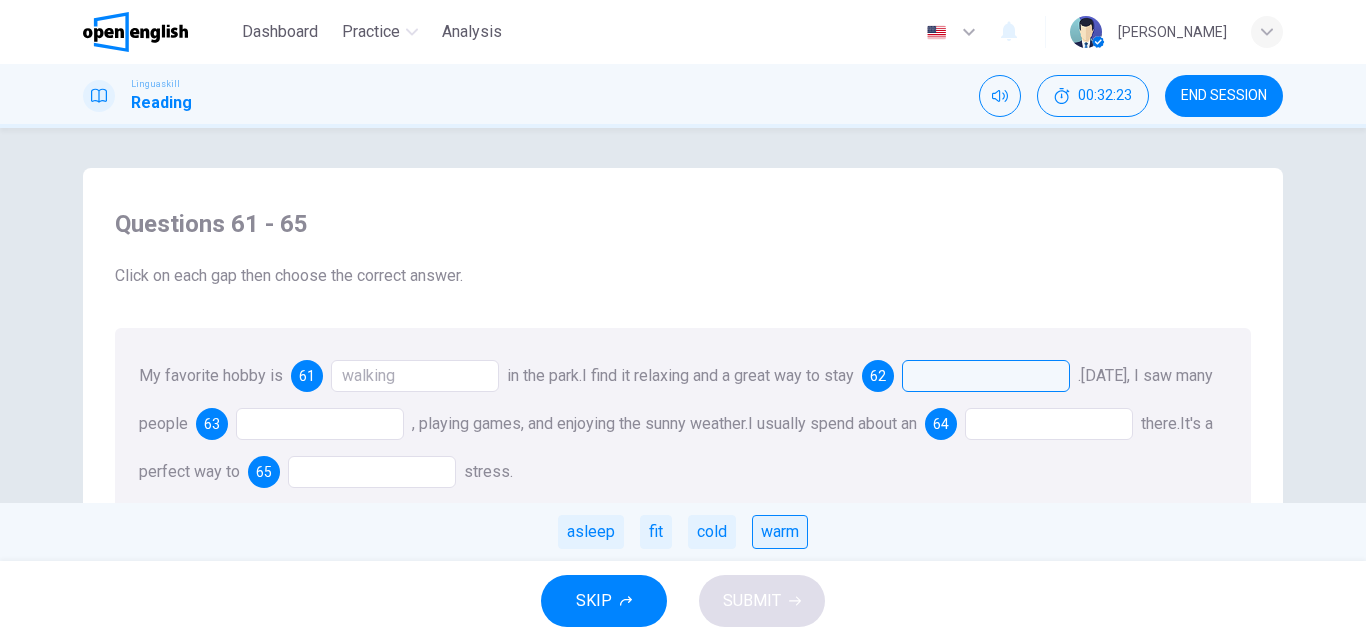 click on "warm" at bounding box center [780, 532] 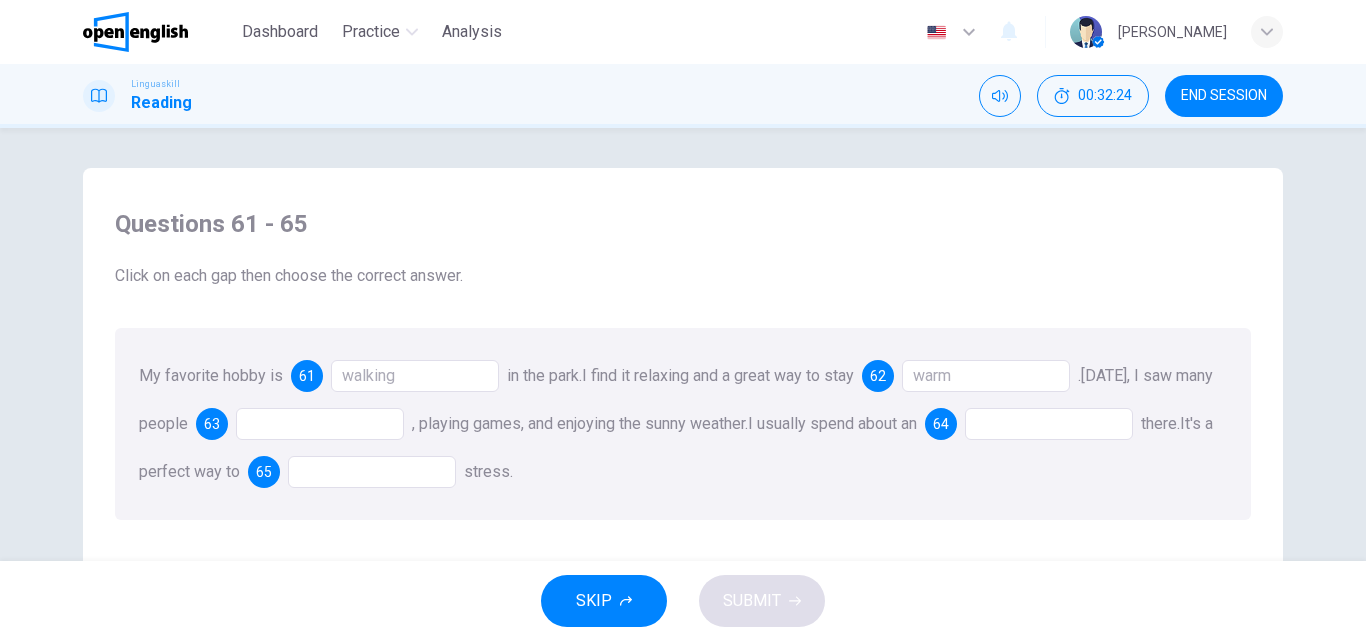 click at bounding box center [320, 424] 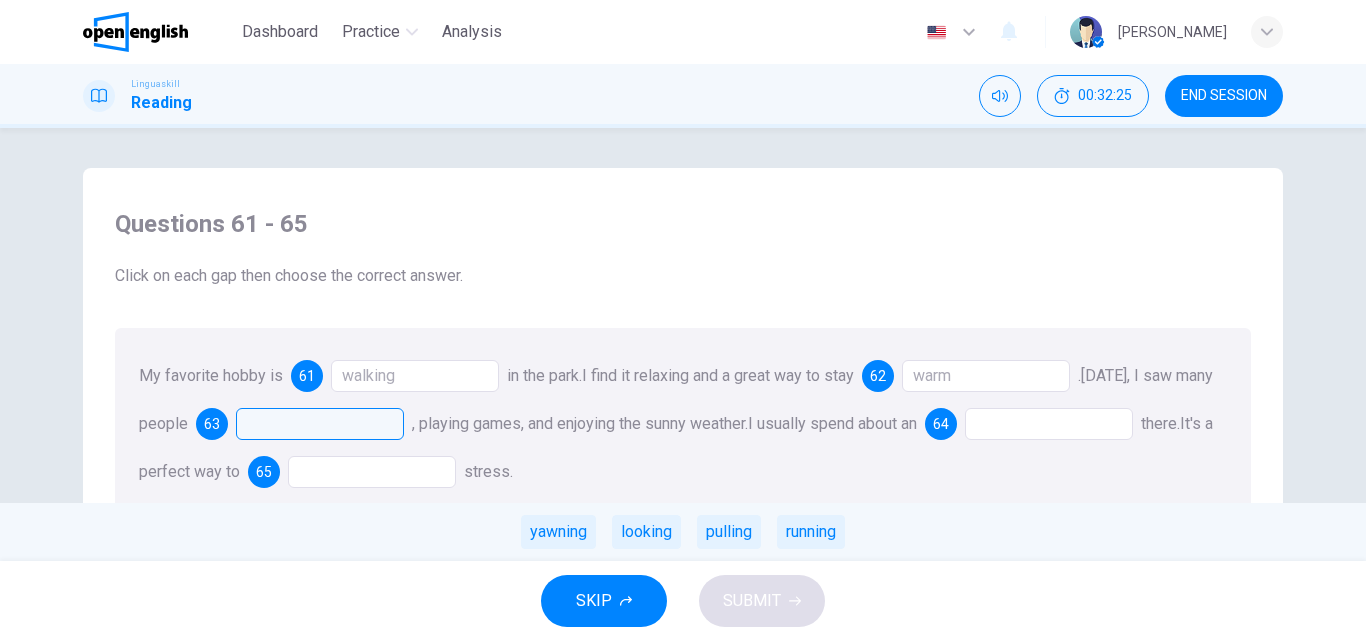 drag, startPoint x: 628, startPoint y: 516, endPoint x: 733, endPoint y: 508, distance: 105.30432 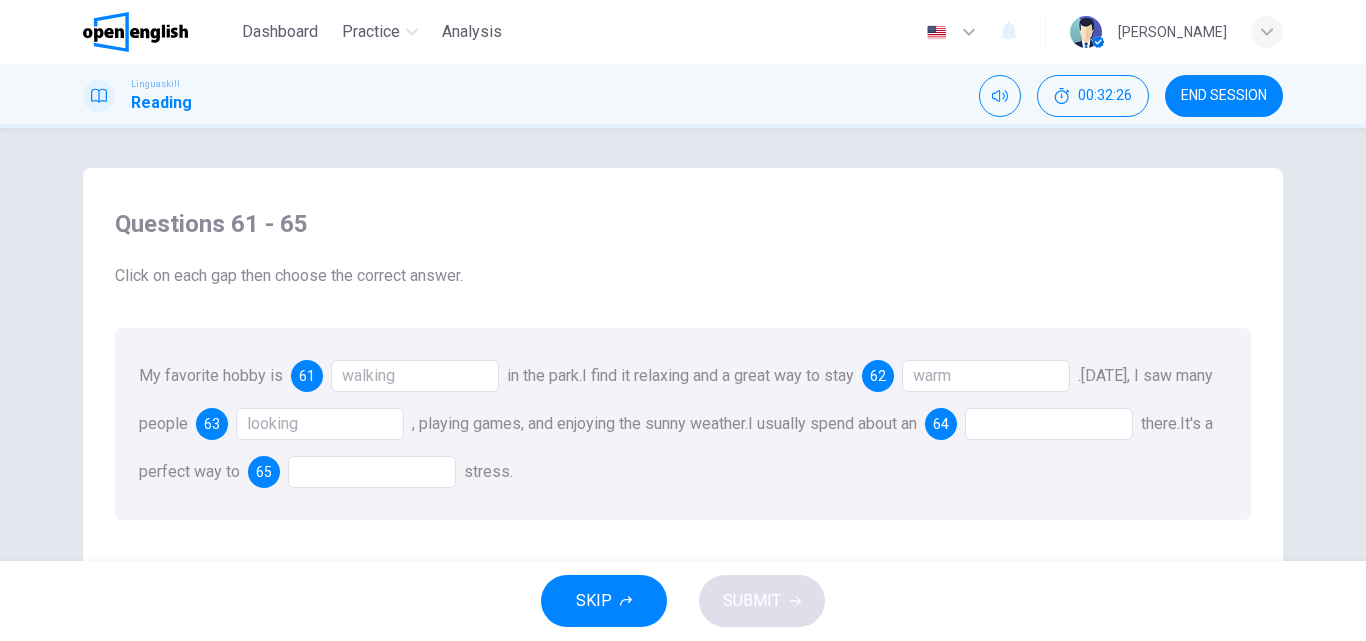 click at bounding box center (1049, 424) 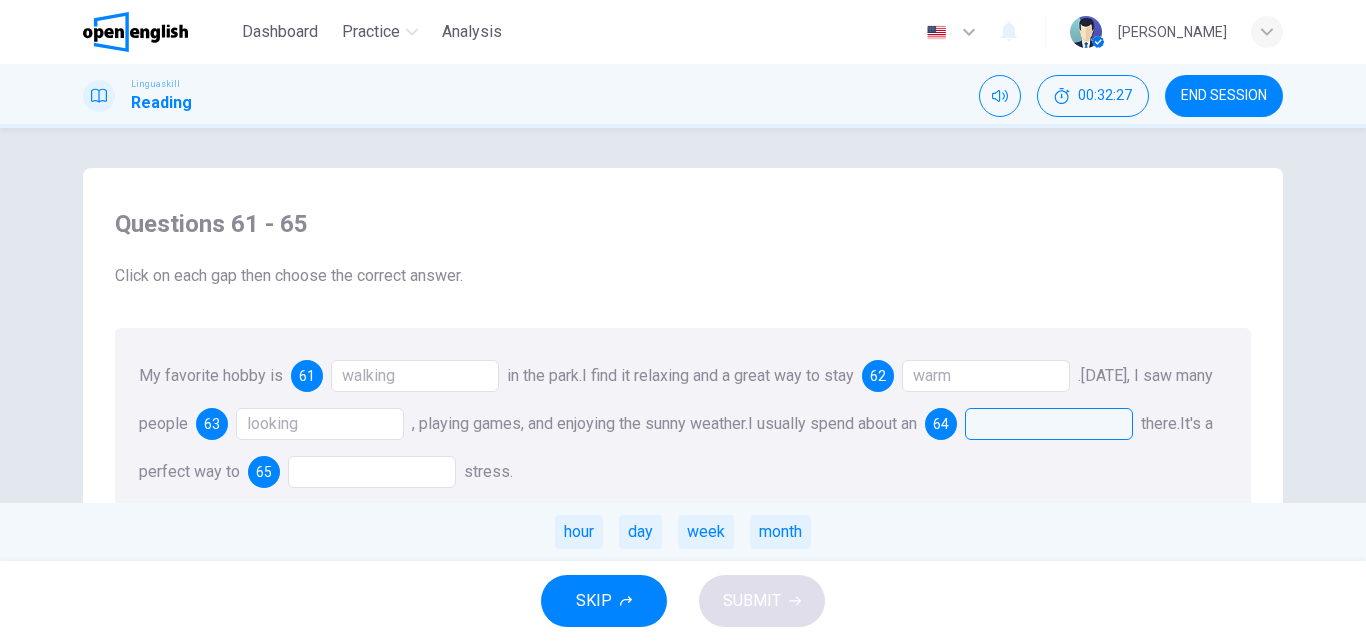 click on "month" at bounding box center (780, 532) 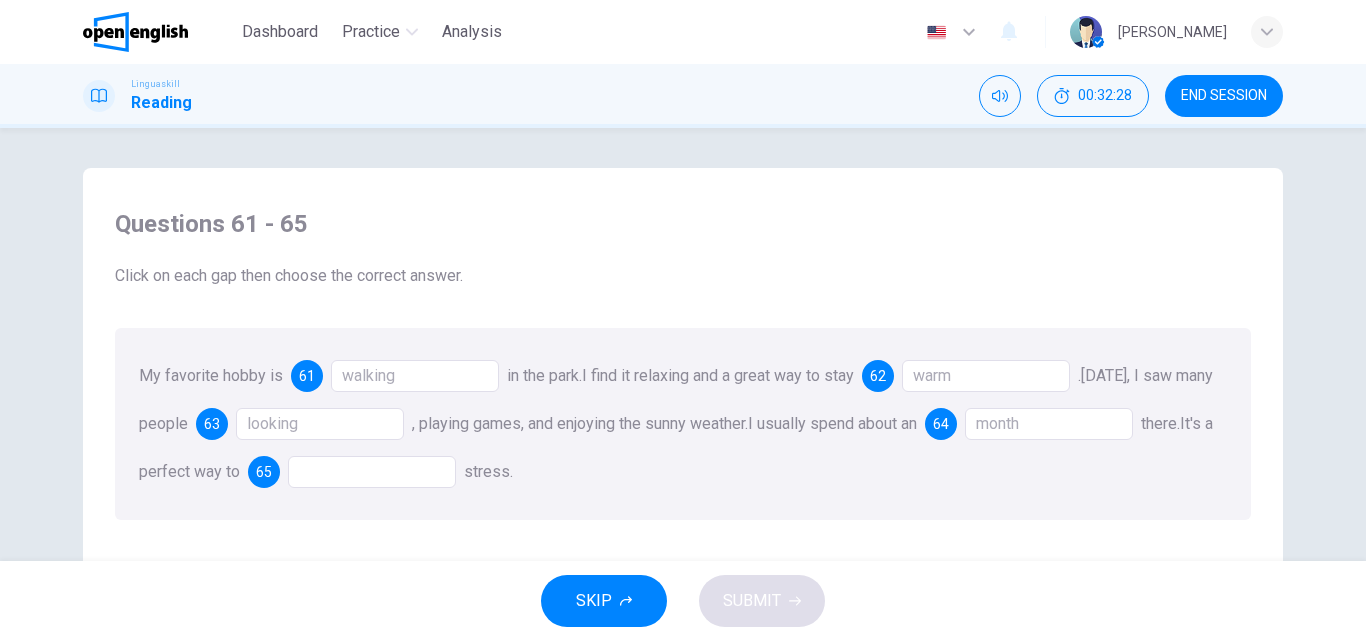 click at bounding box center [372, 472] 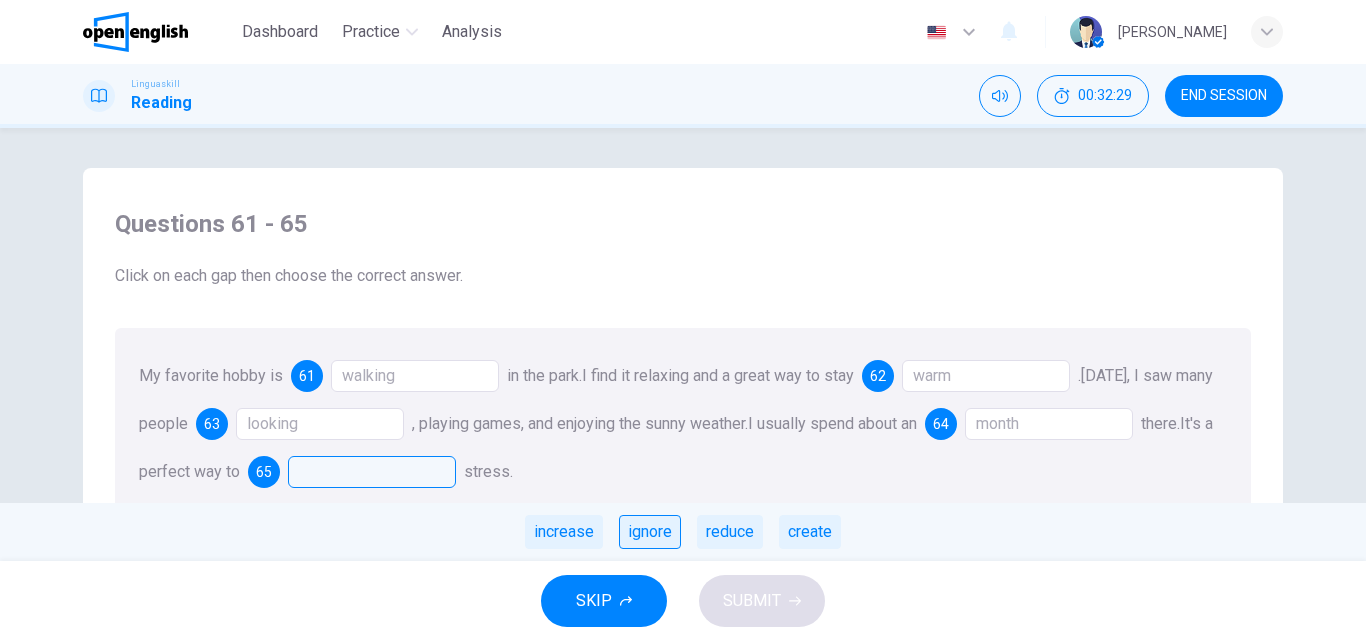 click on "ignore" at bounding box center (650, 532) 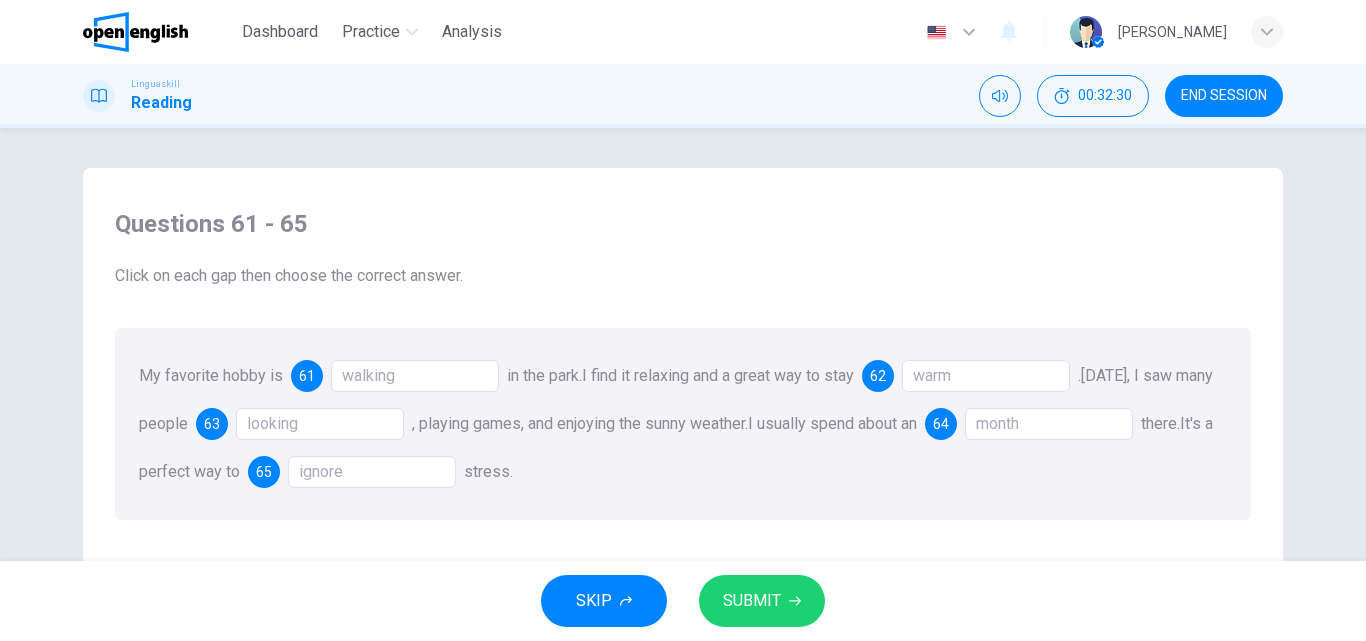 click on "SUBMIT" at bounding box center [752, 601] 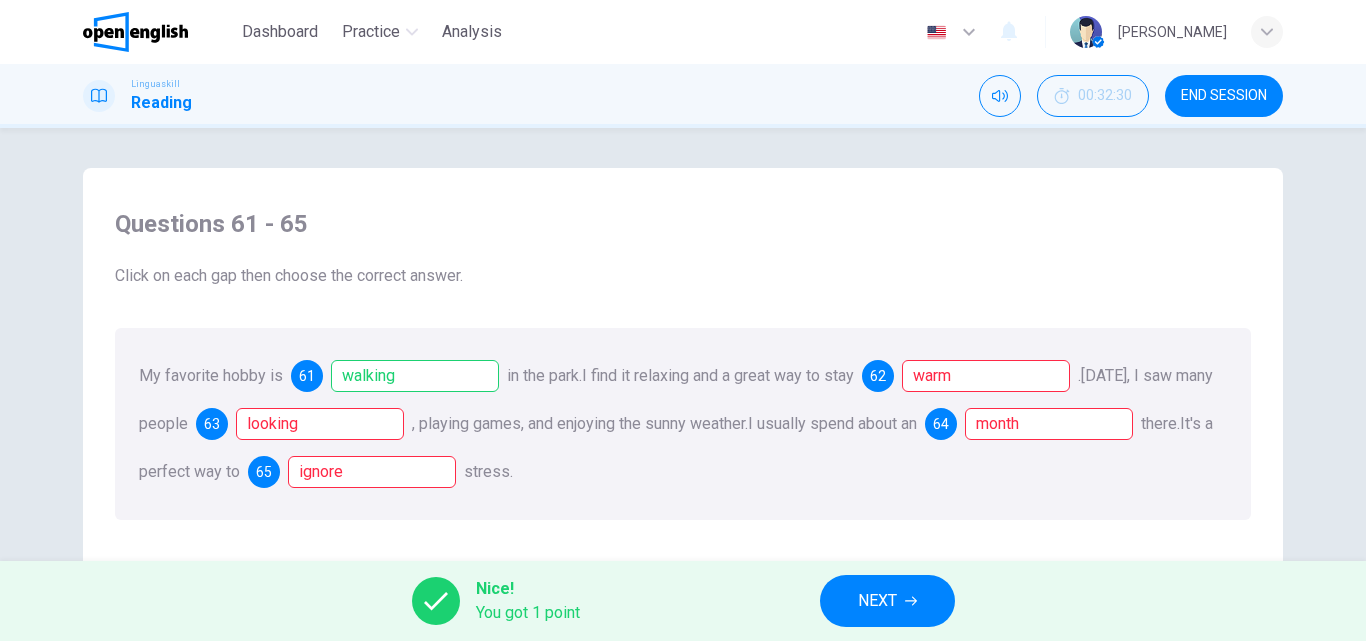 click on "NEXT" at bounding box center [887, 601] 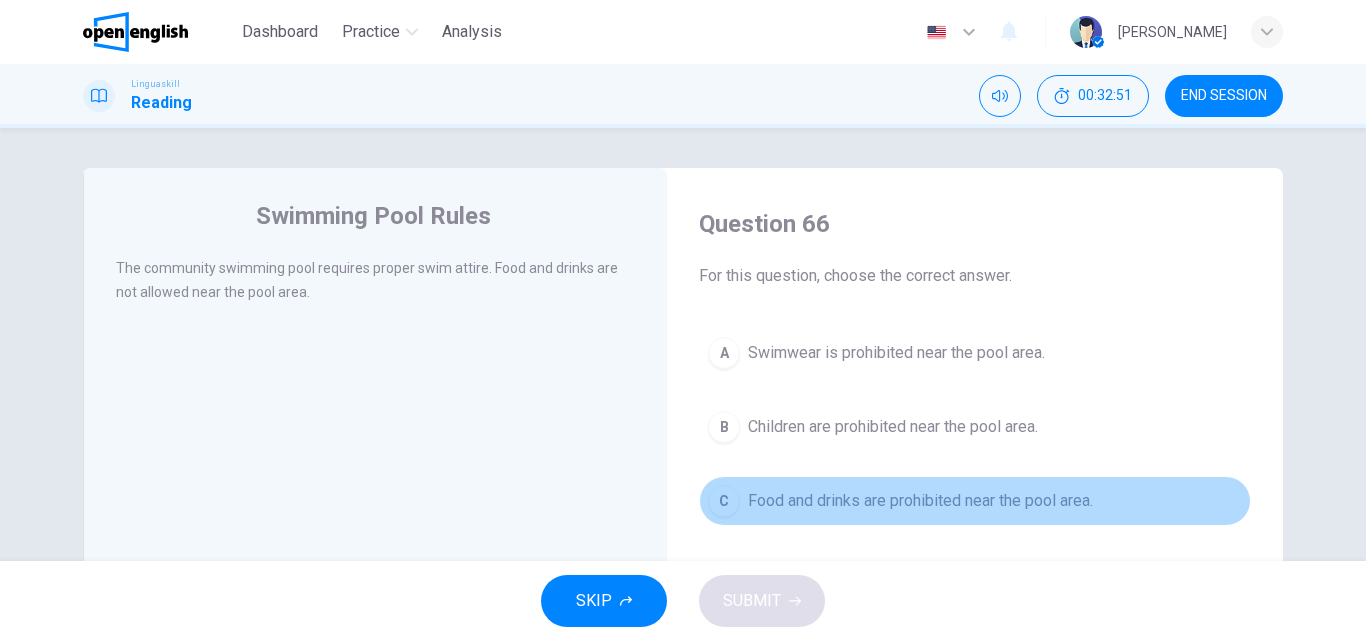 click on "Food and drinks are prohibited near the pool area." at bounding box center (920, 501) 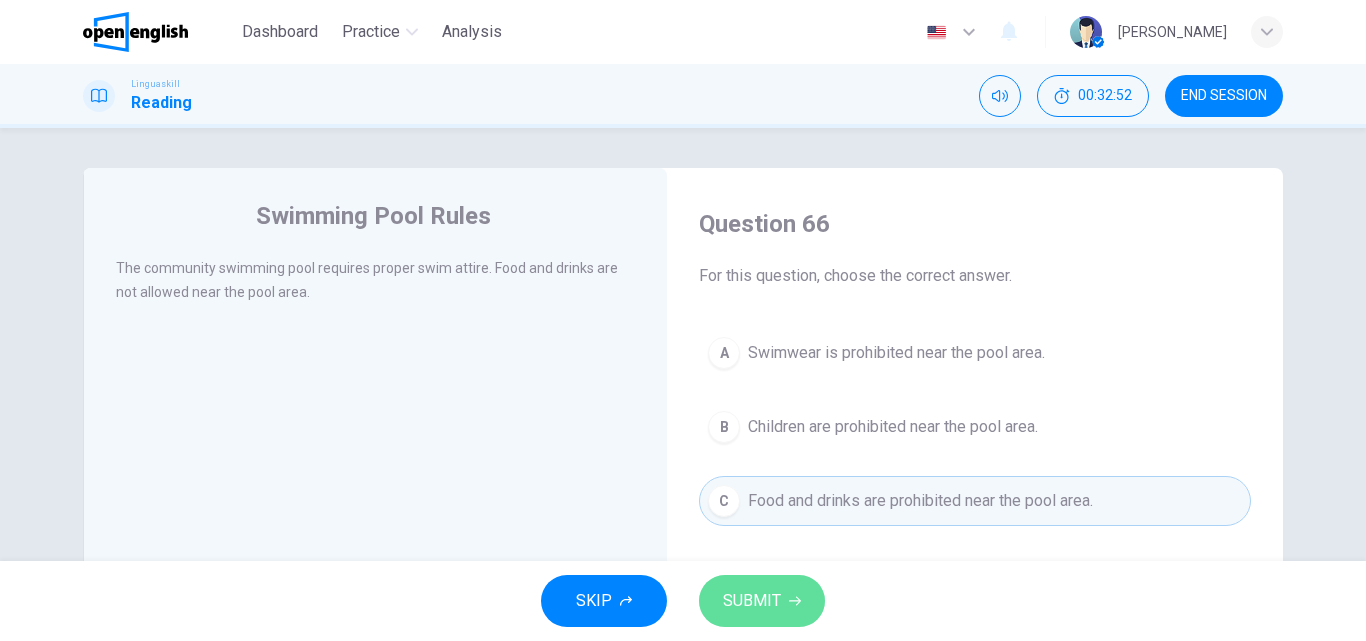 click on "SUBMIT" at bounding box center (762, 601) 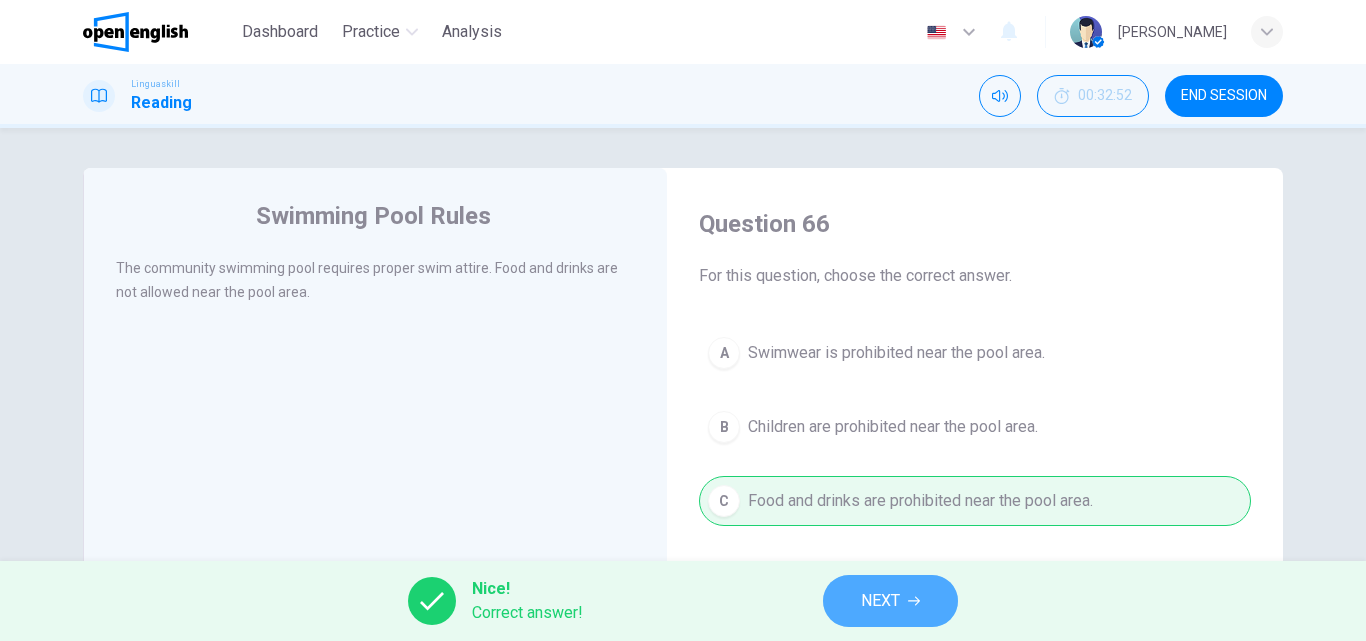 click on "NEXT" at bounding box center (890, 601) 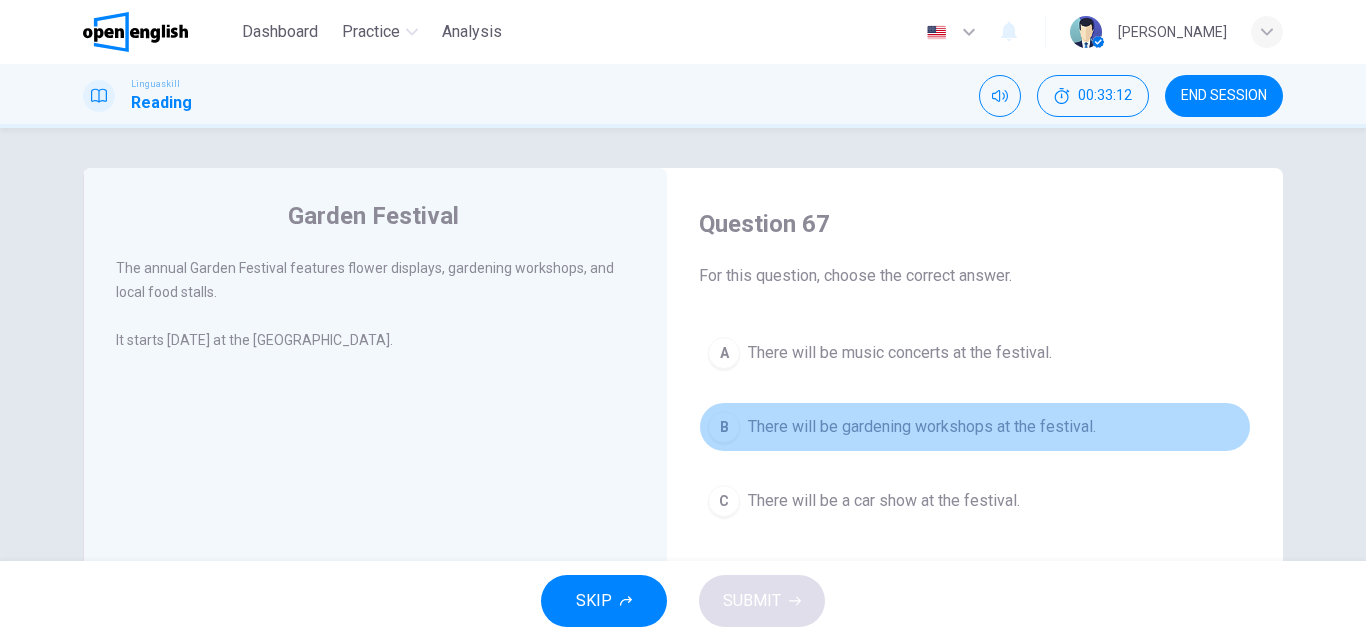 click on "There will be gardening workshops at the festival." at bounding box center (922, 427) 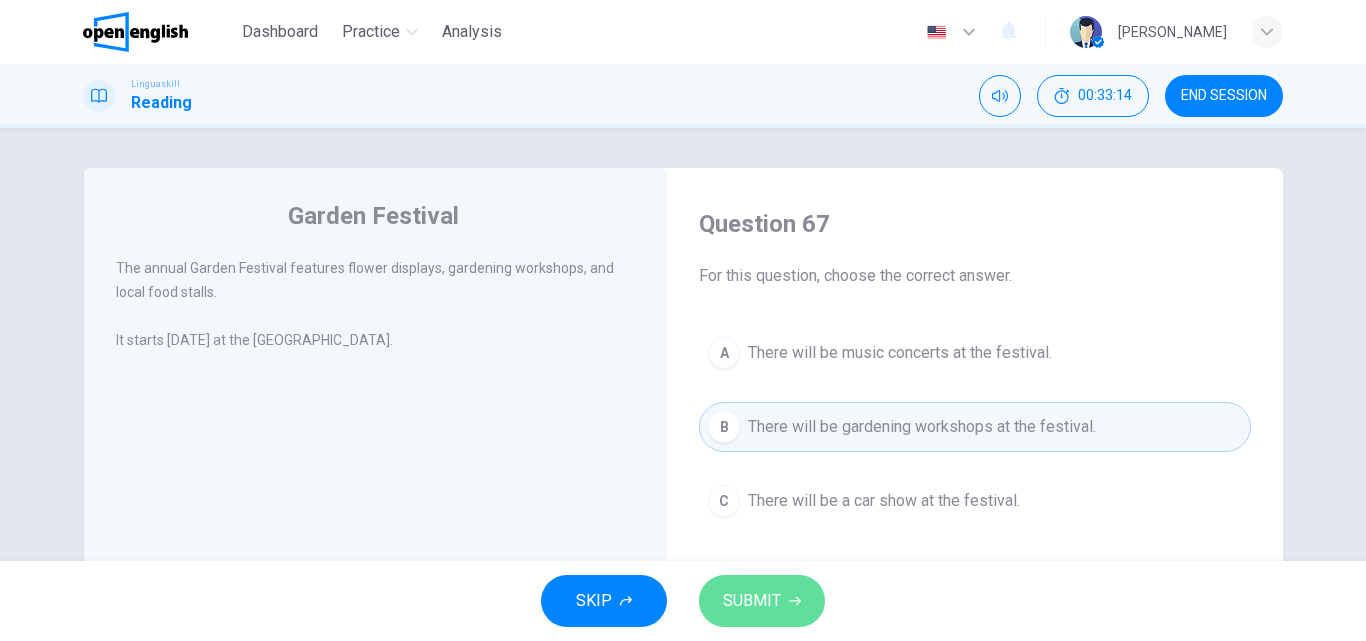 click 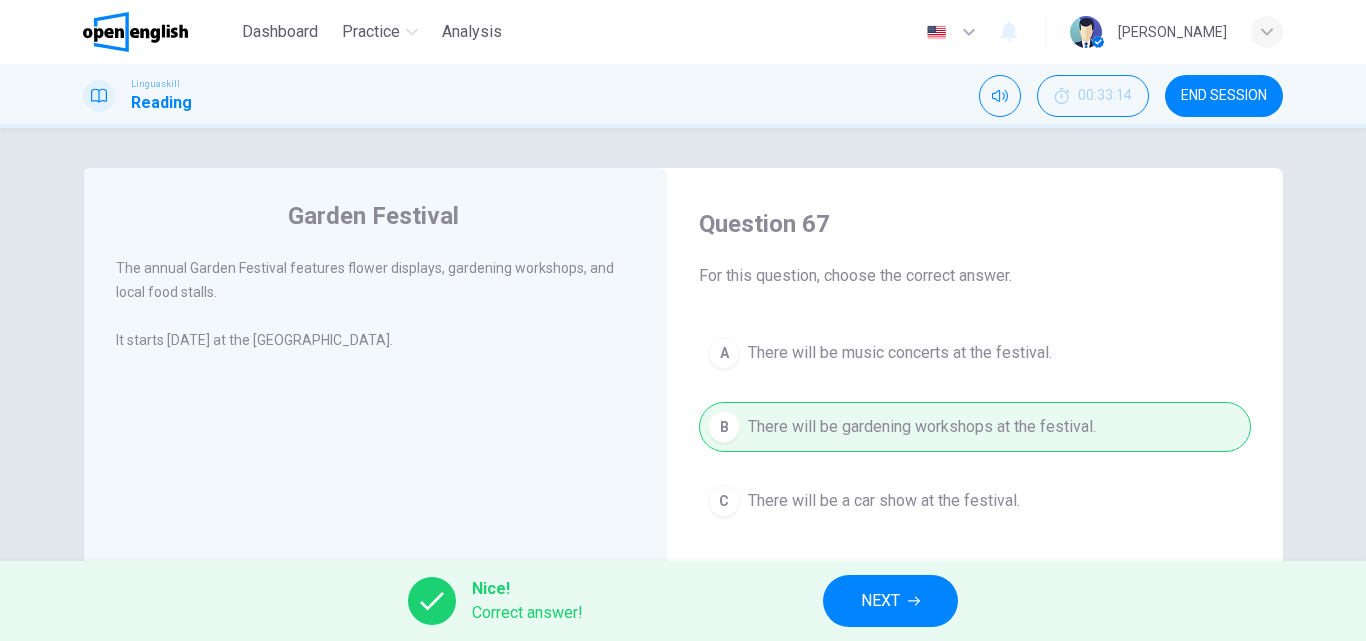 click on "NEXT" at bounding box center [890, 601] 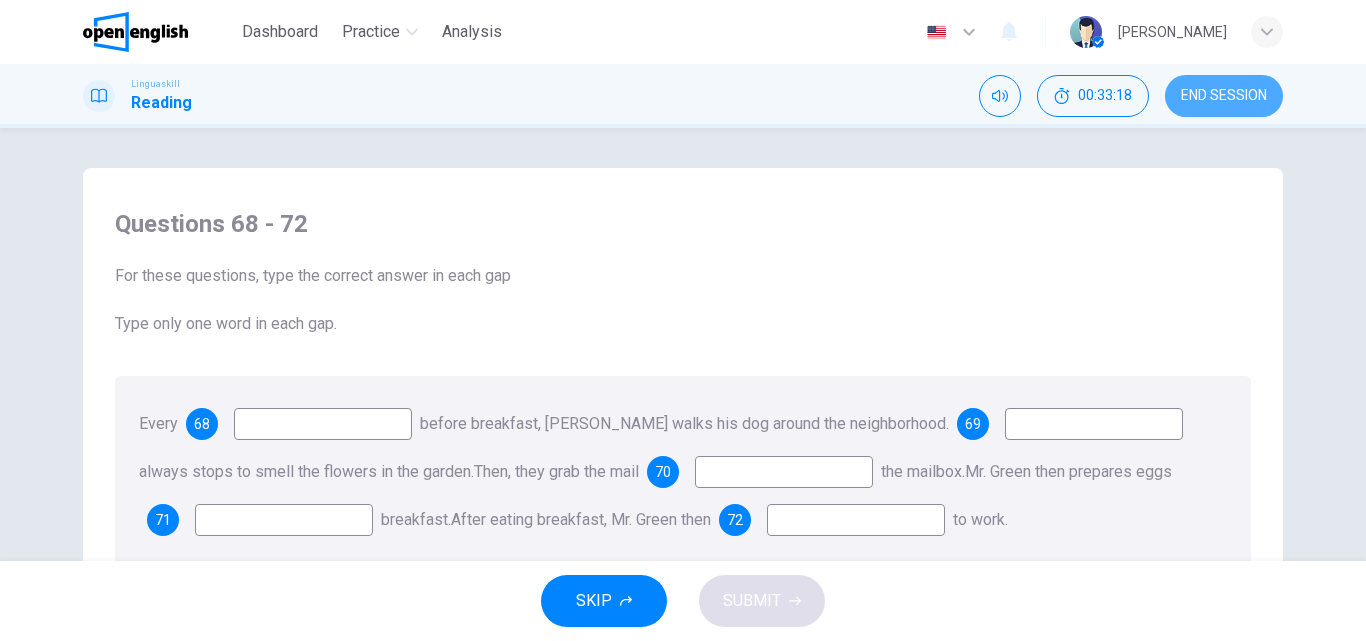 click on "END SESSION" at bounding box center [1224, 96] 